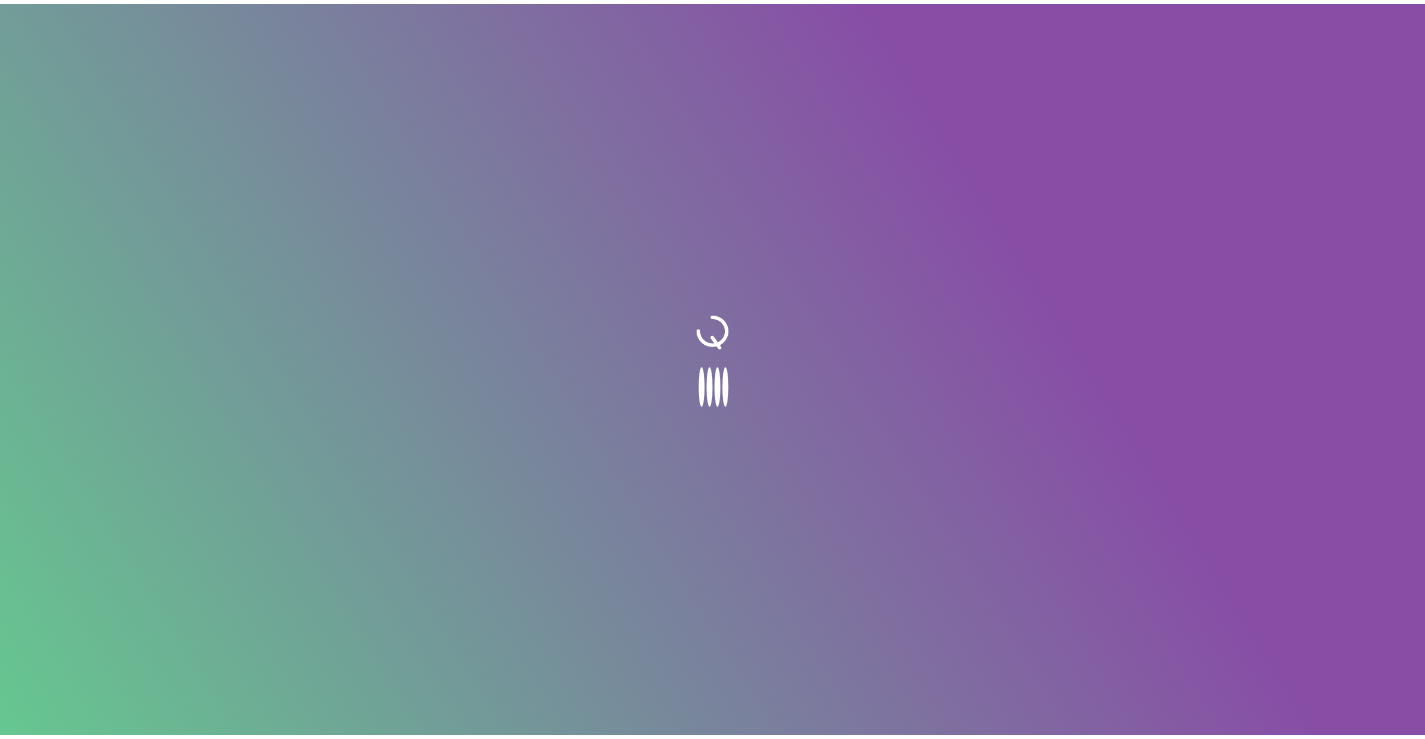 scroll, scrollTop: 0, scrollLeft: 0, axis: both 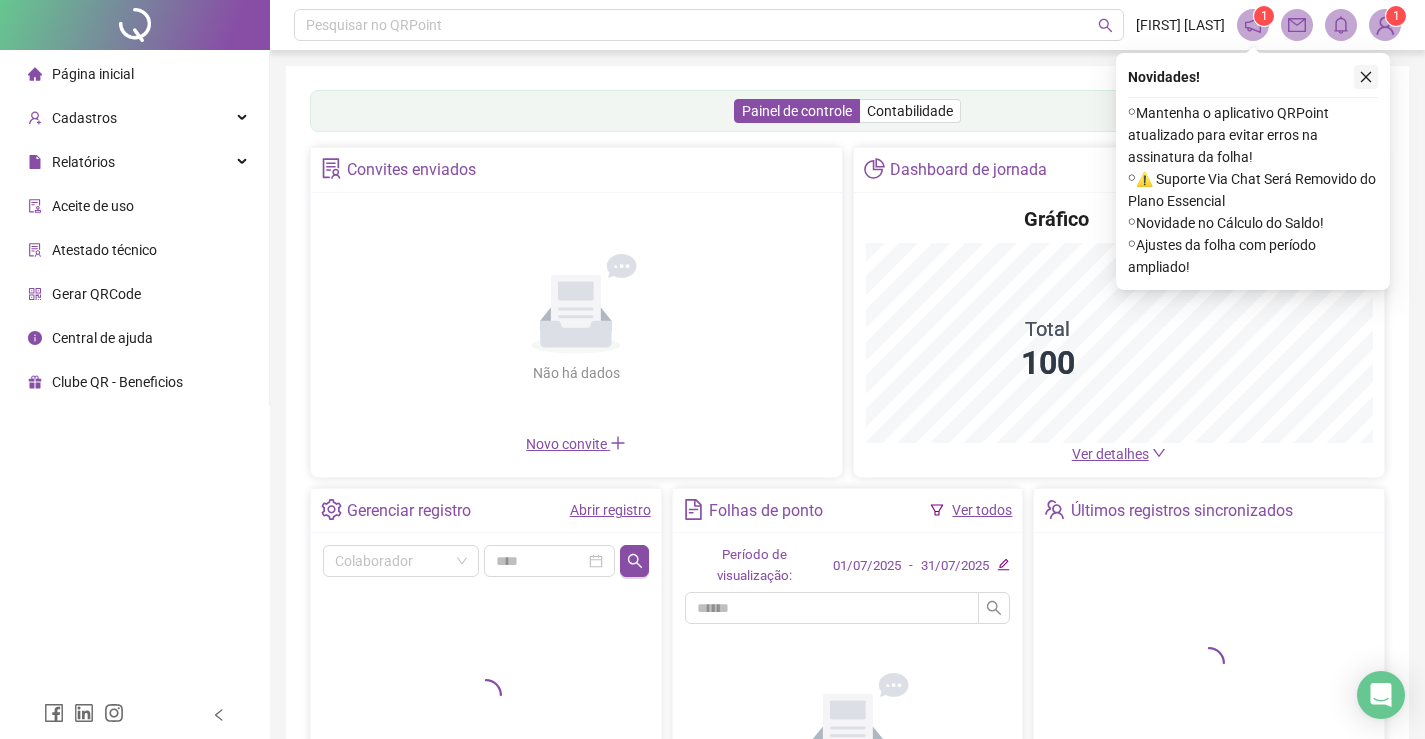 click 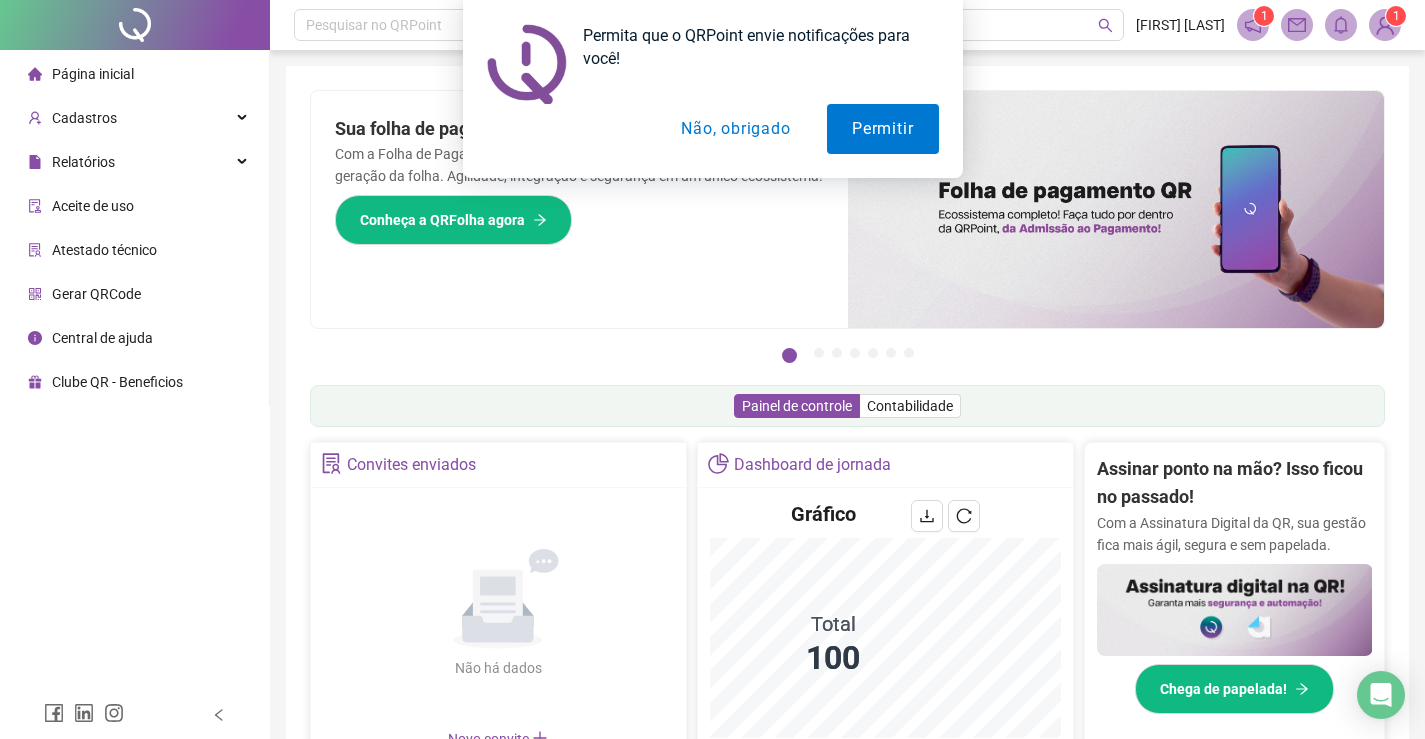 click on "Não, obrigado" at bounding box center [735, 129] 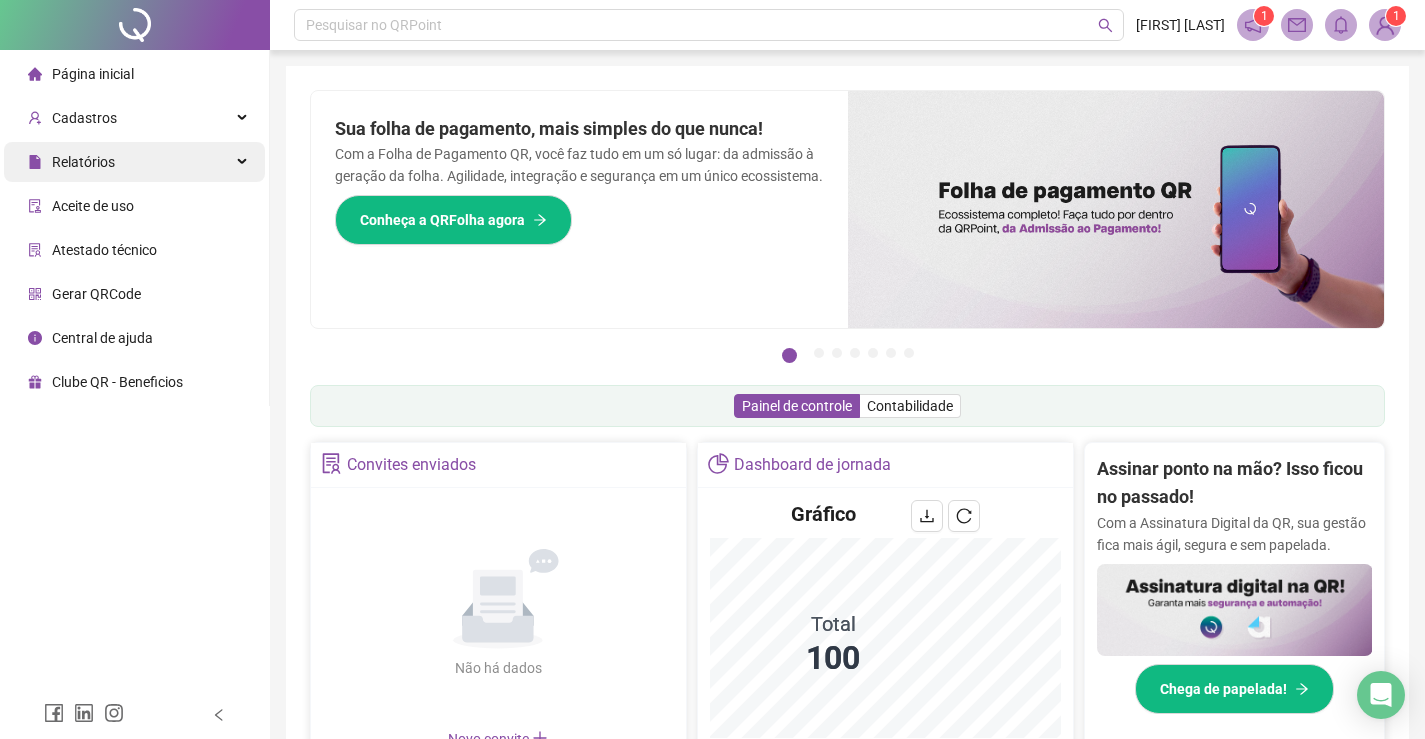 click on "Relatórios" at bounding box center (134, 162) 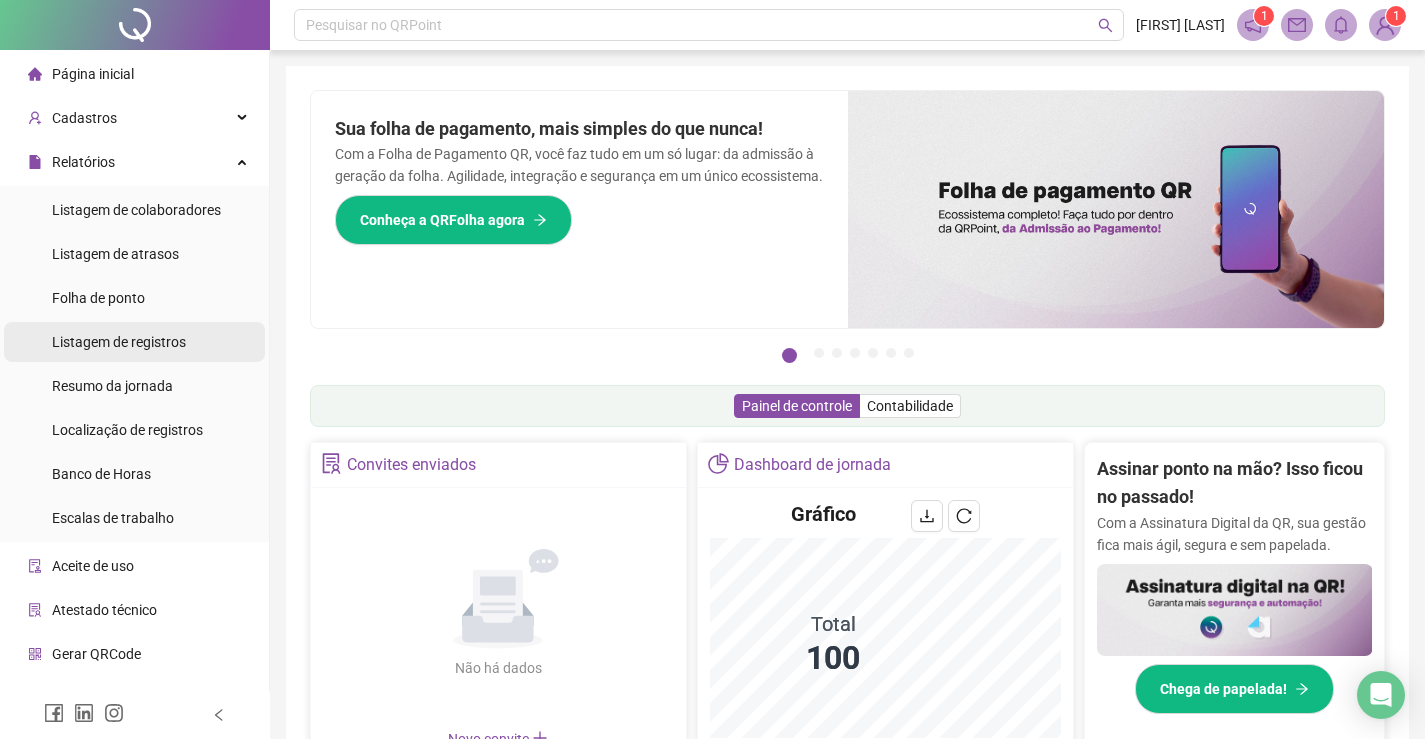 click on "Listagem de registros" at bounding box center [119, 342] 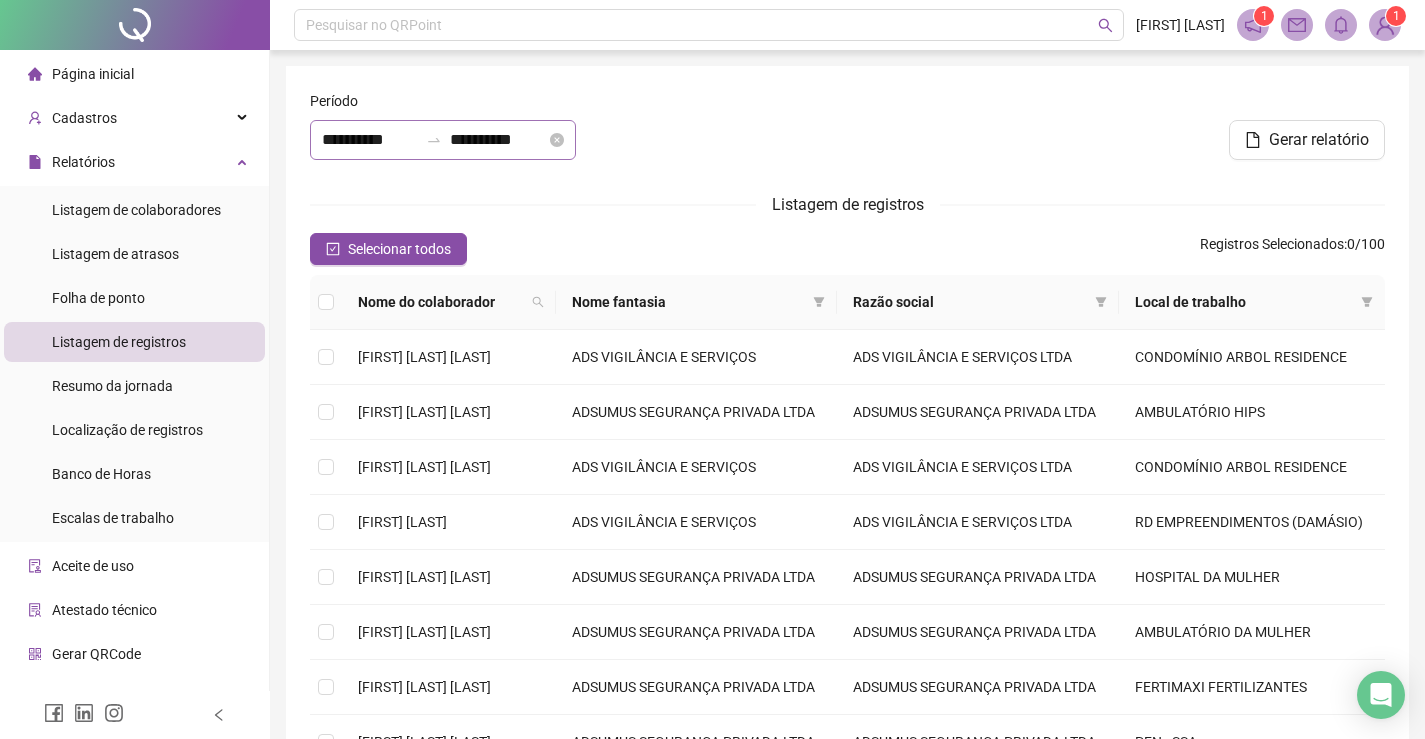 click on "**********" at bounding box center [443, 140] 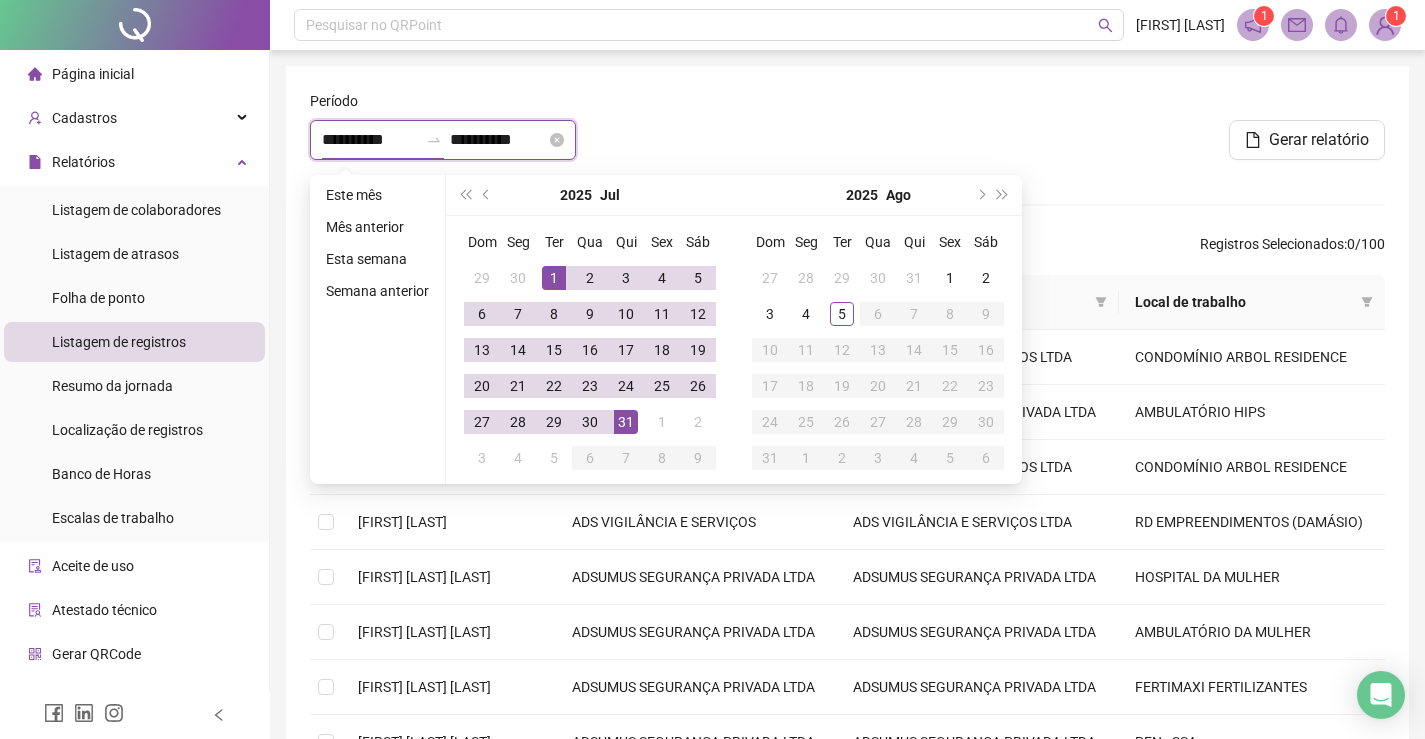 click on "**********" at bounding box center [443, 140] 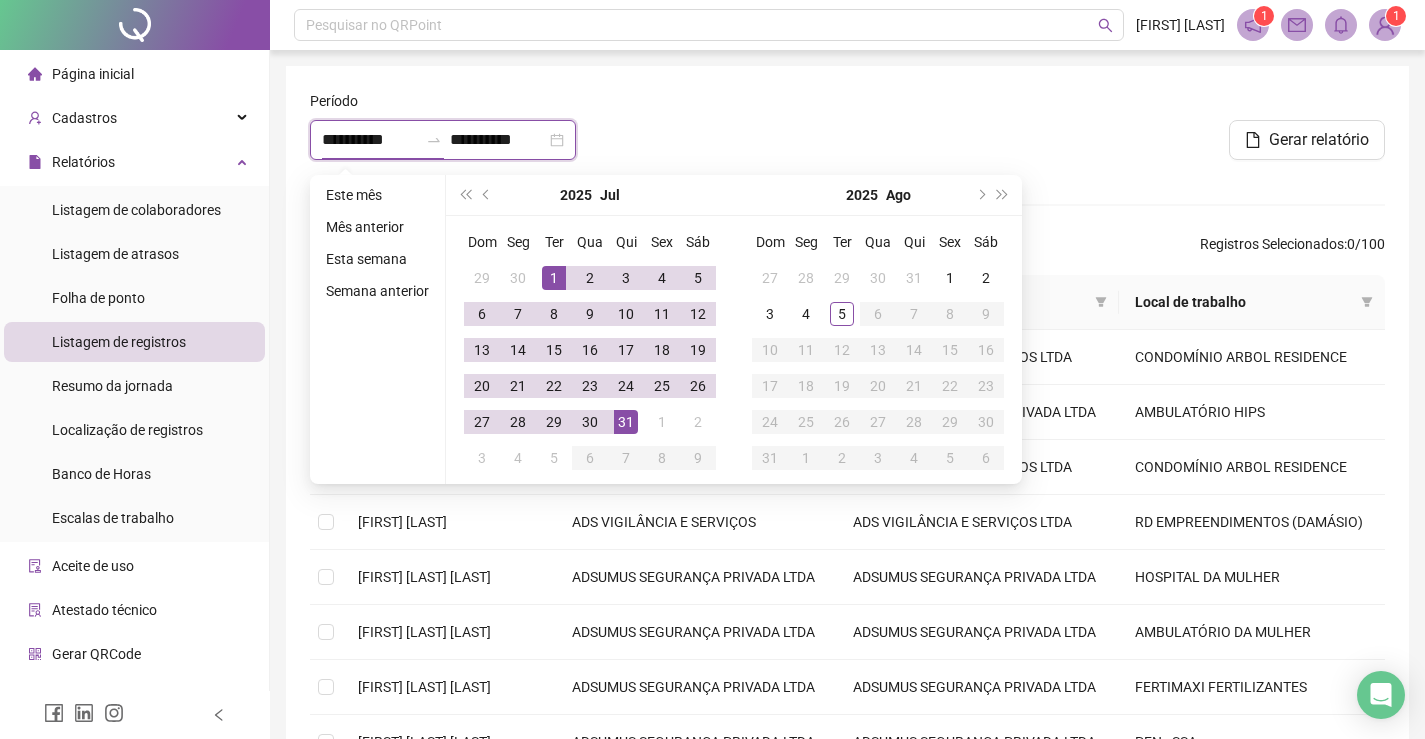 type on "**********" 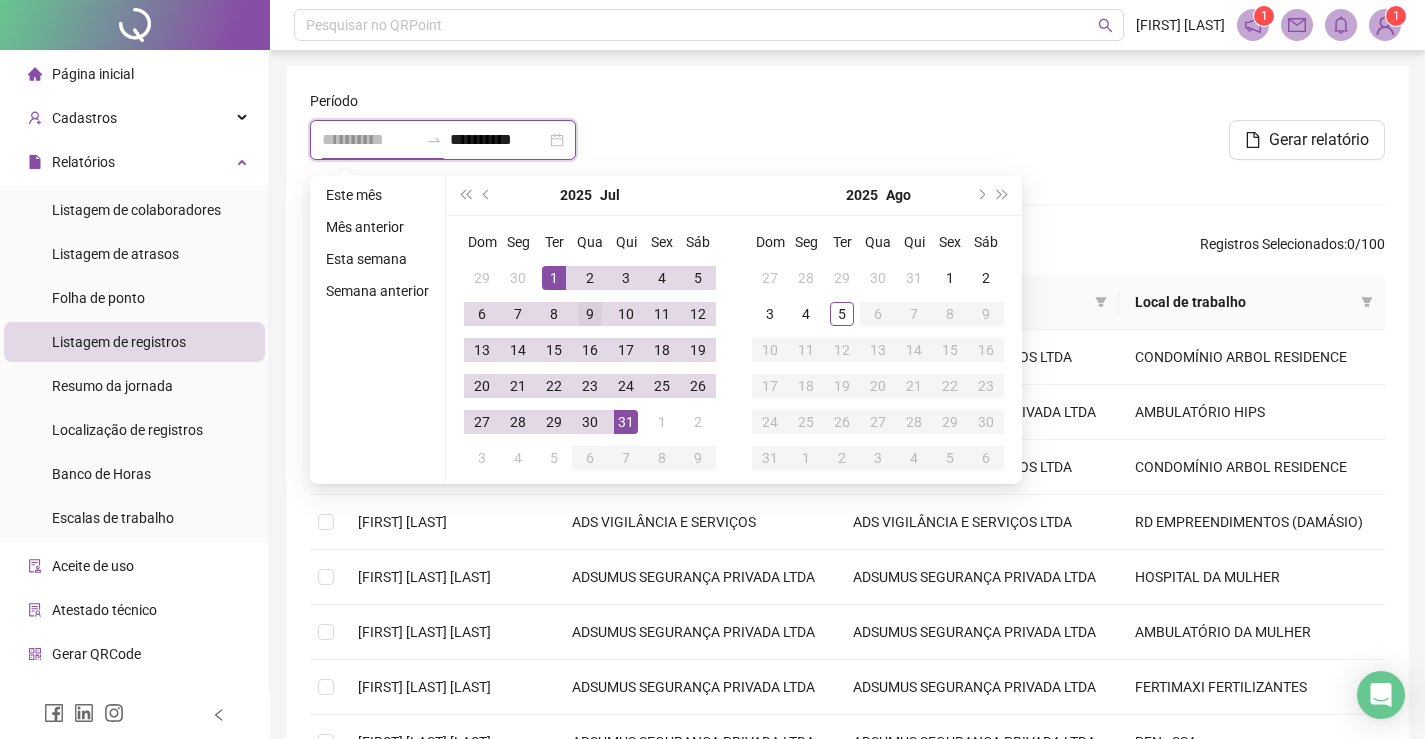 type on "**********" 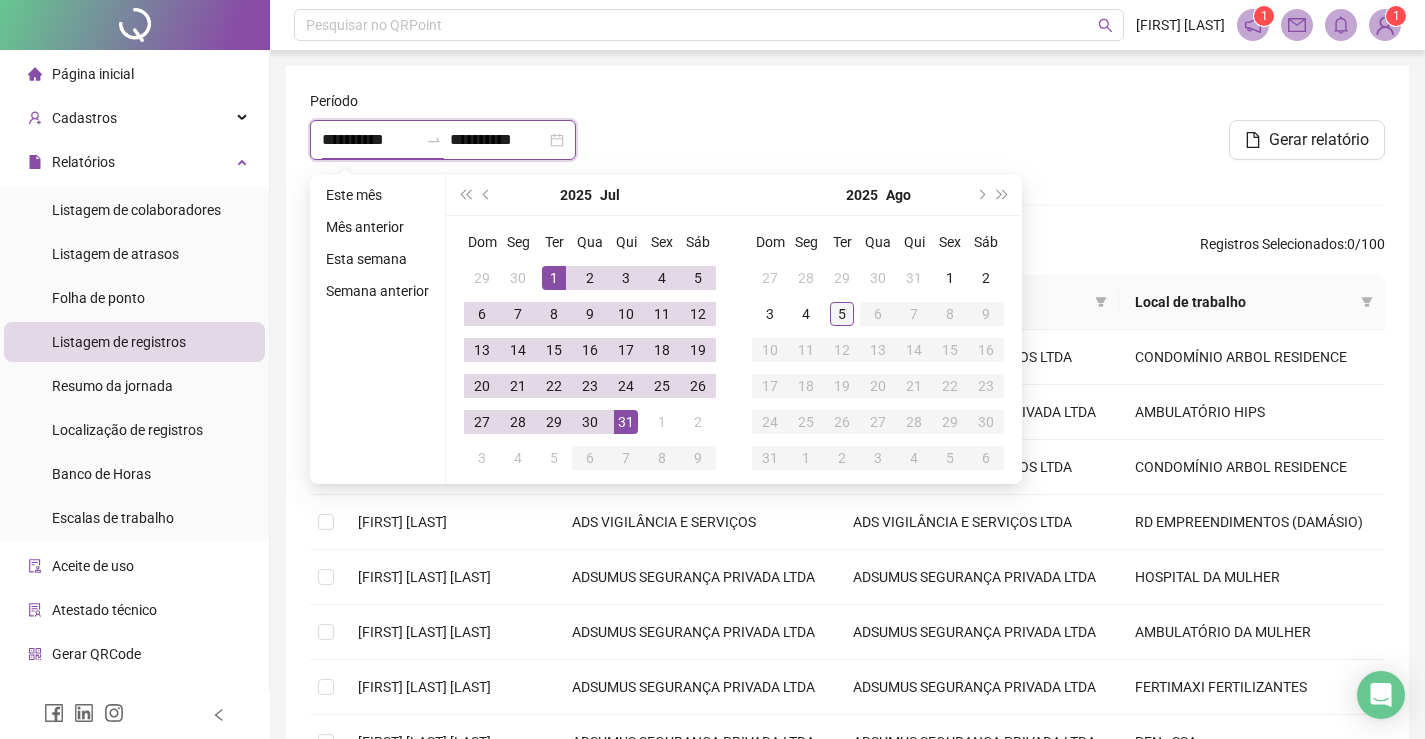 type on "**********" 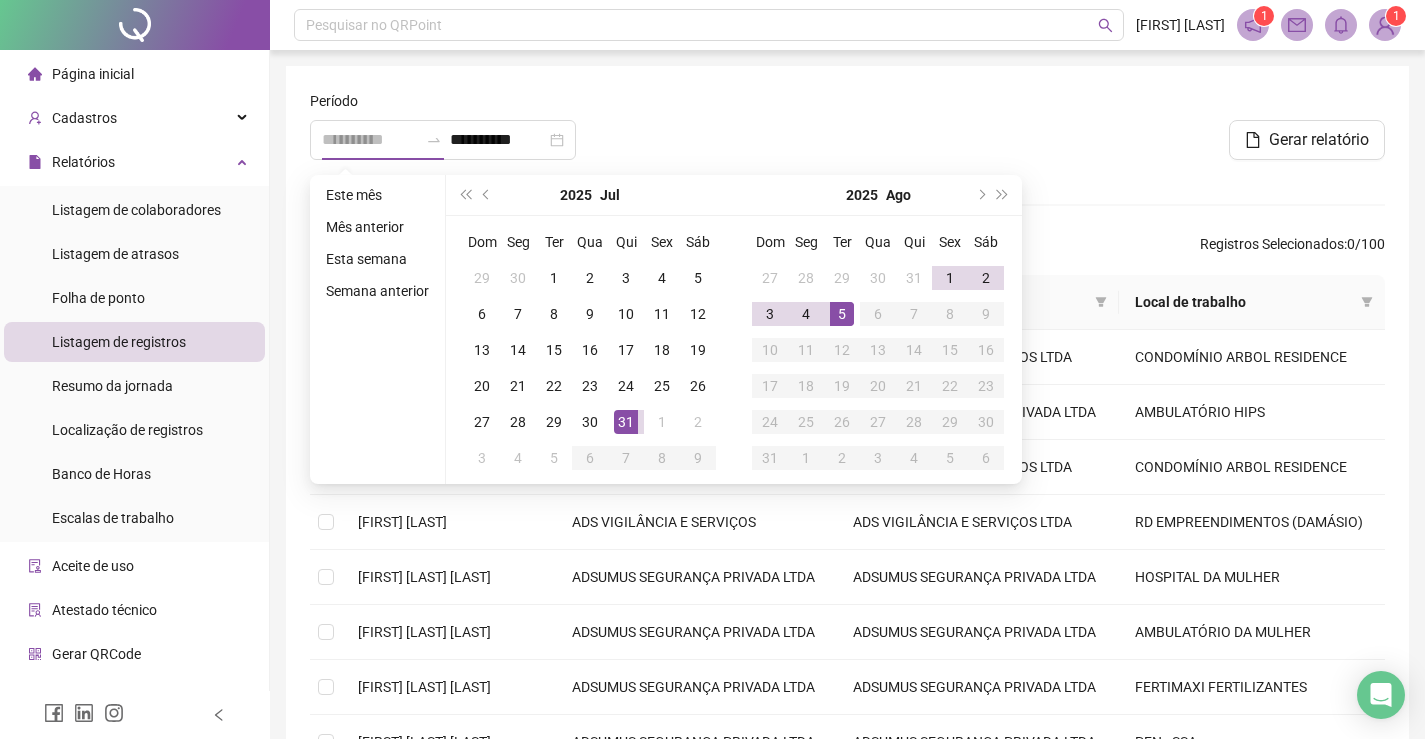 click on "5" at bounding box center (842, 314) 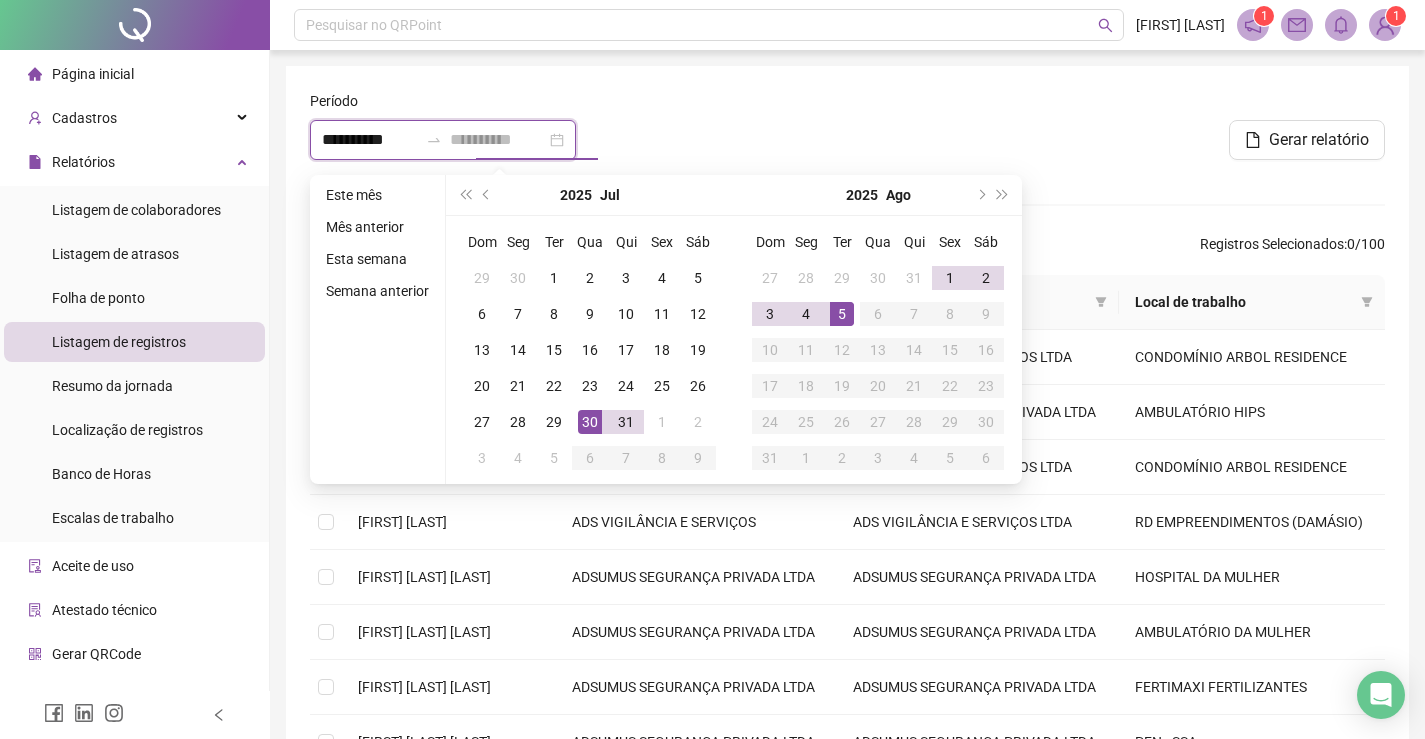 type on "**********" 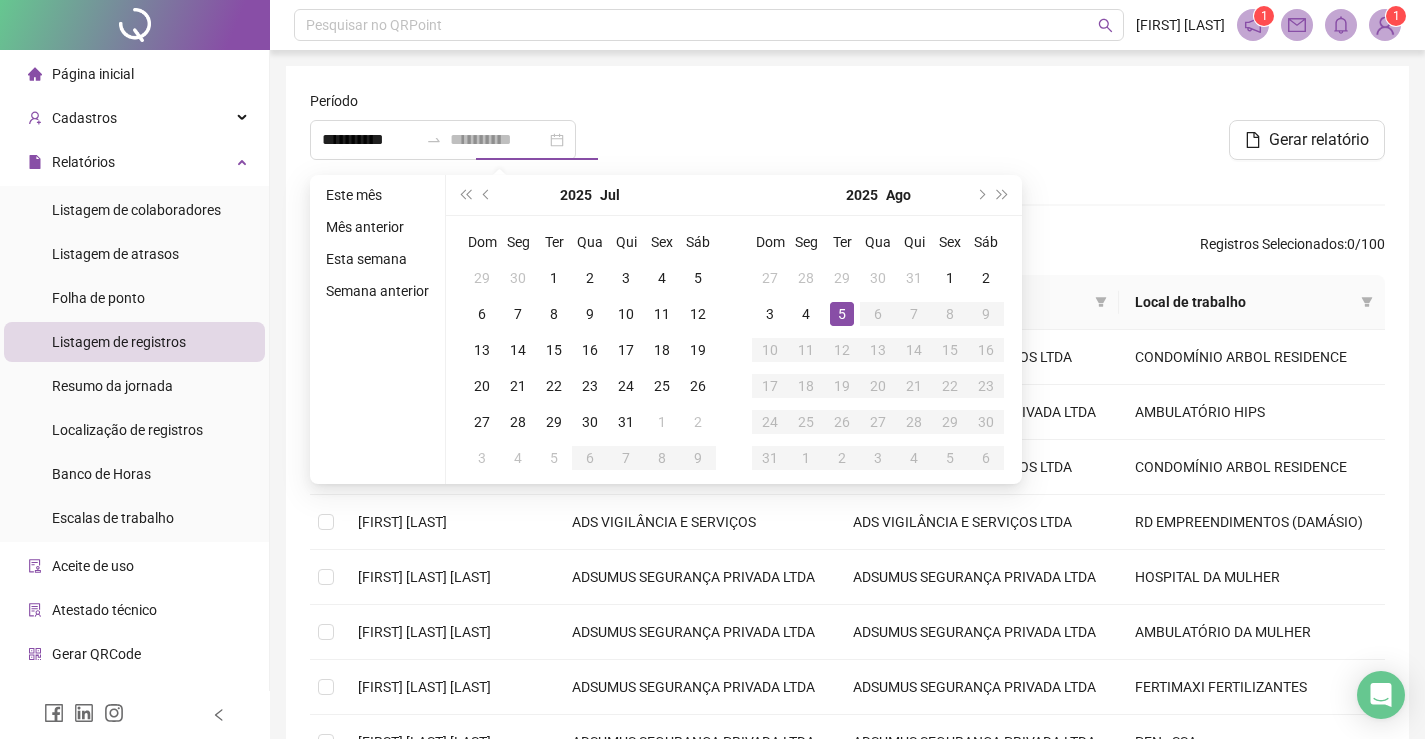 click on "5" at bounding box center (842, 314) 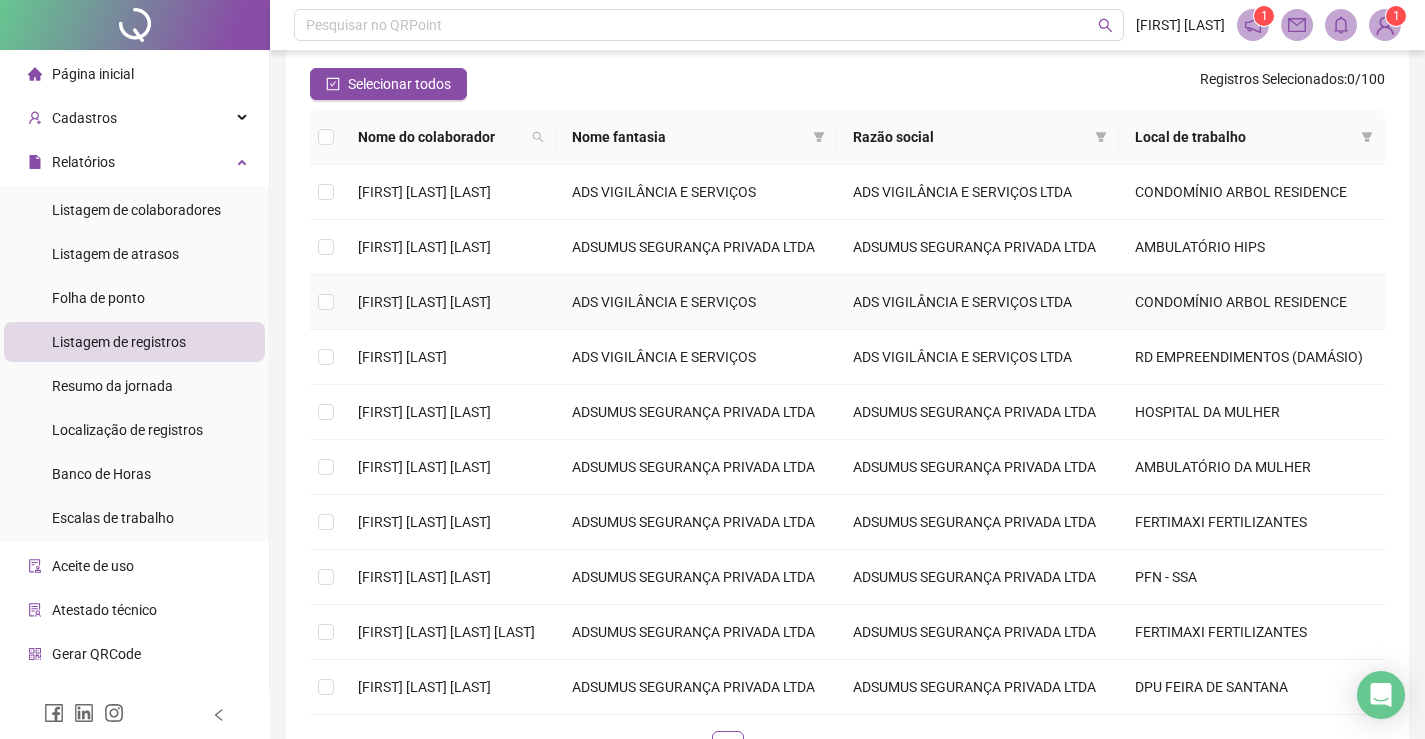 scroll, scrollTop: 200, scrollLeft: 0, axis: vertical 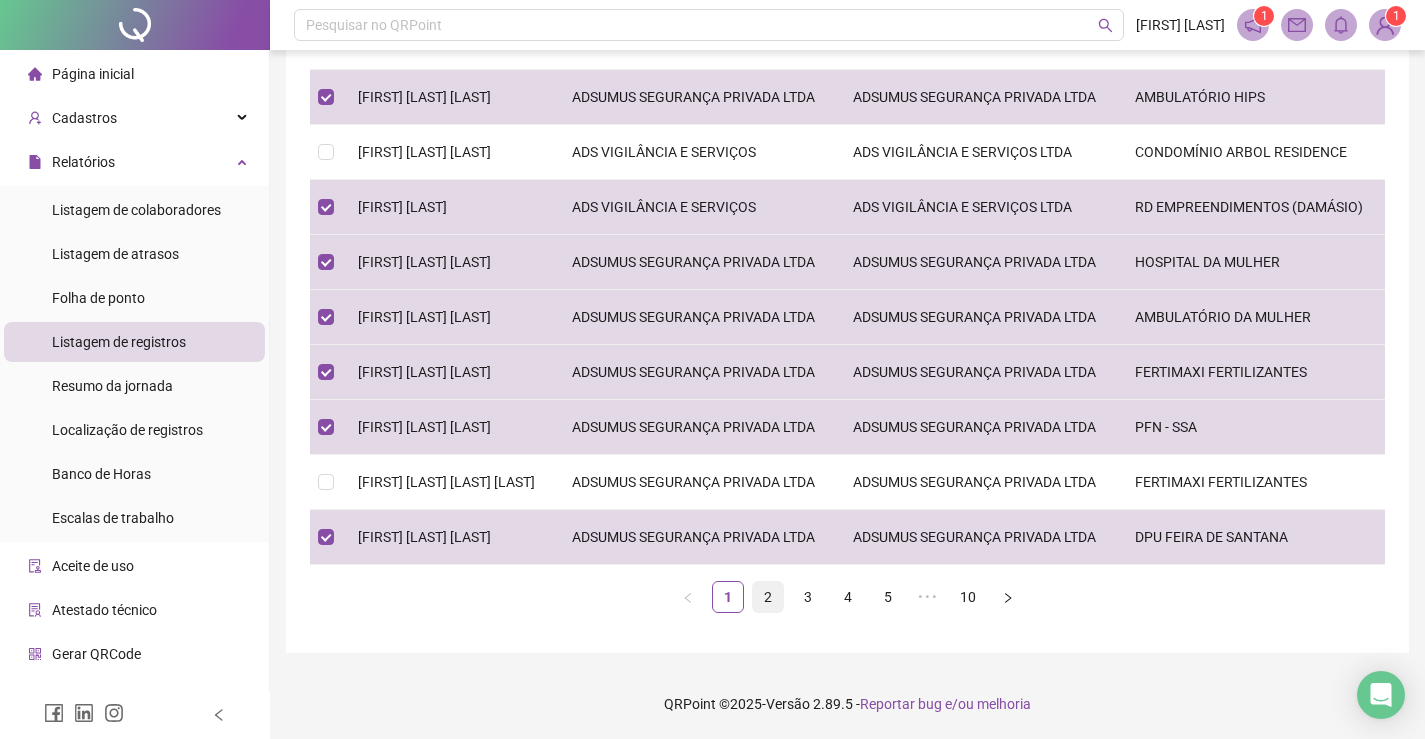 click on "2" at bounding box center (768, 597) 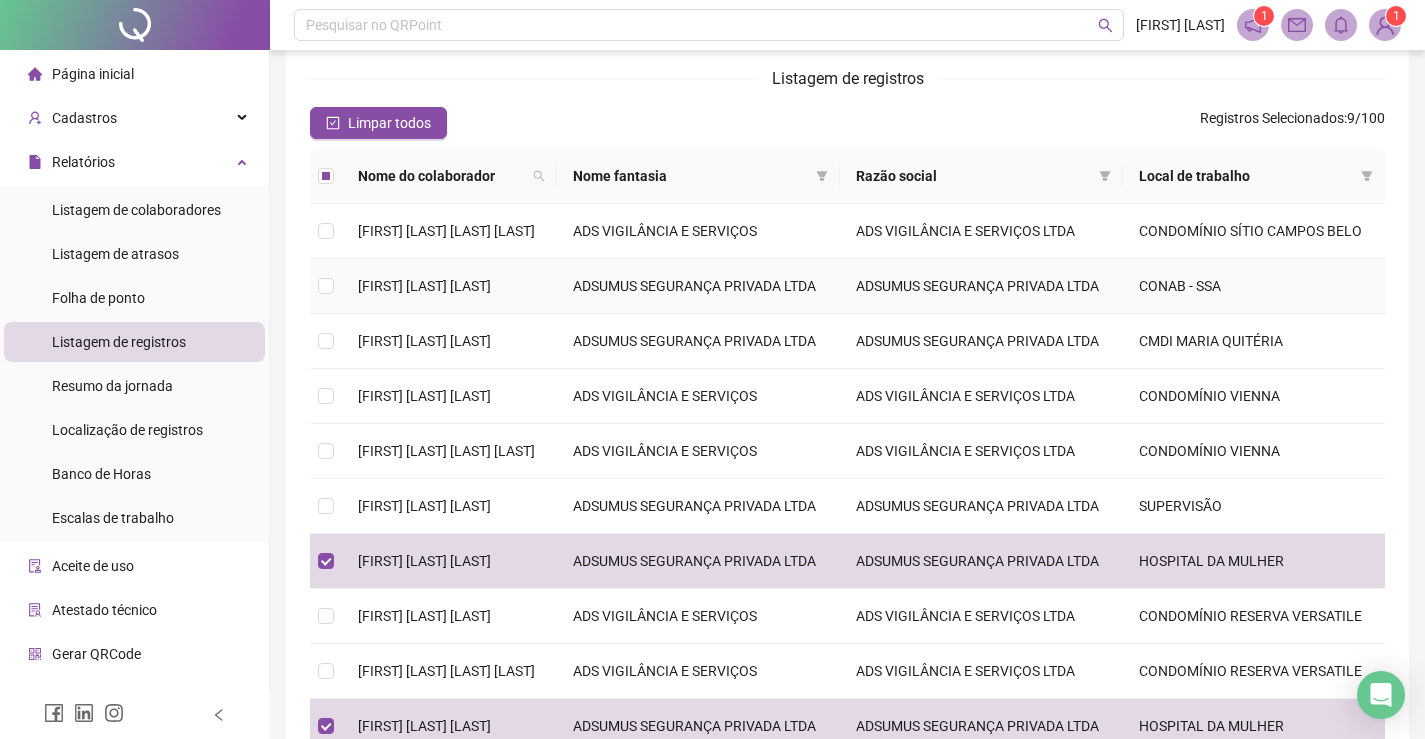 scroll, scrollTop: 91, scrollLeft: 0, axis: vertical 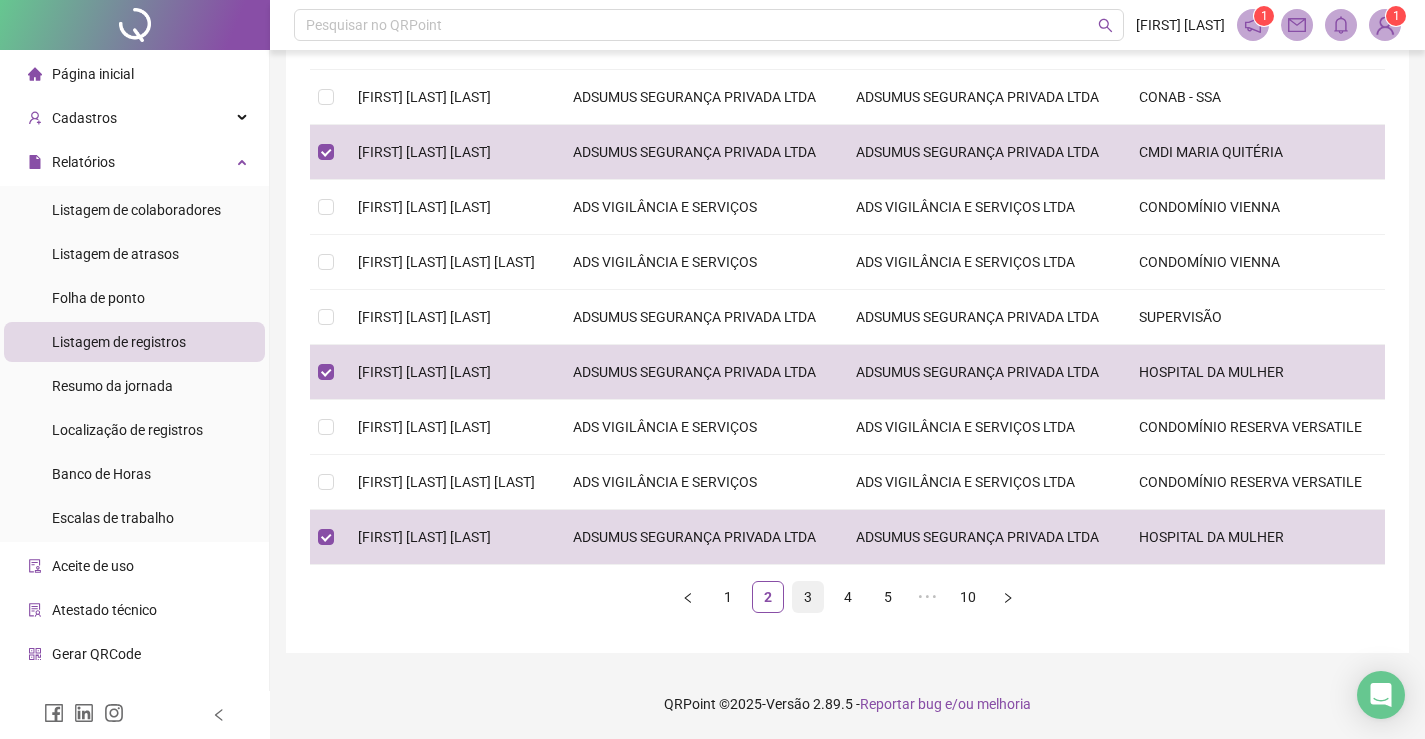 click on "3" at bounding box center (808, 597) 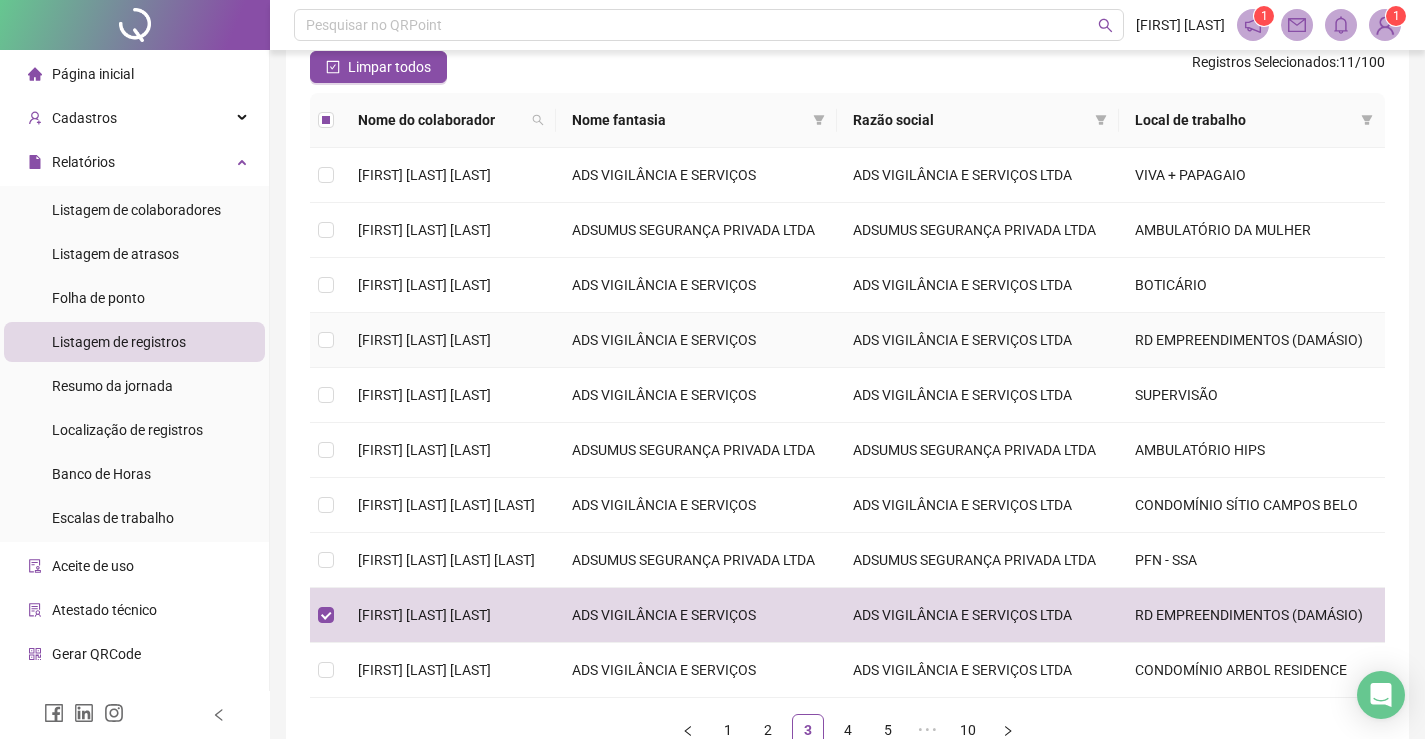 scroll, scrollTop: 147, scrollLeft: 0, axis: vertical 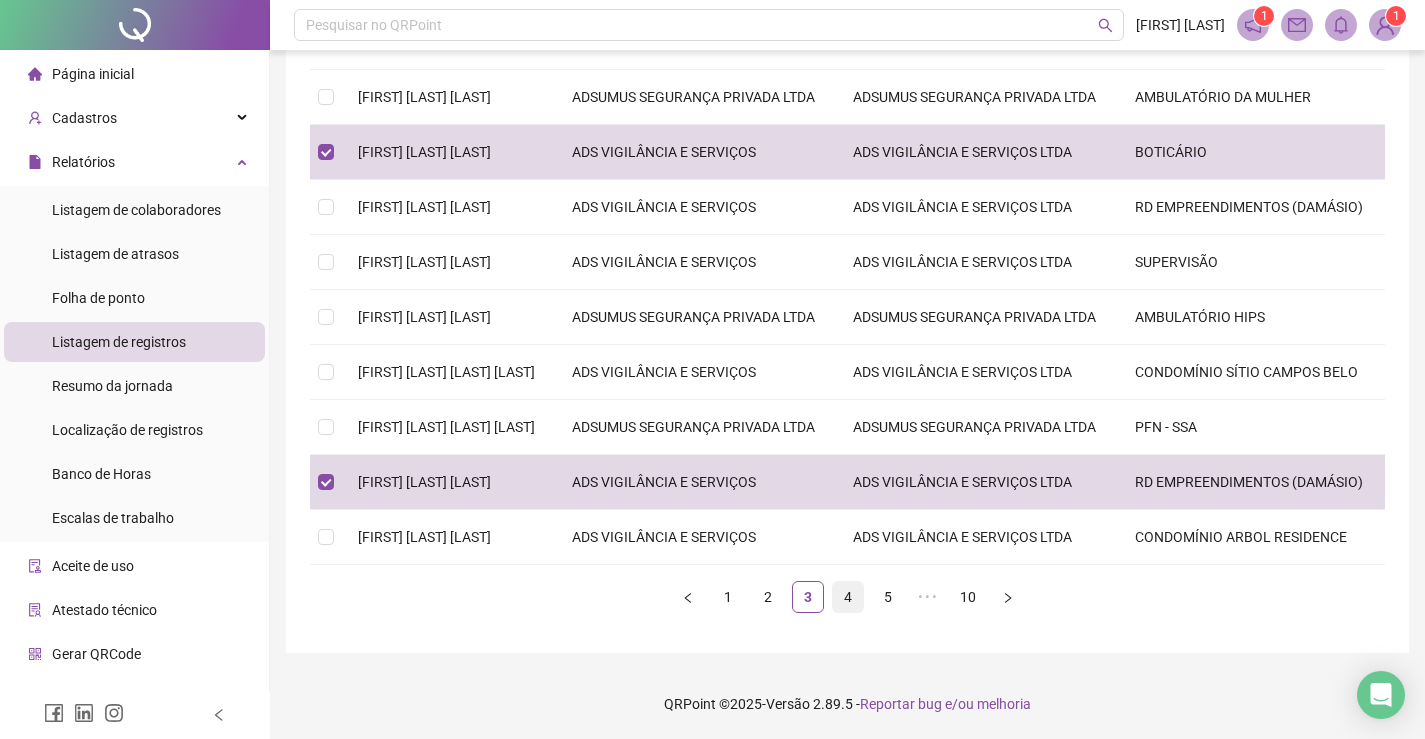 click on "4" at bounding box center [848, 597] 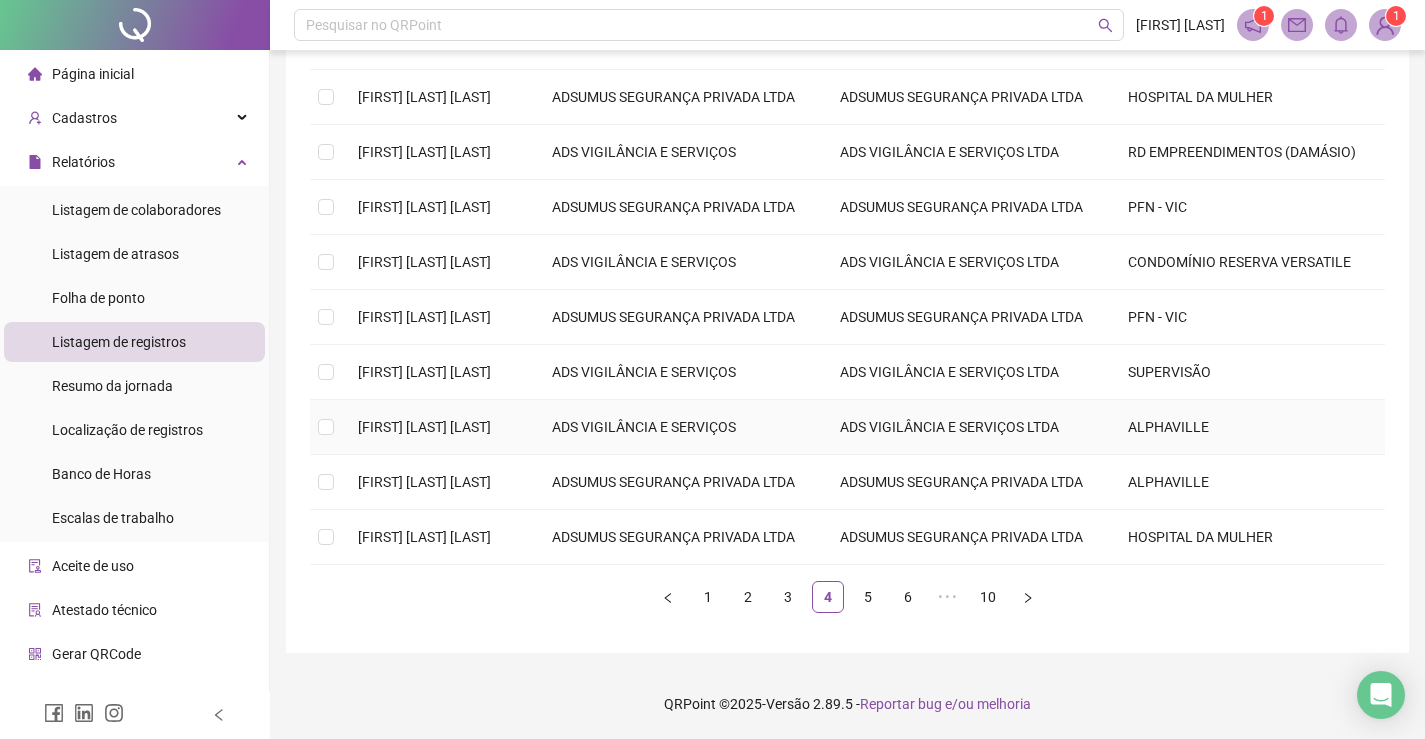 scroll, scrollTop: 347, scrollLeft: 0, axis: vertical 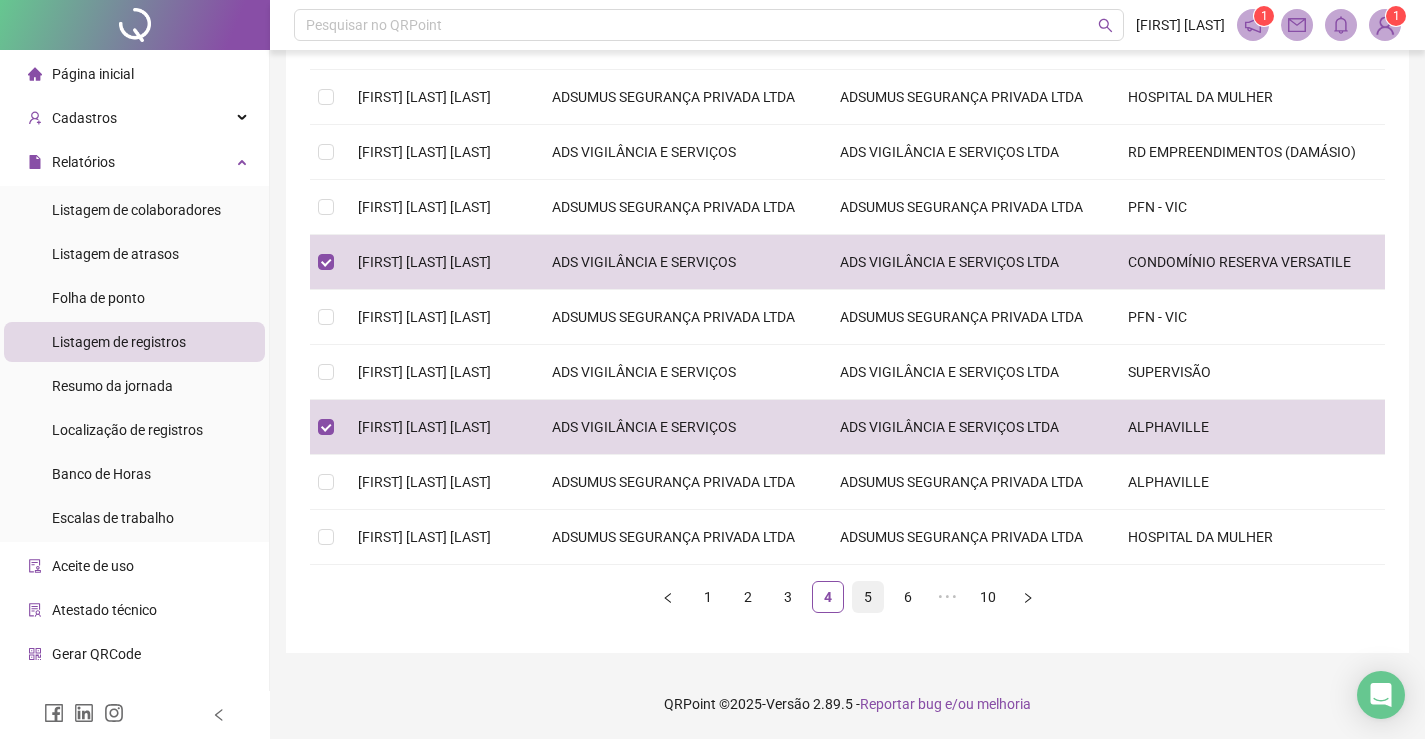 click on "5" at bounding box center (868, 597) 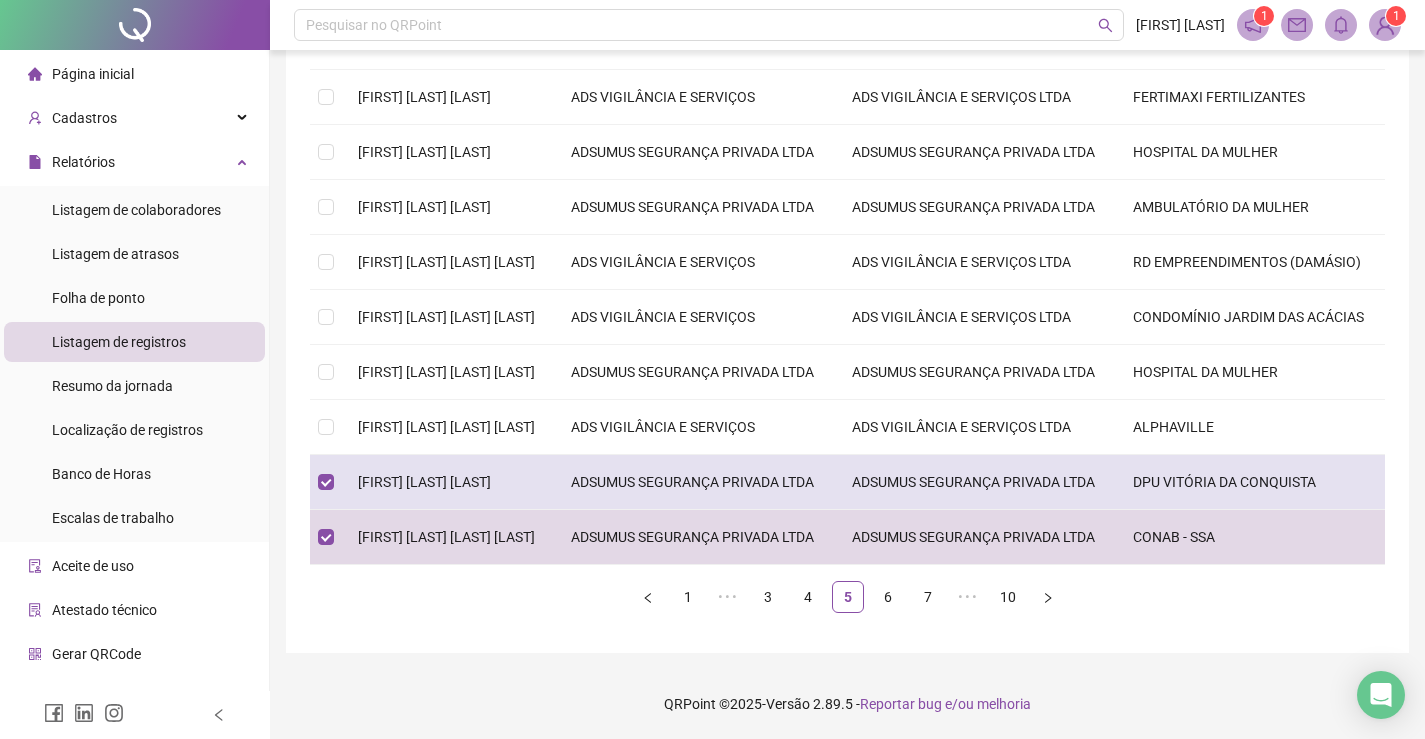 scroll, scrollTop: 369, scrollLeft: 0, axis: vertical 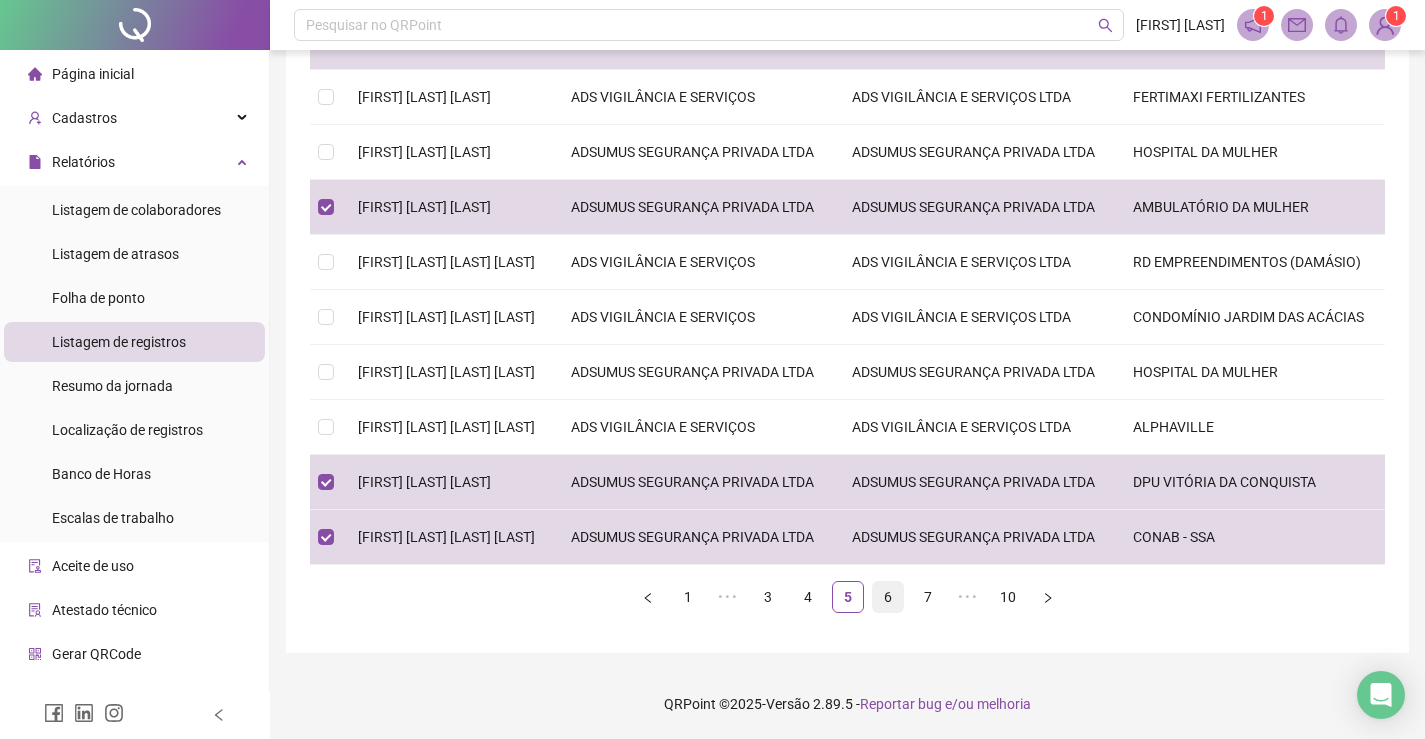click on "6" at bounding box center [888, 597] 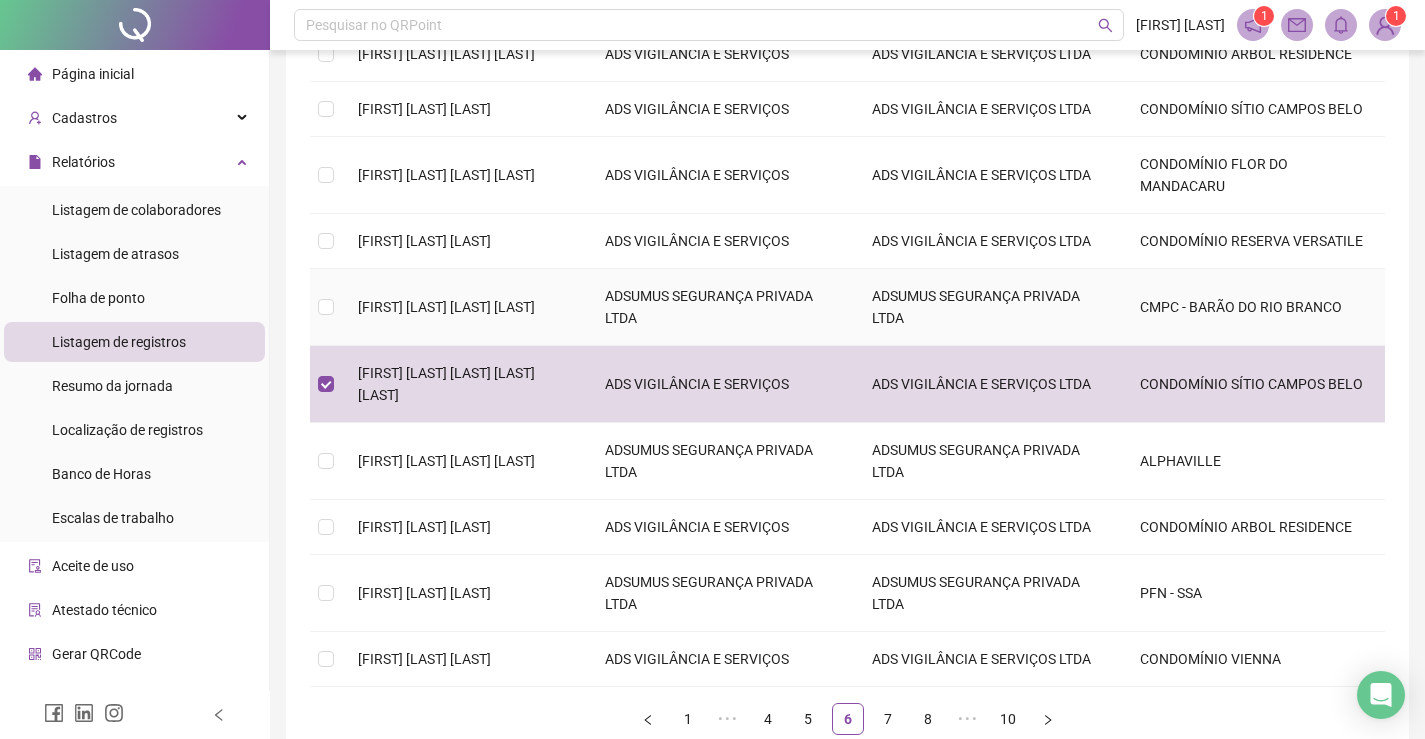 scroll, scrollTop: 247, scrollLeft: 0, axis: vertical 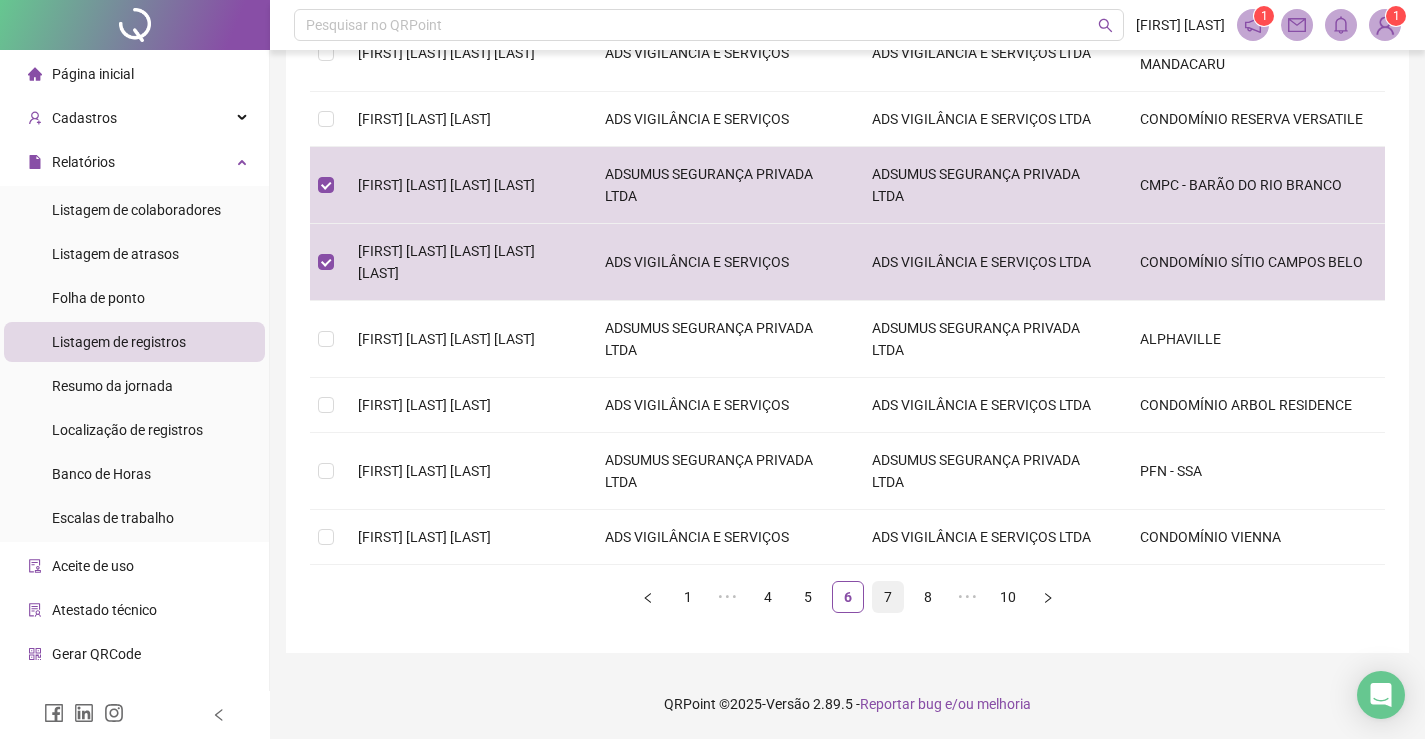 click on "7" at bounding box center (888, 597) 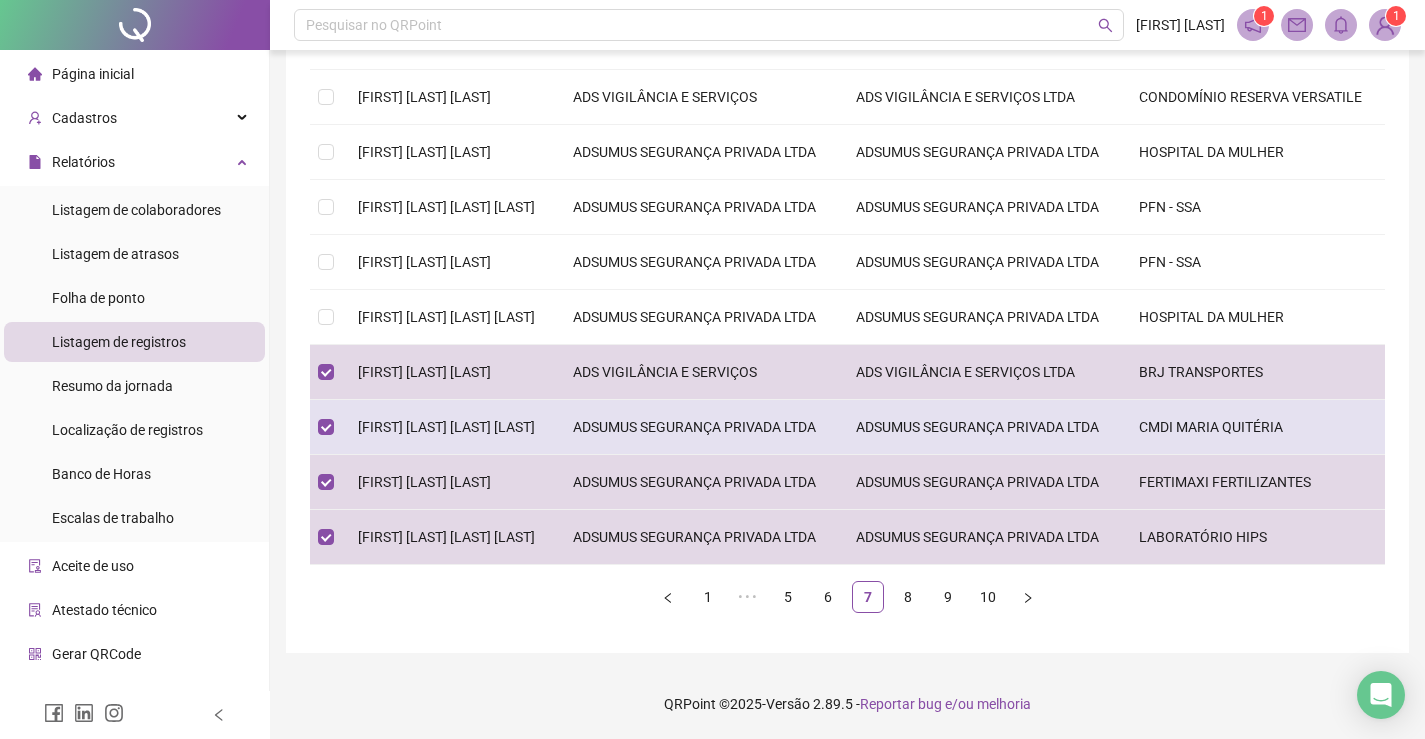 scroll, scrollTop: 347, scrollLeft: 0, axis: vertical 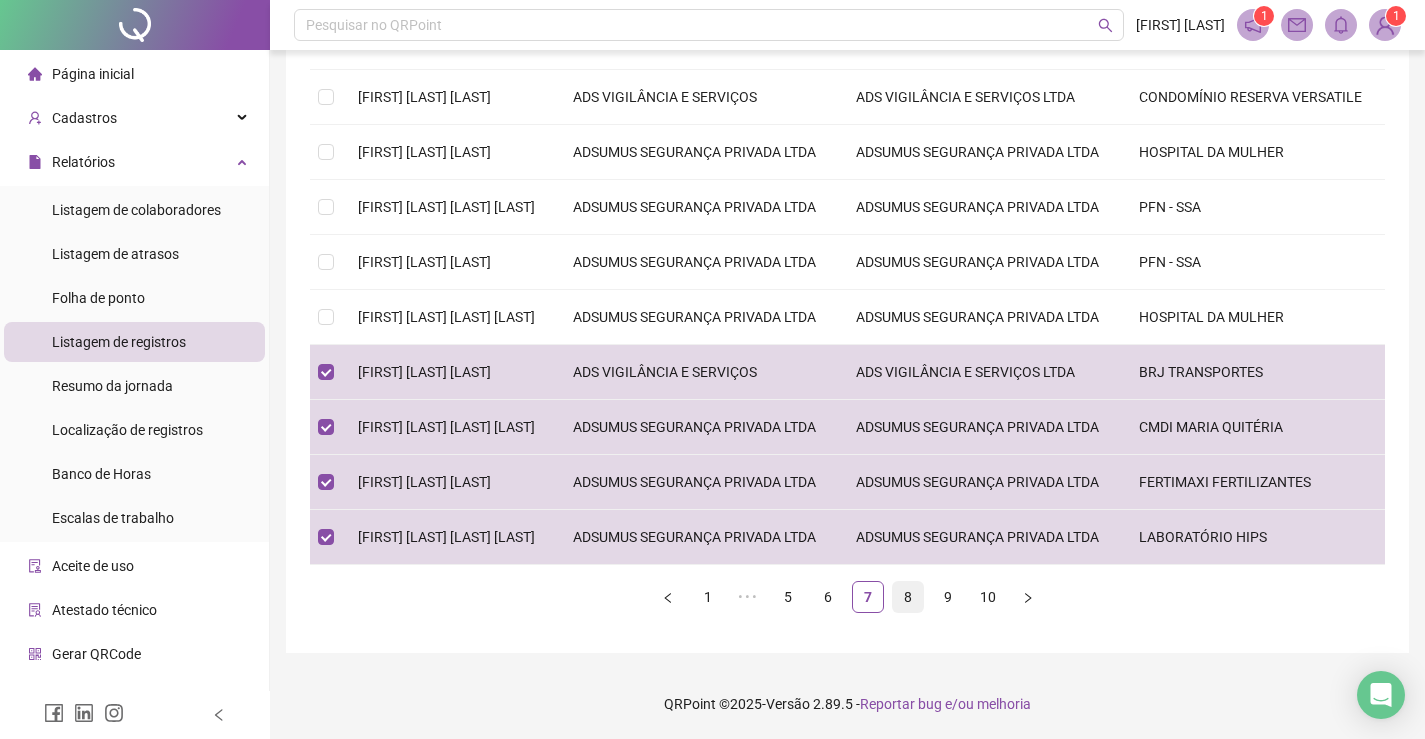 click on "8" at bounding box center [908, 597] 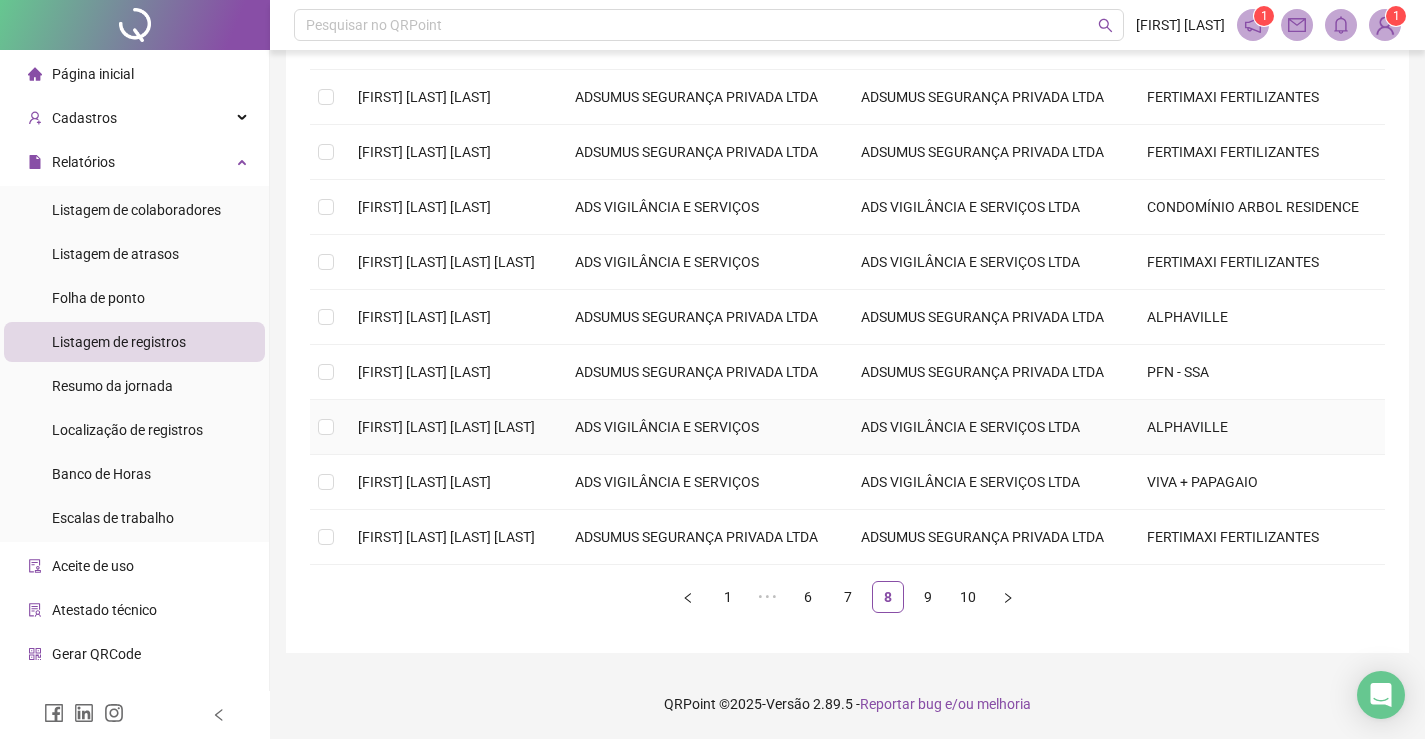 scroll, scrollTop: 347, scrollLeft: 0, axis: vertical 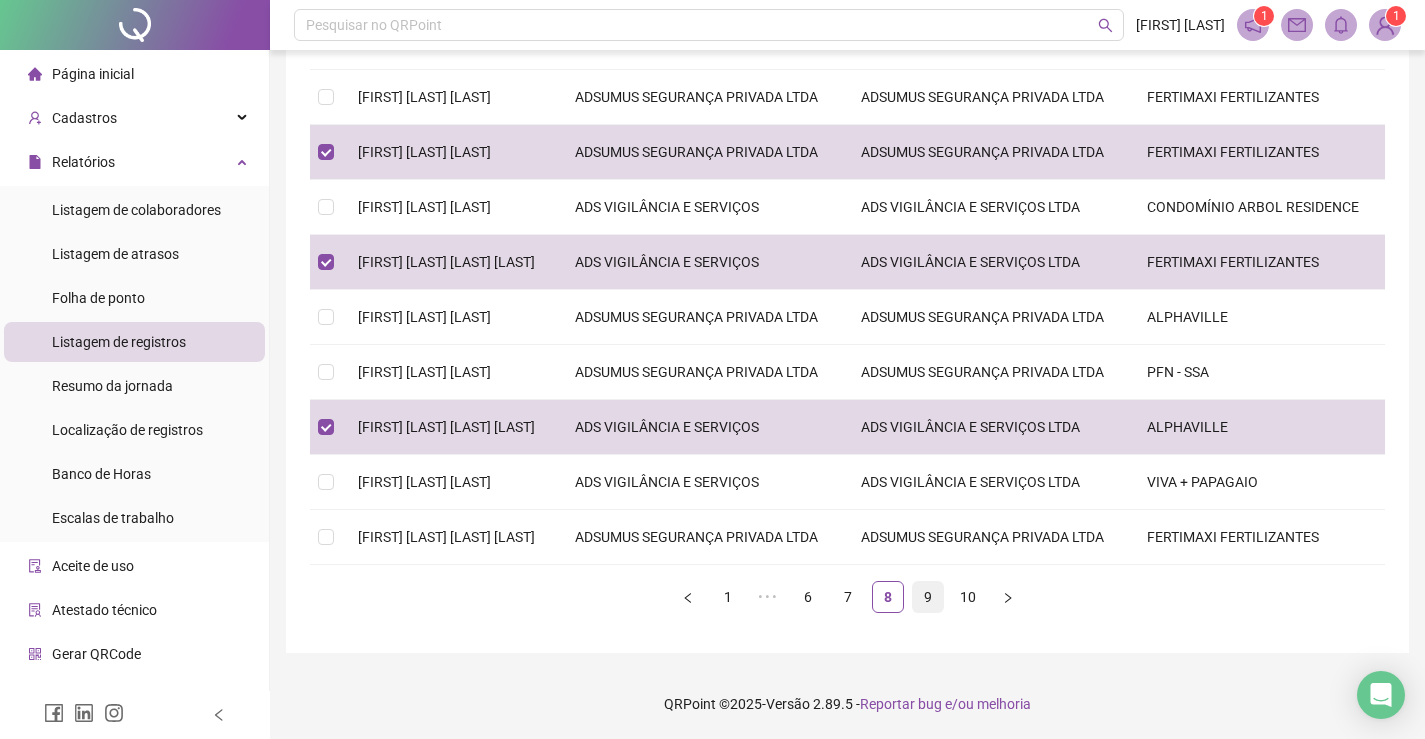 click on "9" at bounding box center [928, 597] 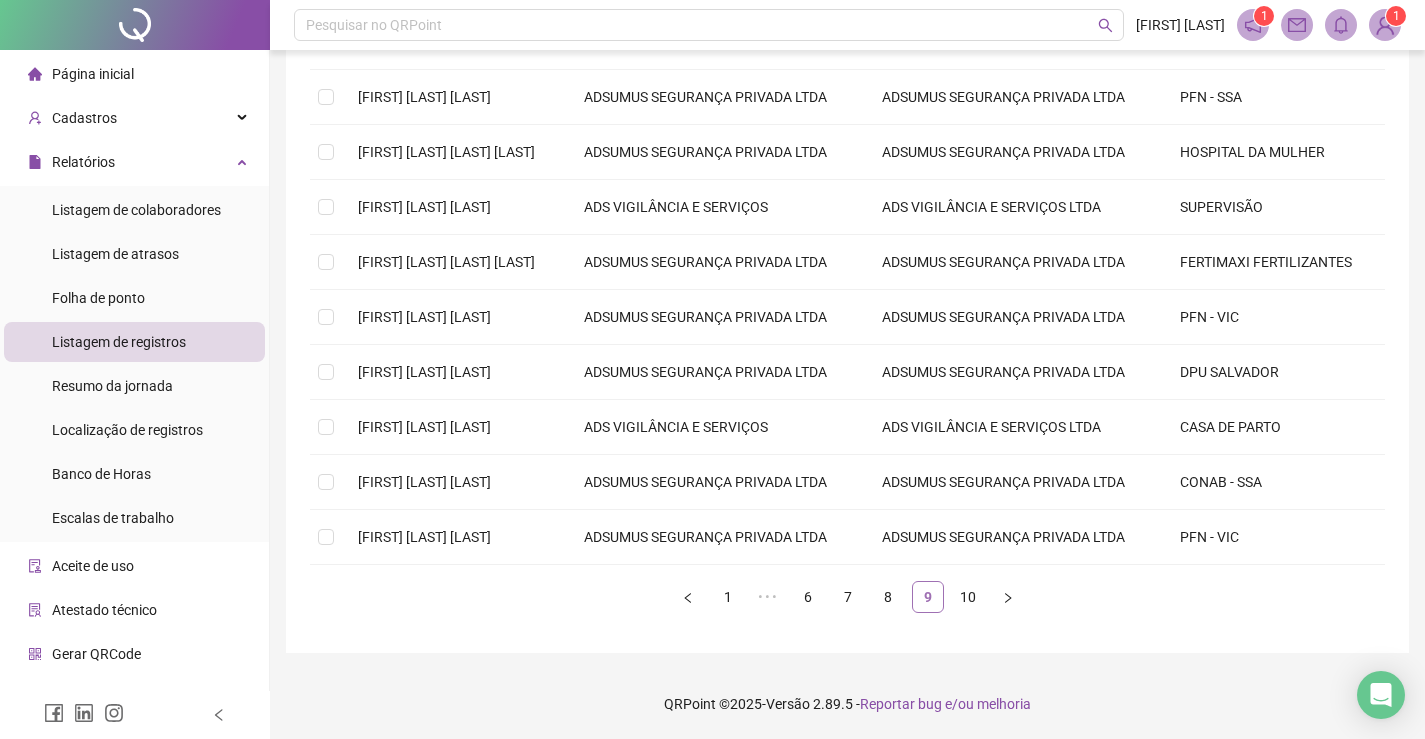 scroll, scrollTop: 315, scrollLeft: 0, axis: vertical 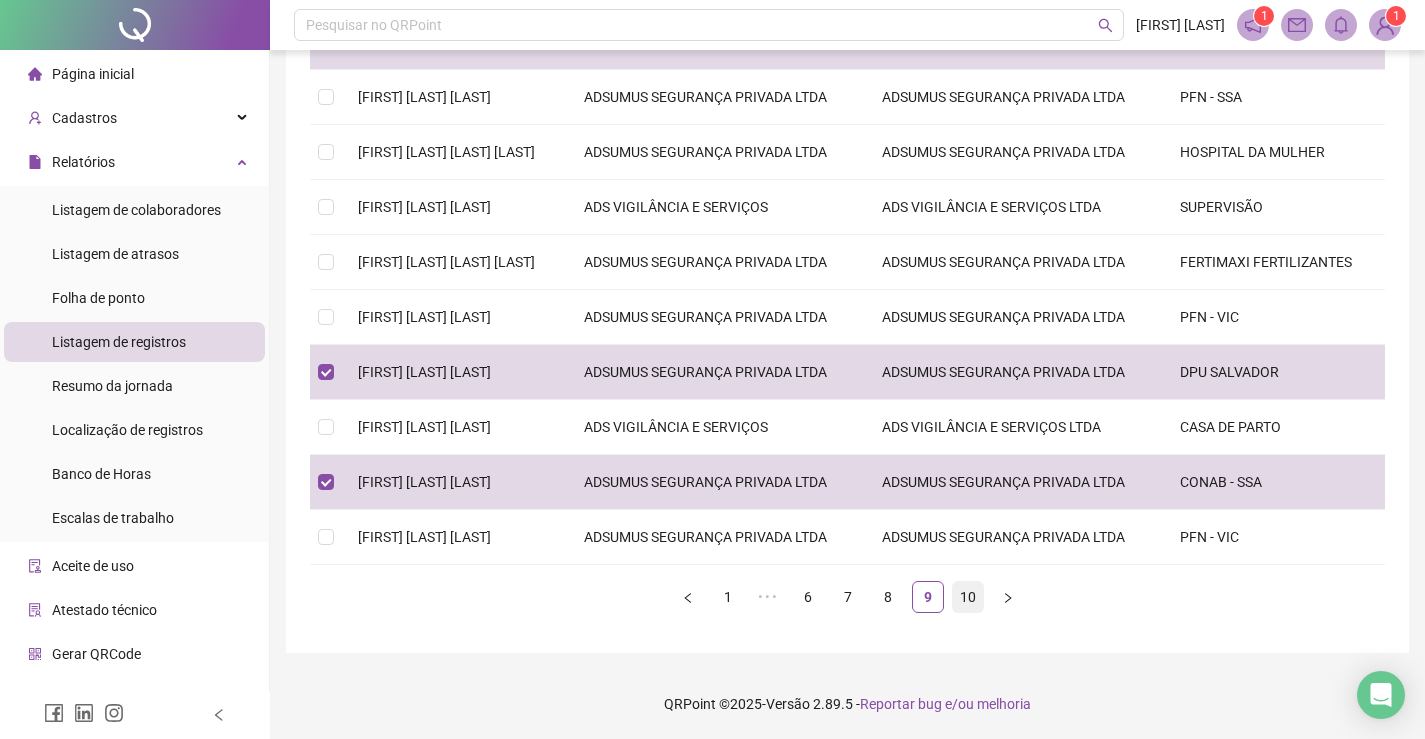click on "10" at bounding box center [968, 597] 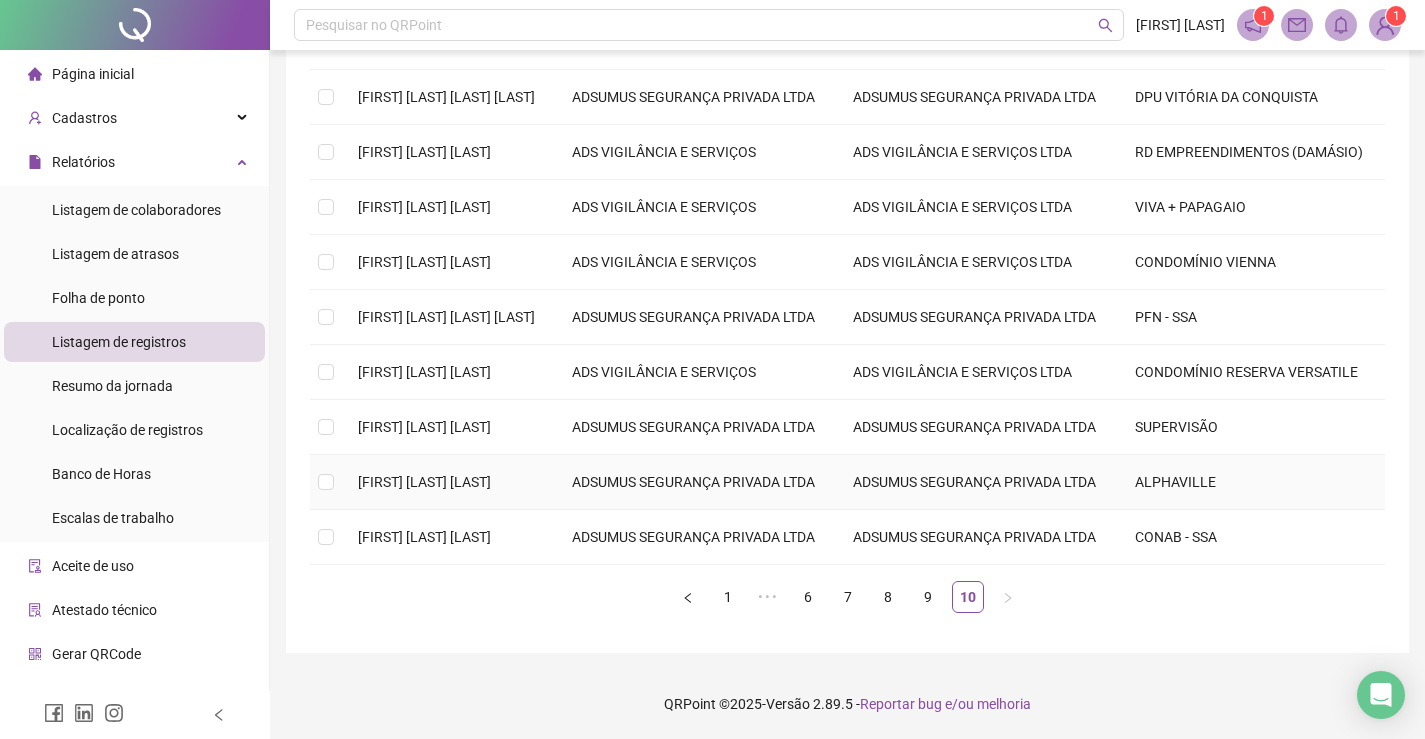 scroll, scrollTop: 315, scrollLeft: 0, axis: vertical 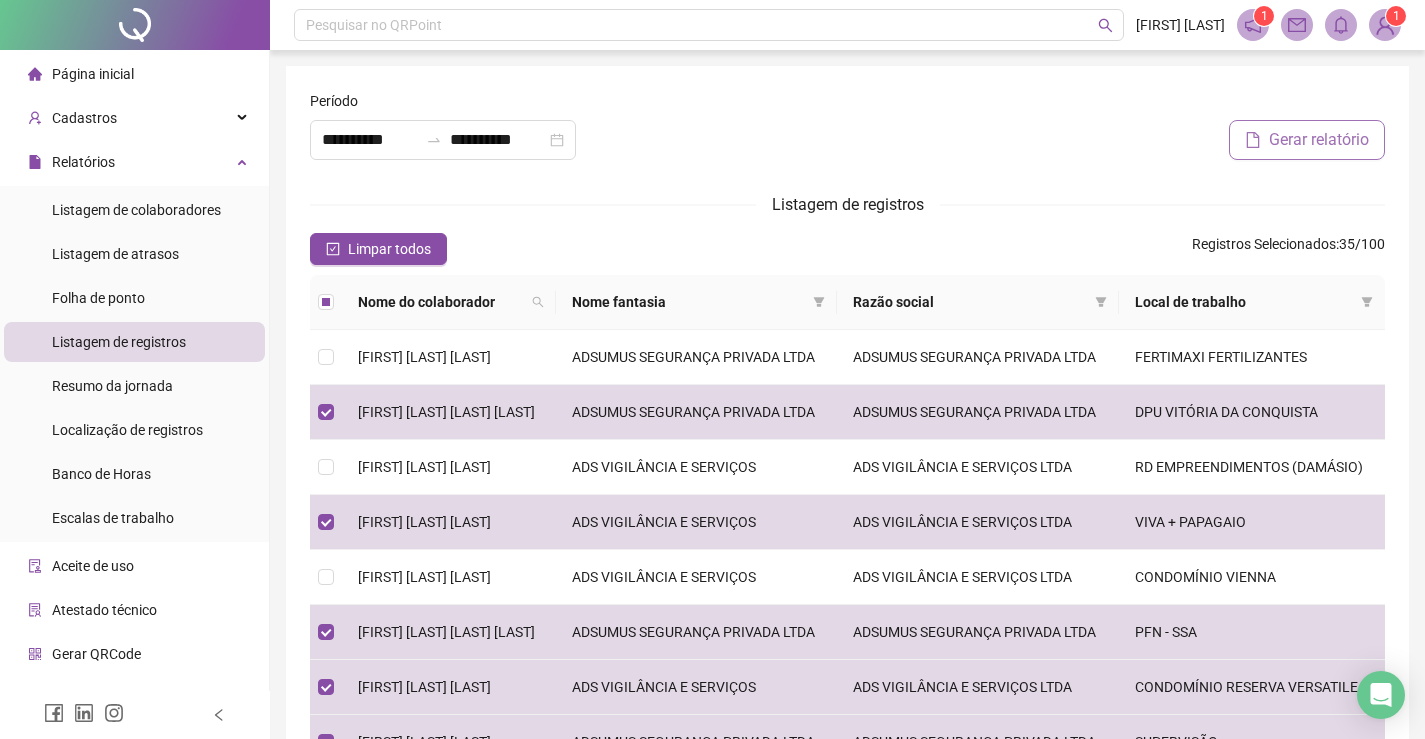 click on "Gerar relatório" at bounding box center (1319, 140) 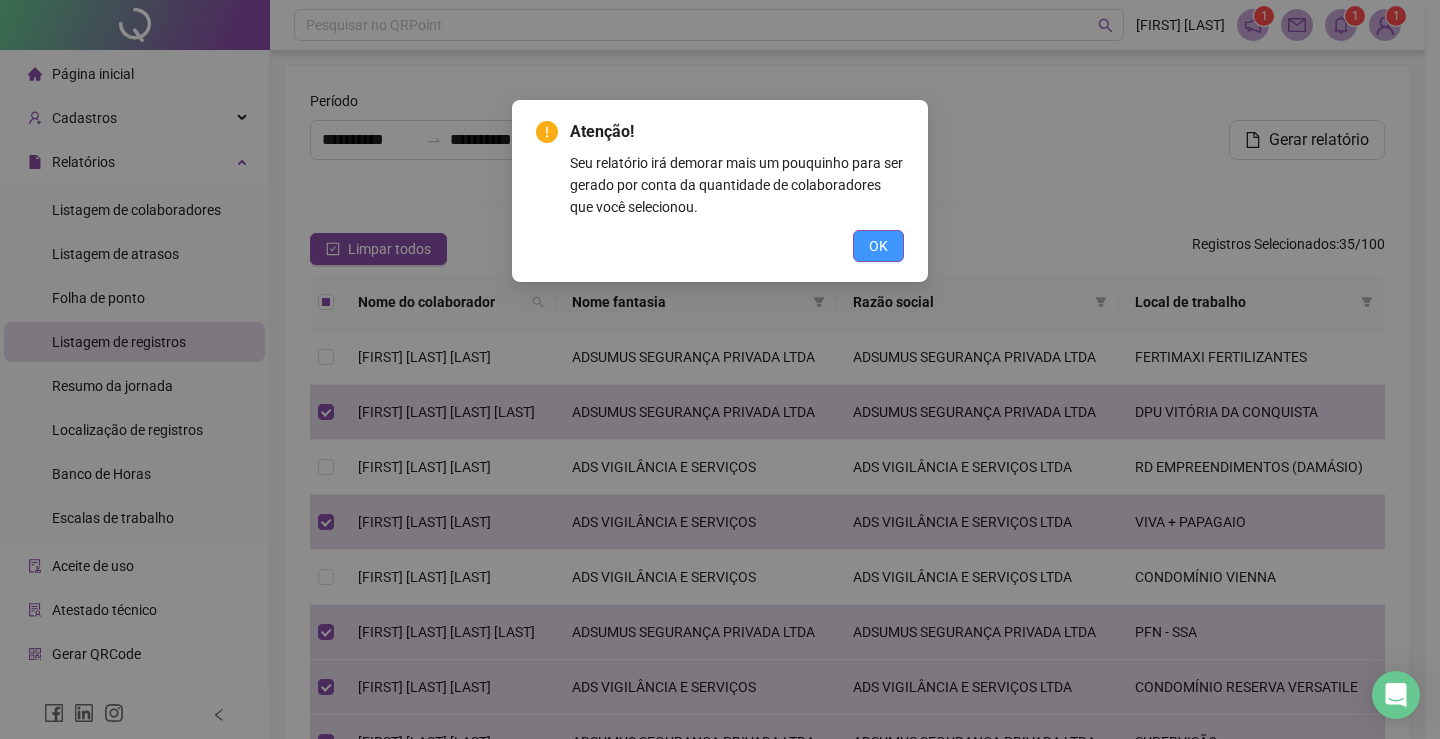 click on "OK" at bounding box center [878, 246] 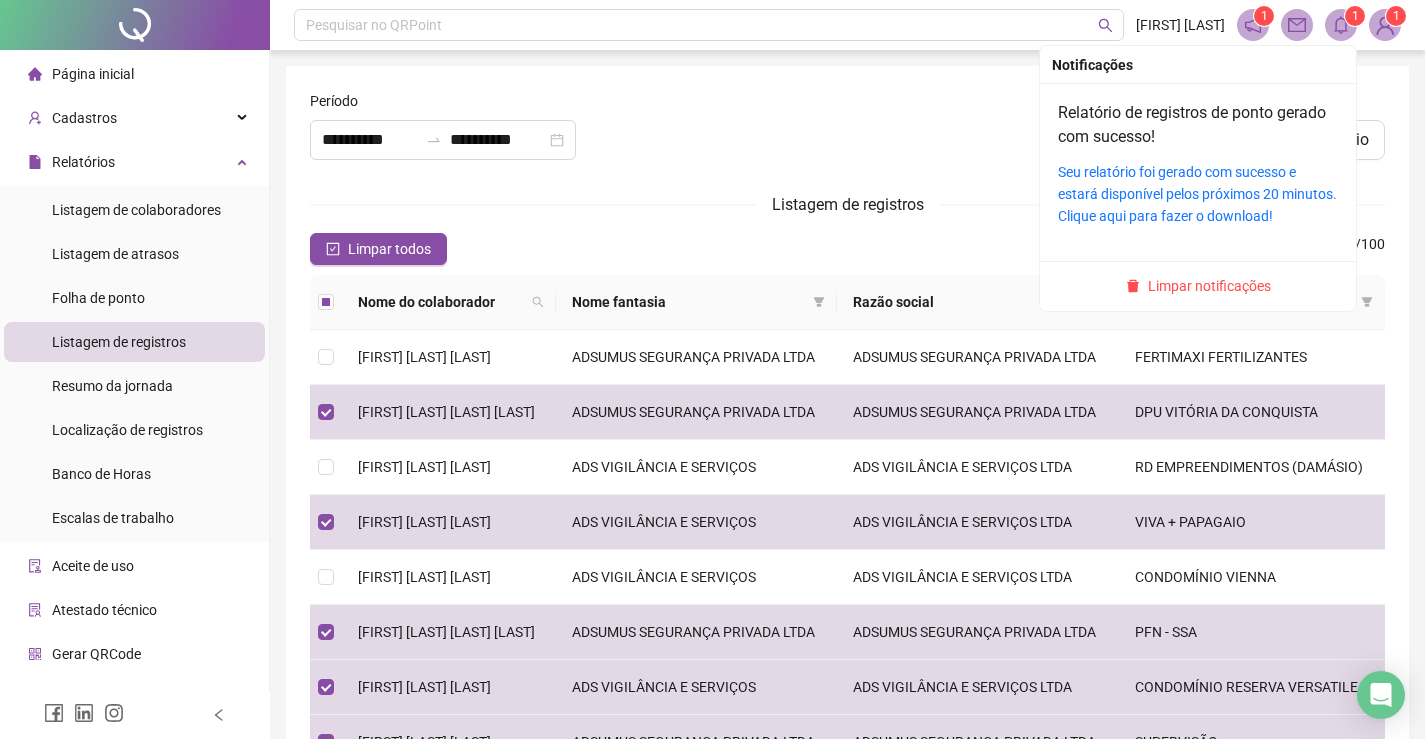 click 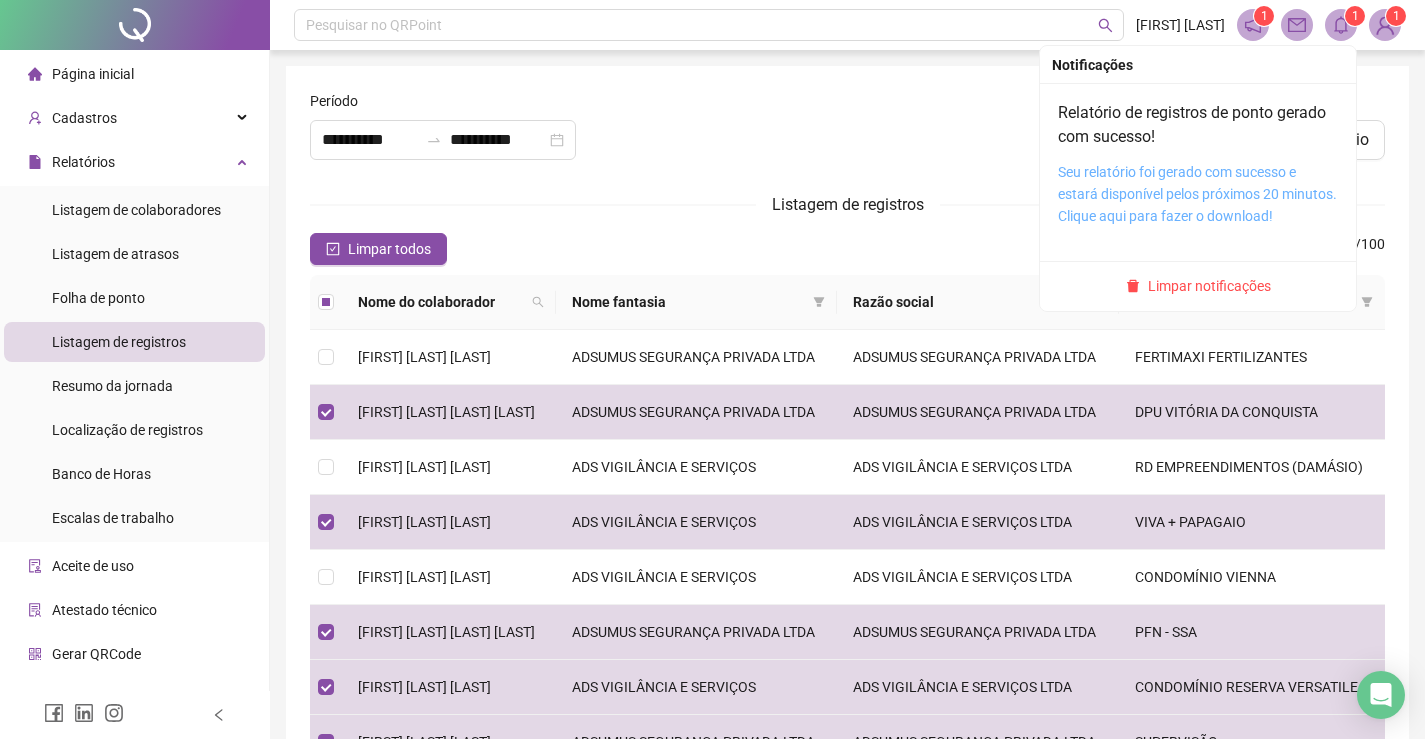 click on "Seu relatório foi gerado com sucesso e estará disponível pelos próximos 20 minutos.
Clique aqui para fazer o download!" at bounding box center [1197, 194] 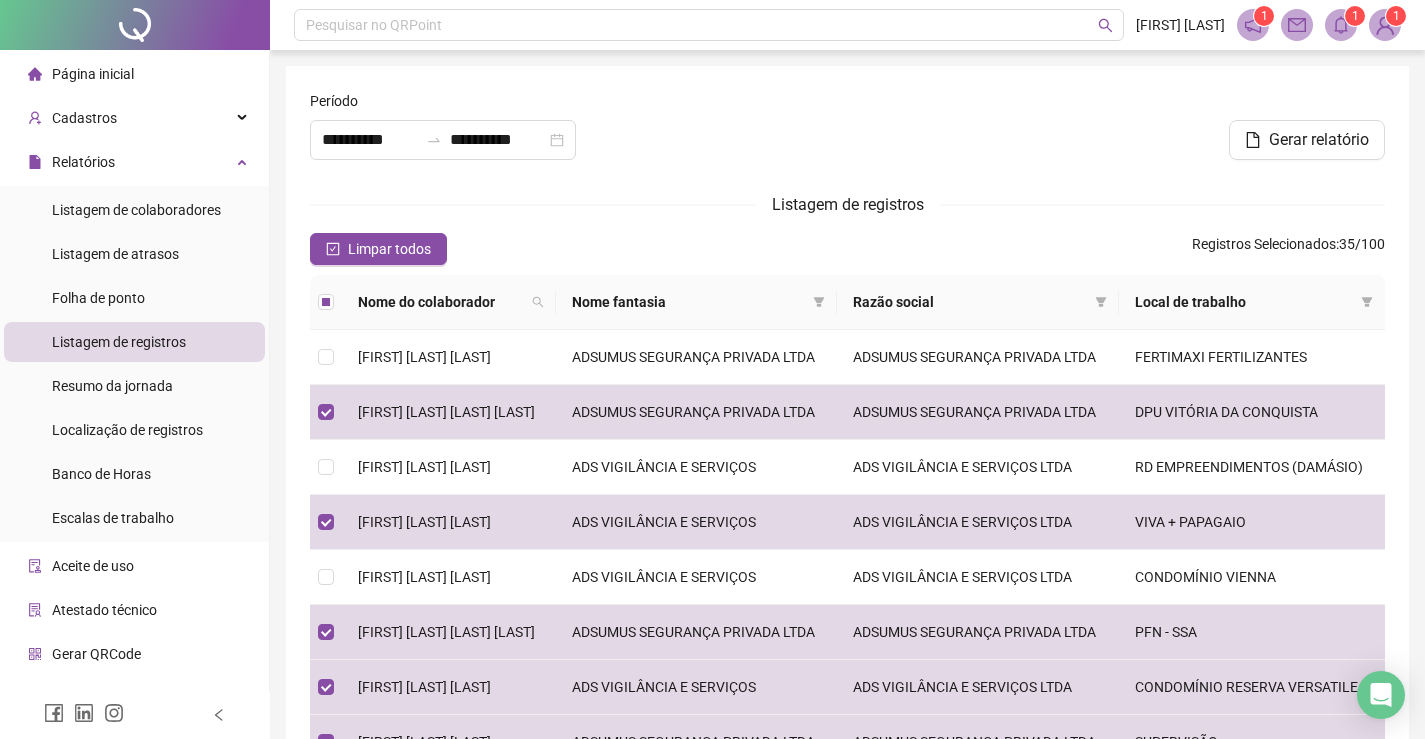 click on "Página inicial" at bounding box center (93, 74) 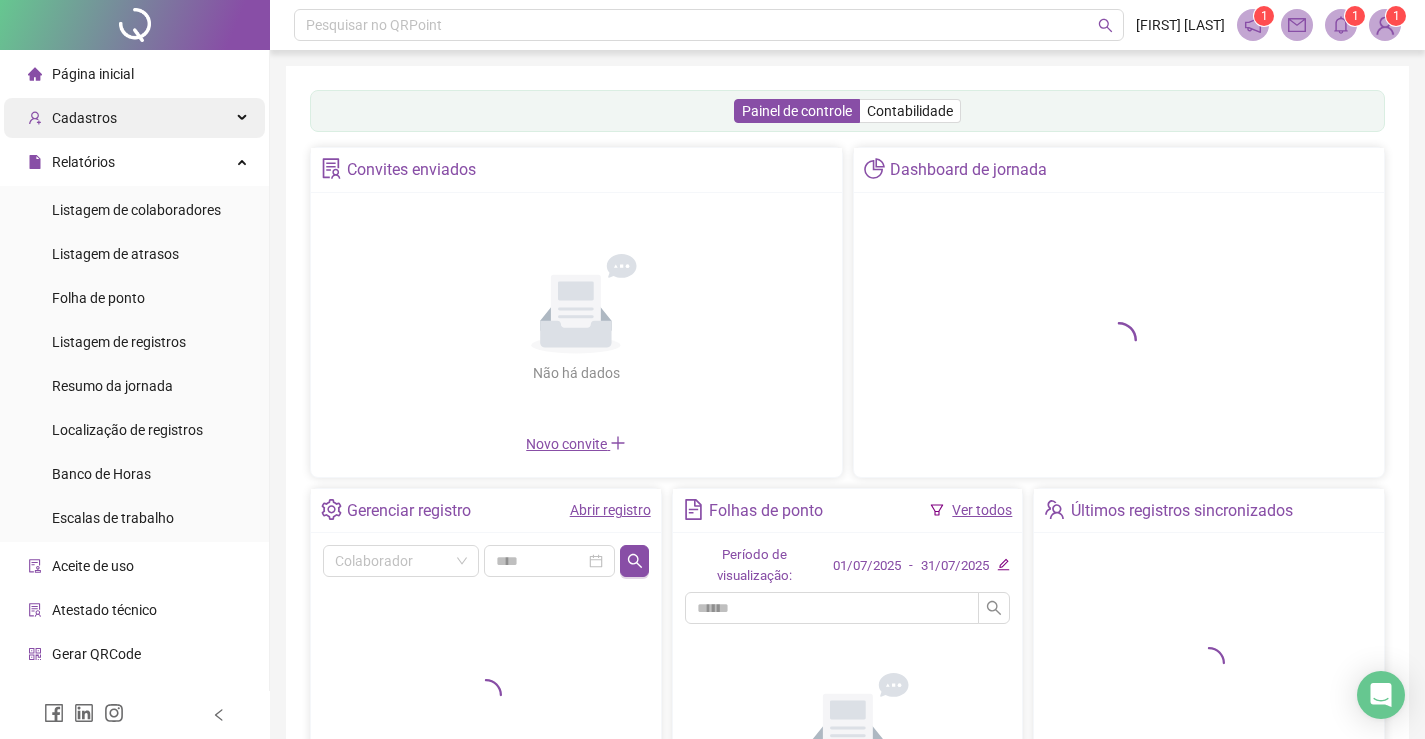 click on "Cadastros" at bounding box center [134, 118] 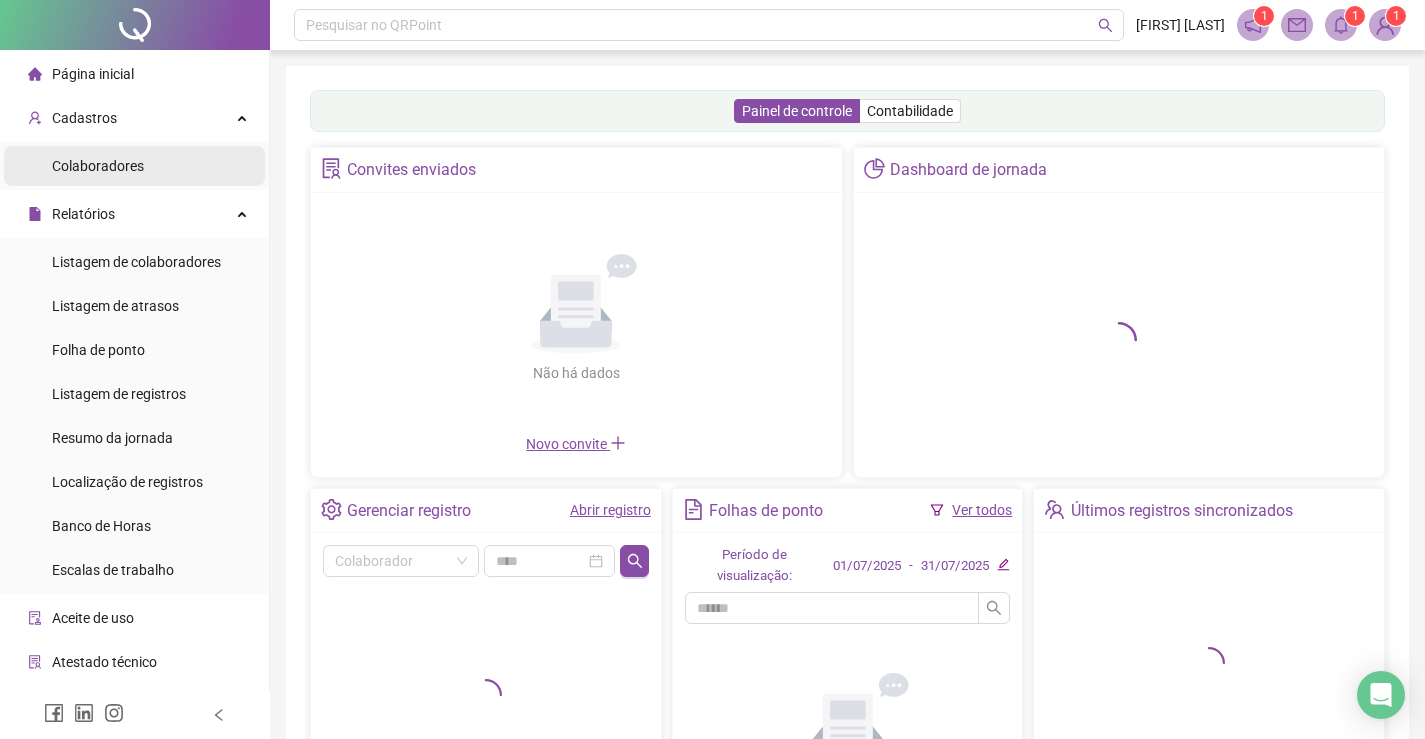 click on "Colaboradores" at bounding box center [134, 166] 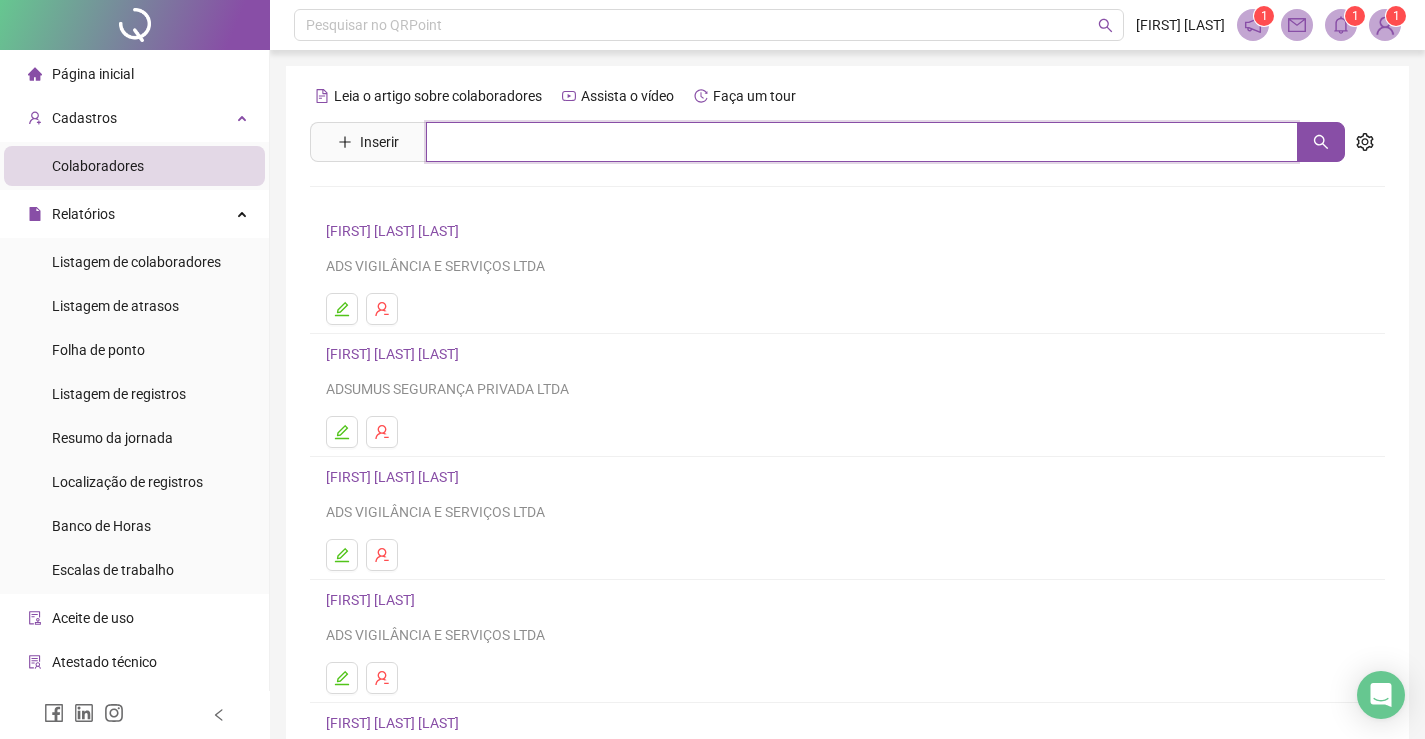 click at bounding box center (862, 142) 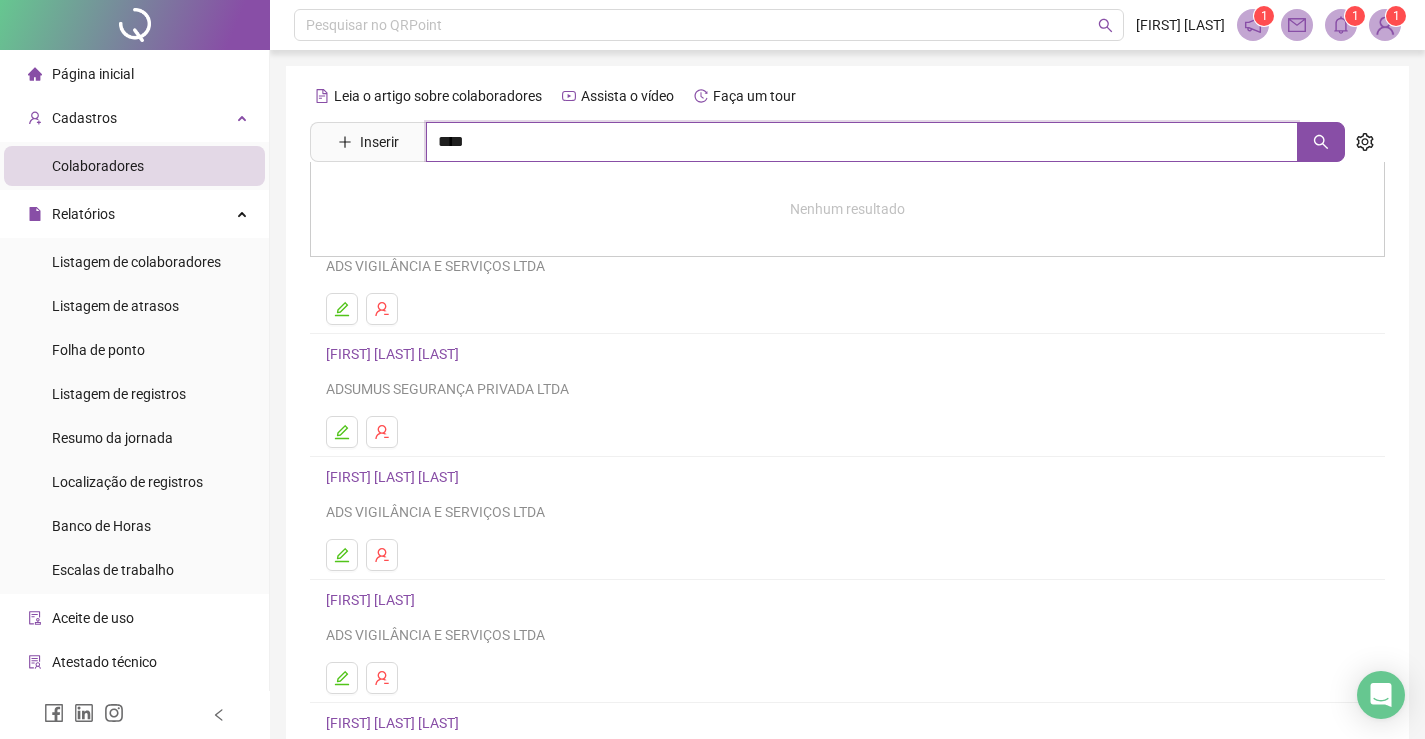 type on "****" 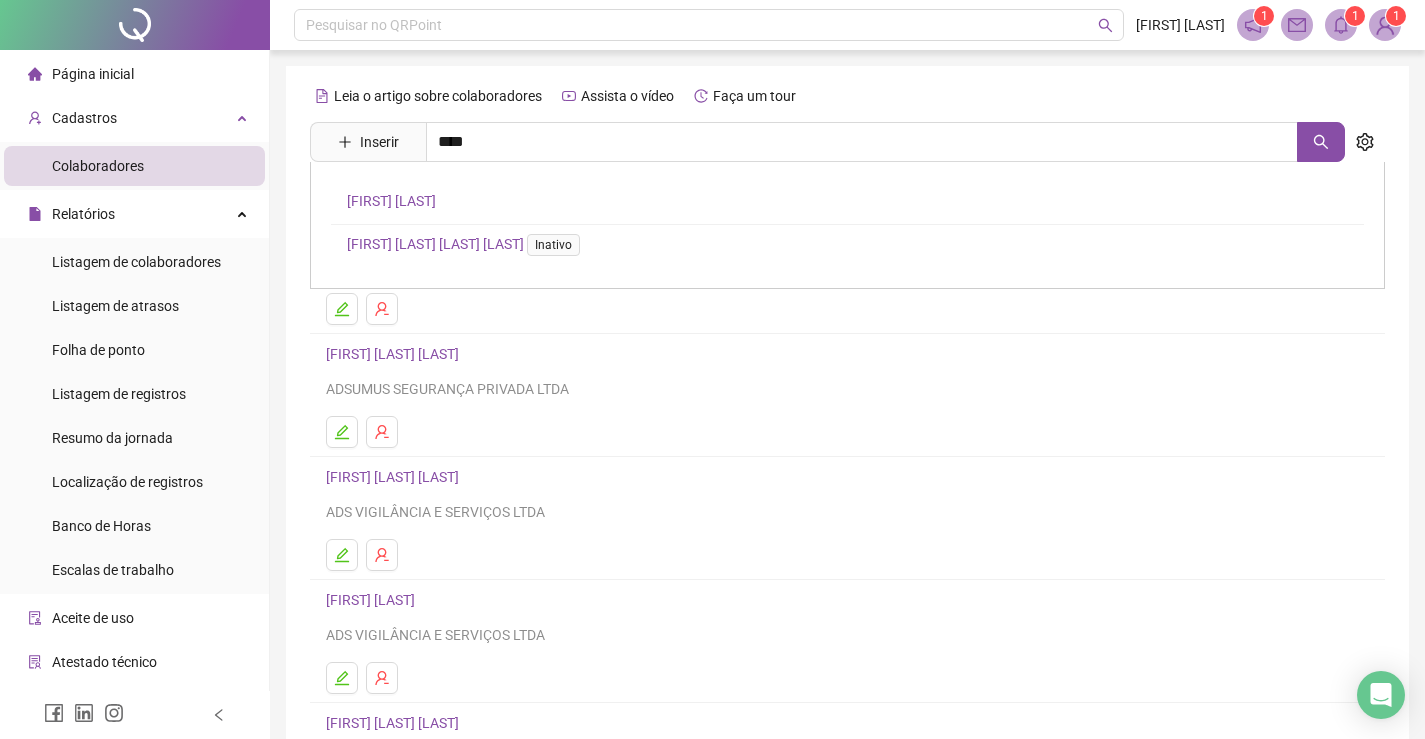 click on "[FIRST] [LAST]" at bounding box center [391, 201] 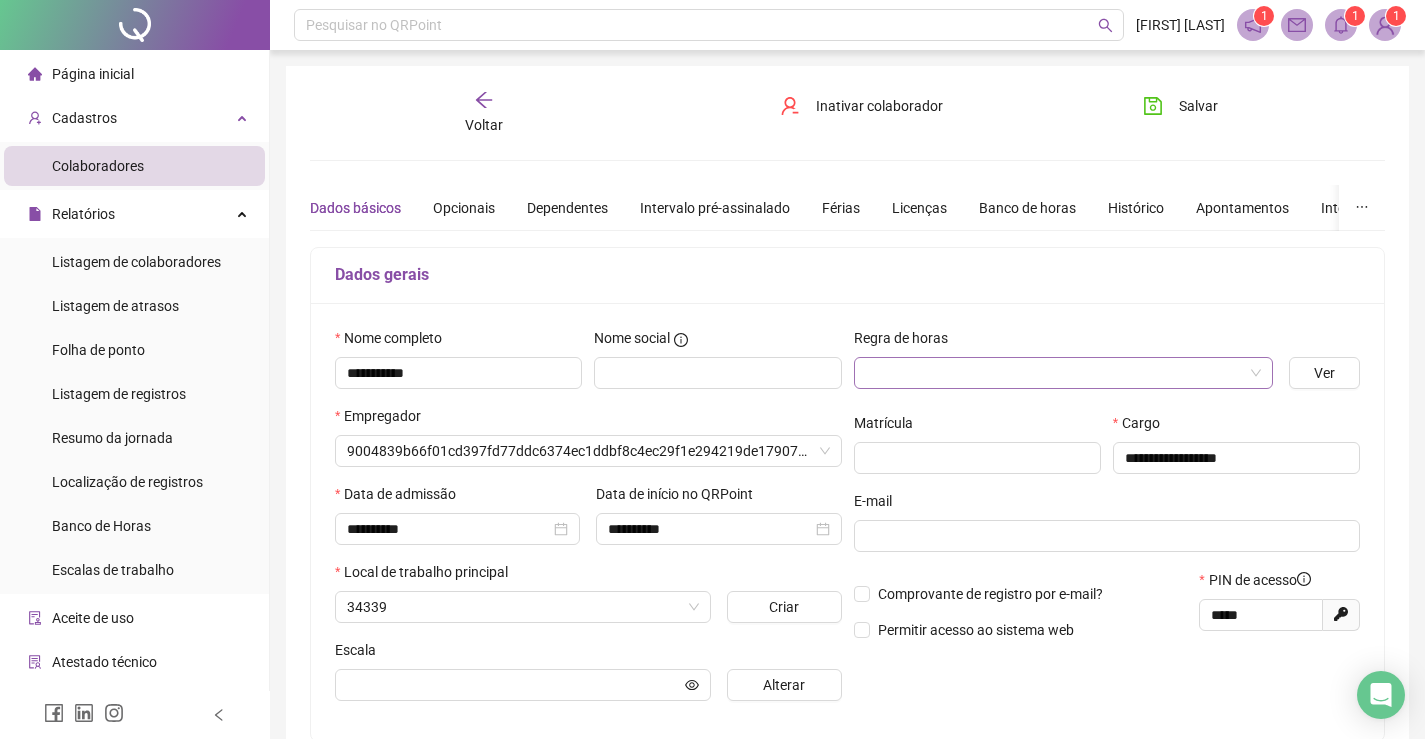type on "**********" 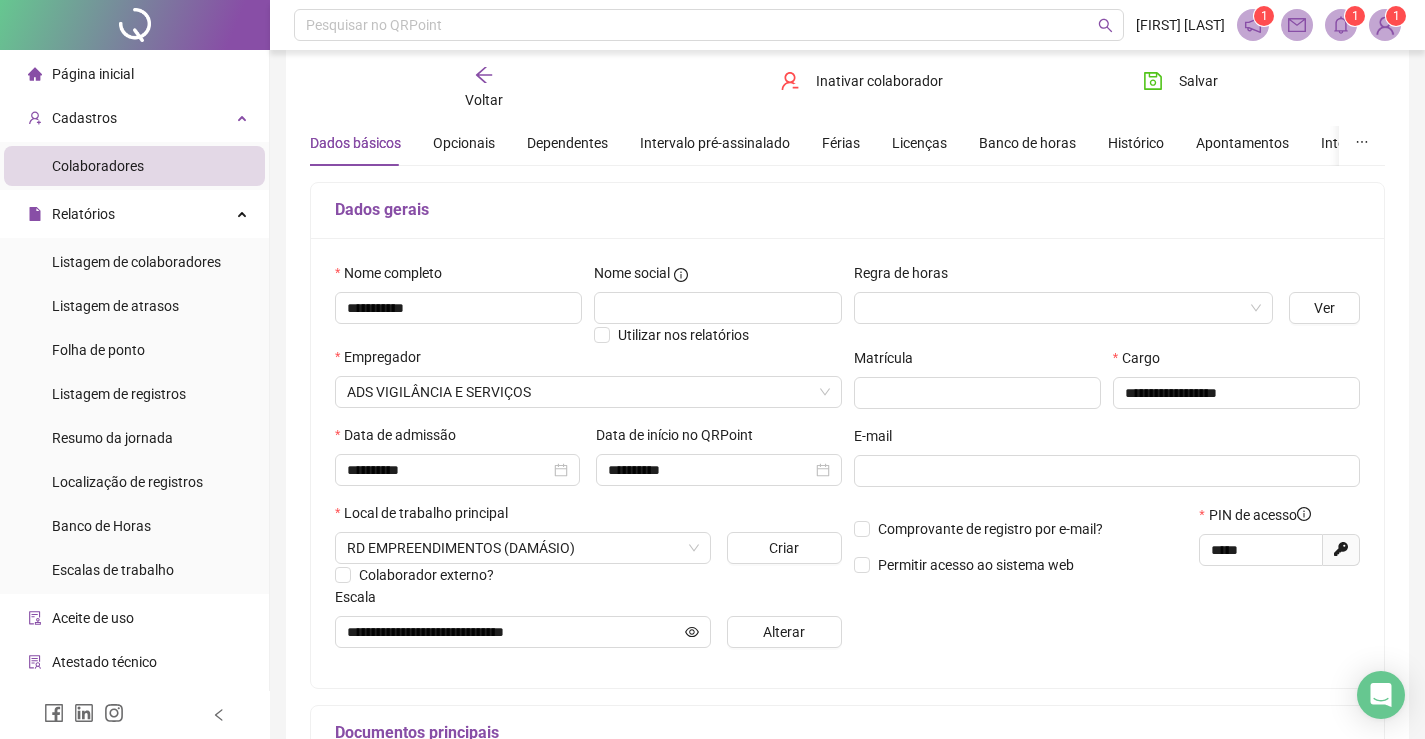 scroll, scrollTop: 100, scrollLeft: 0, axis: vertical 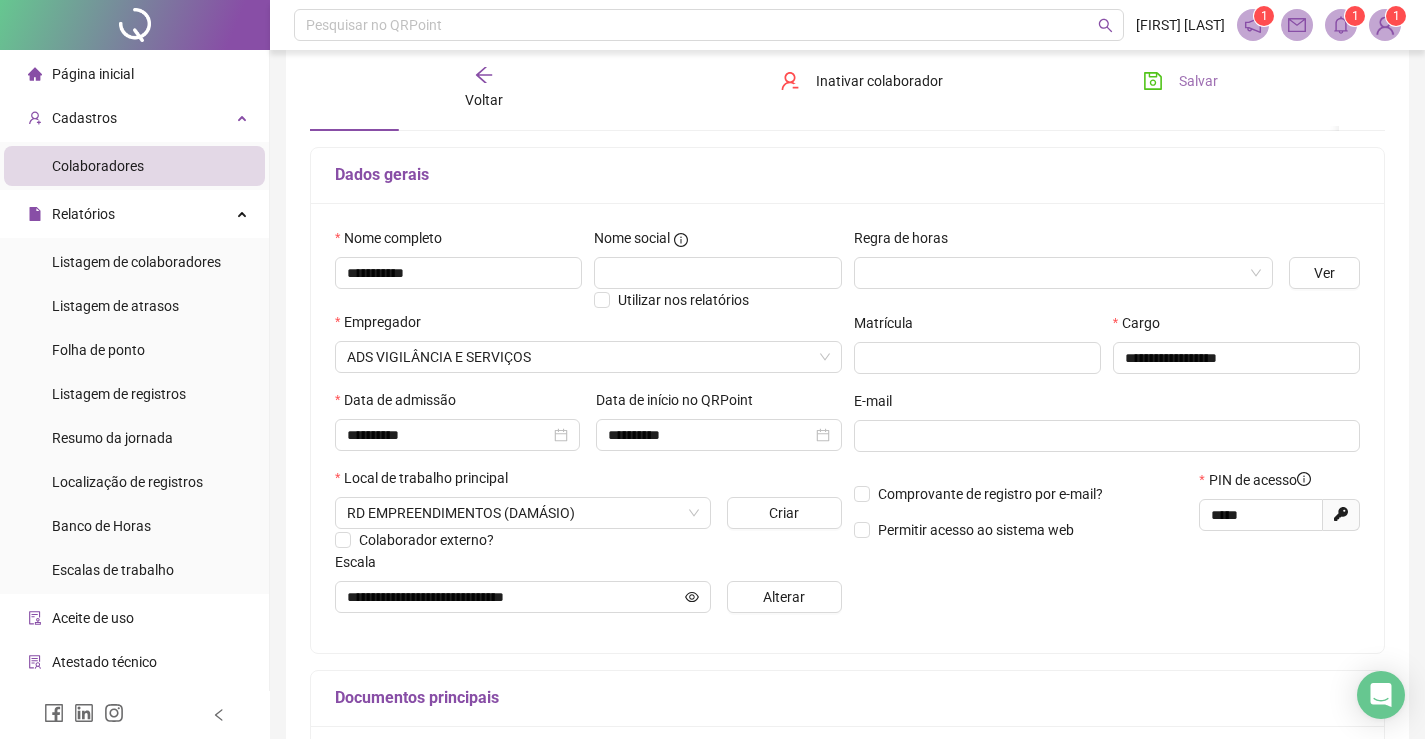 click on "Salvar" at bounding box center (1198, 81) 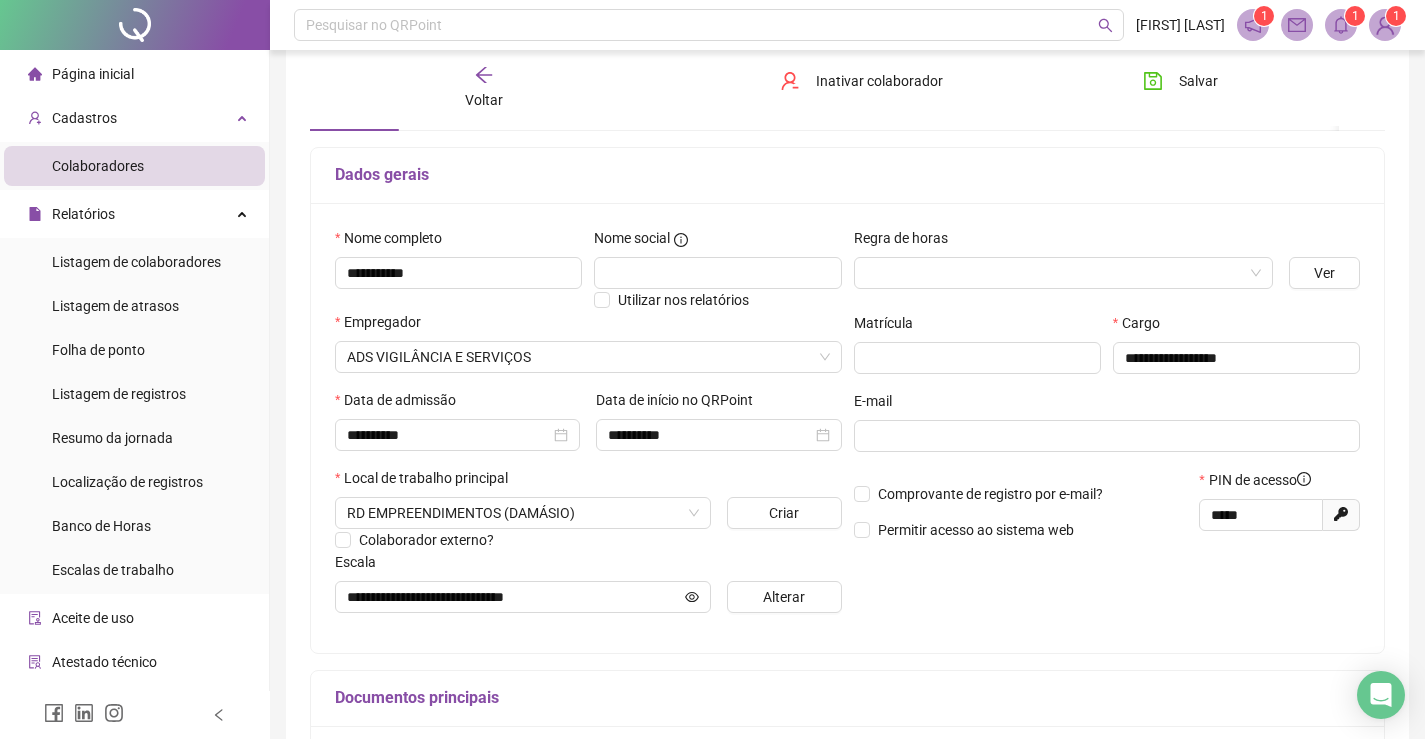 click on "Voltar" at bounding box center [484, 88] 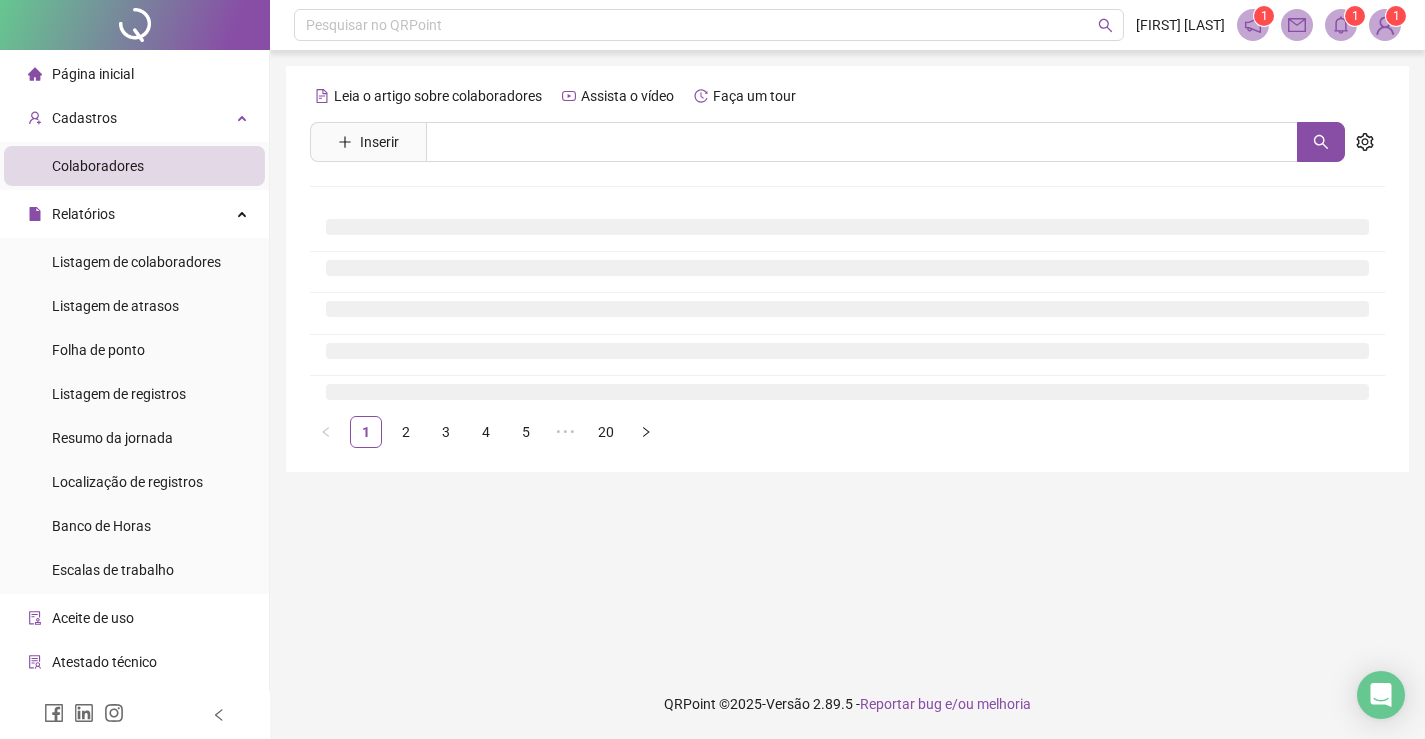 scroll, scrollTop: 0, scrollLeft: 0, axis: both 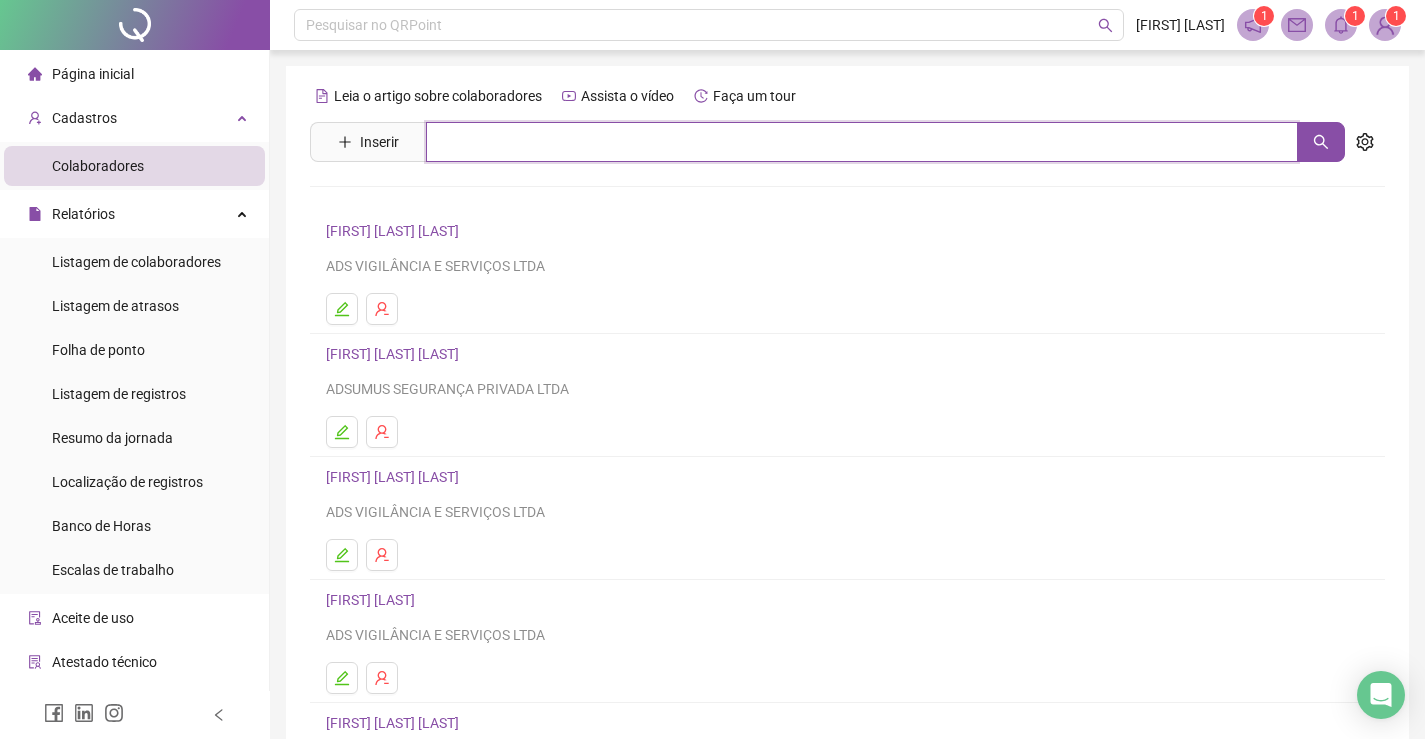 click at bounding box center [862, 142] 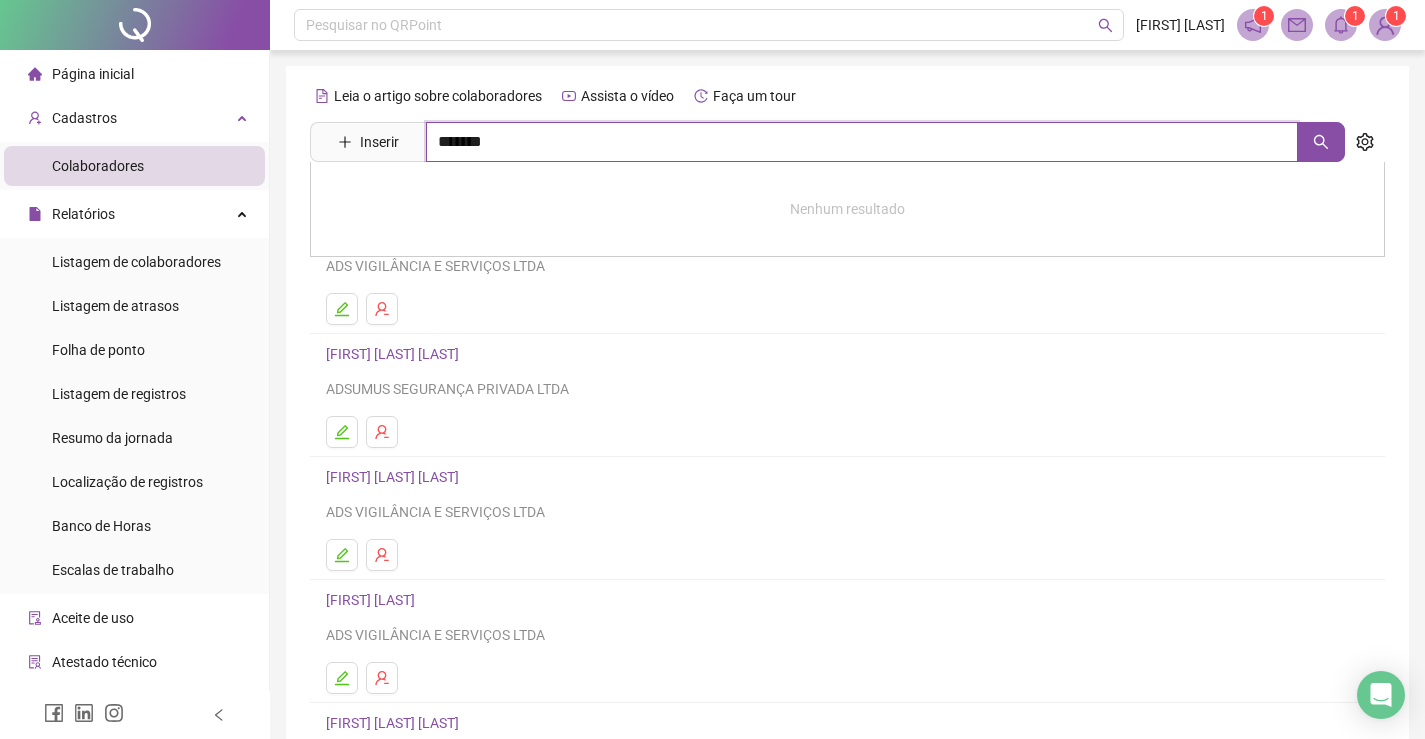 type on "*******" 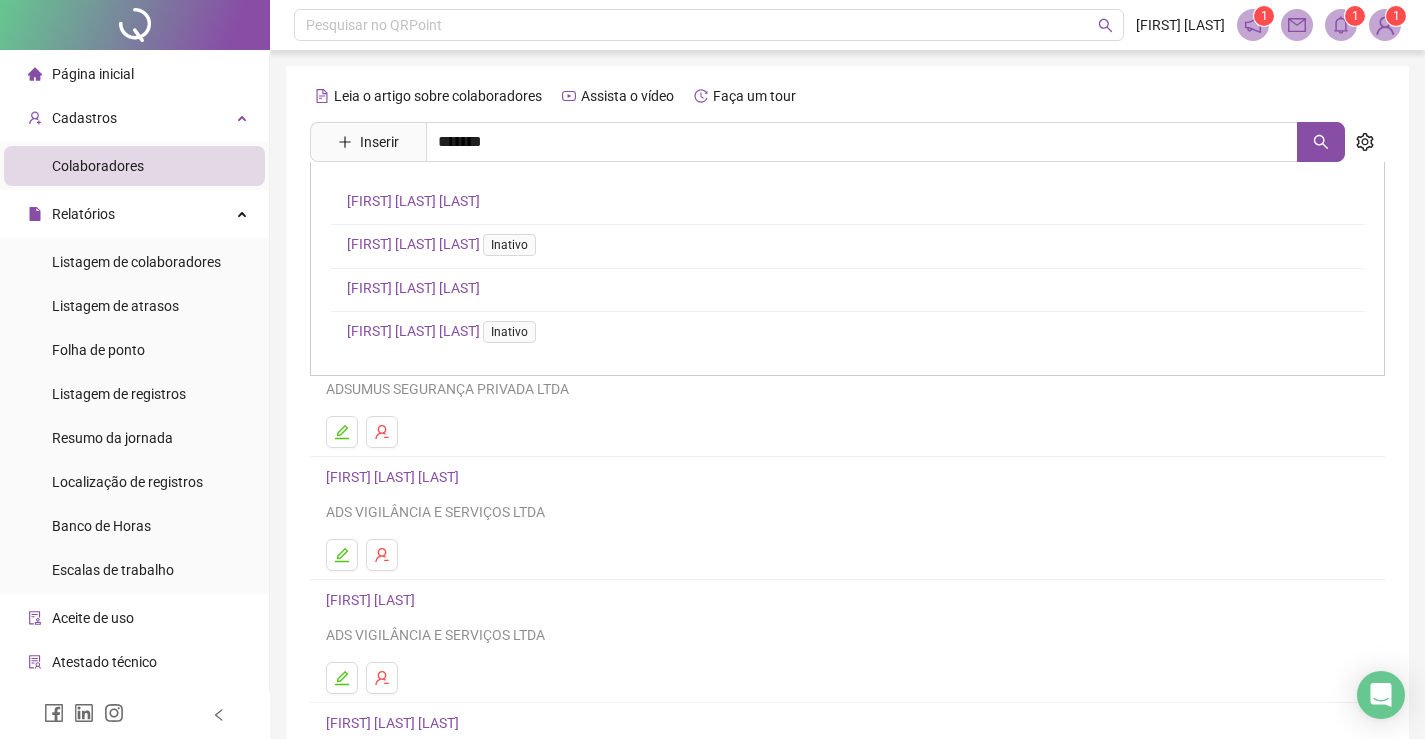 click on "[FIRST] [LAST] [LAST]" at bounding box center [413, 288] 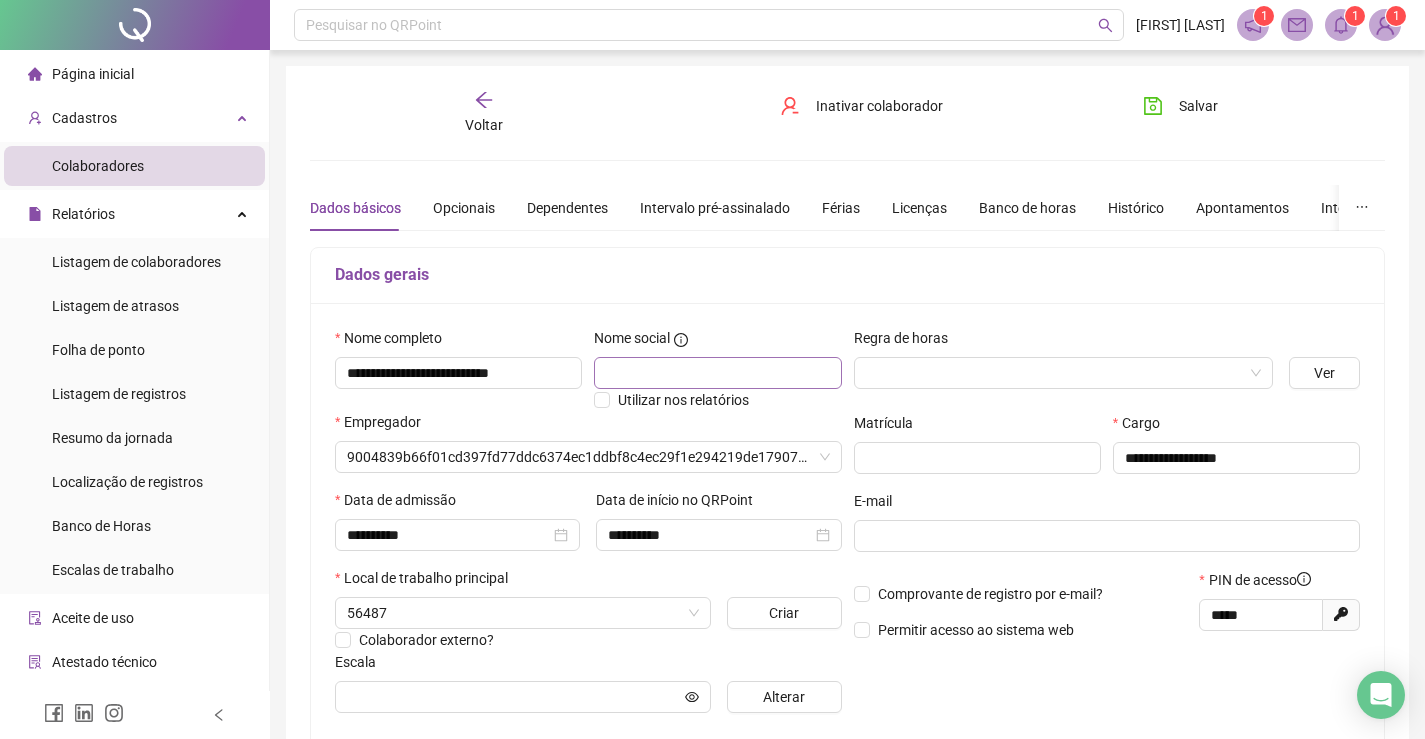 type on "**********" 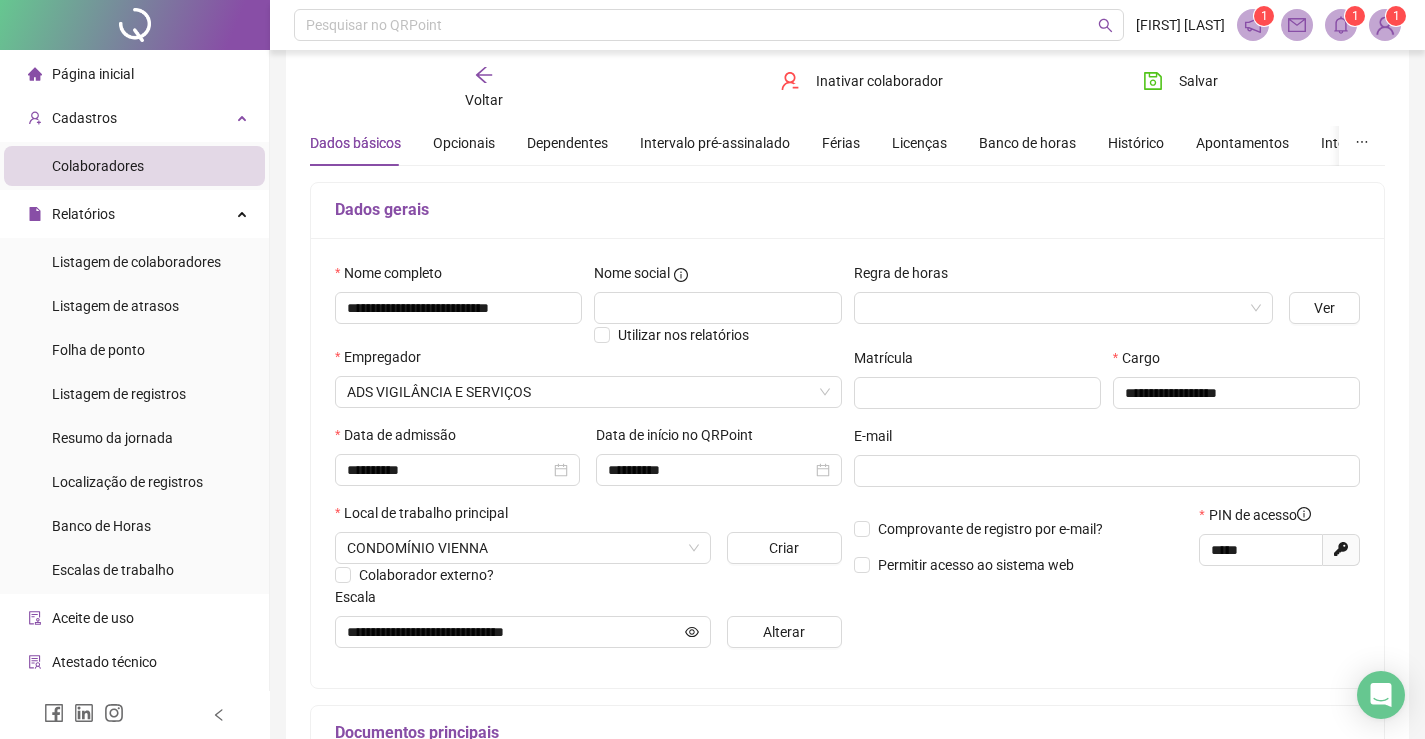 scroll, scrollTop: 100, scrollLeft: 0, axis: vertical 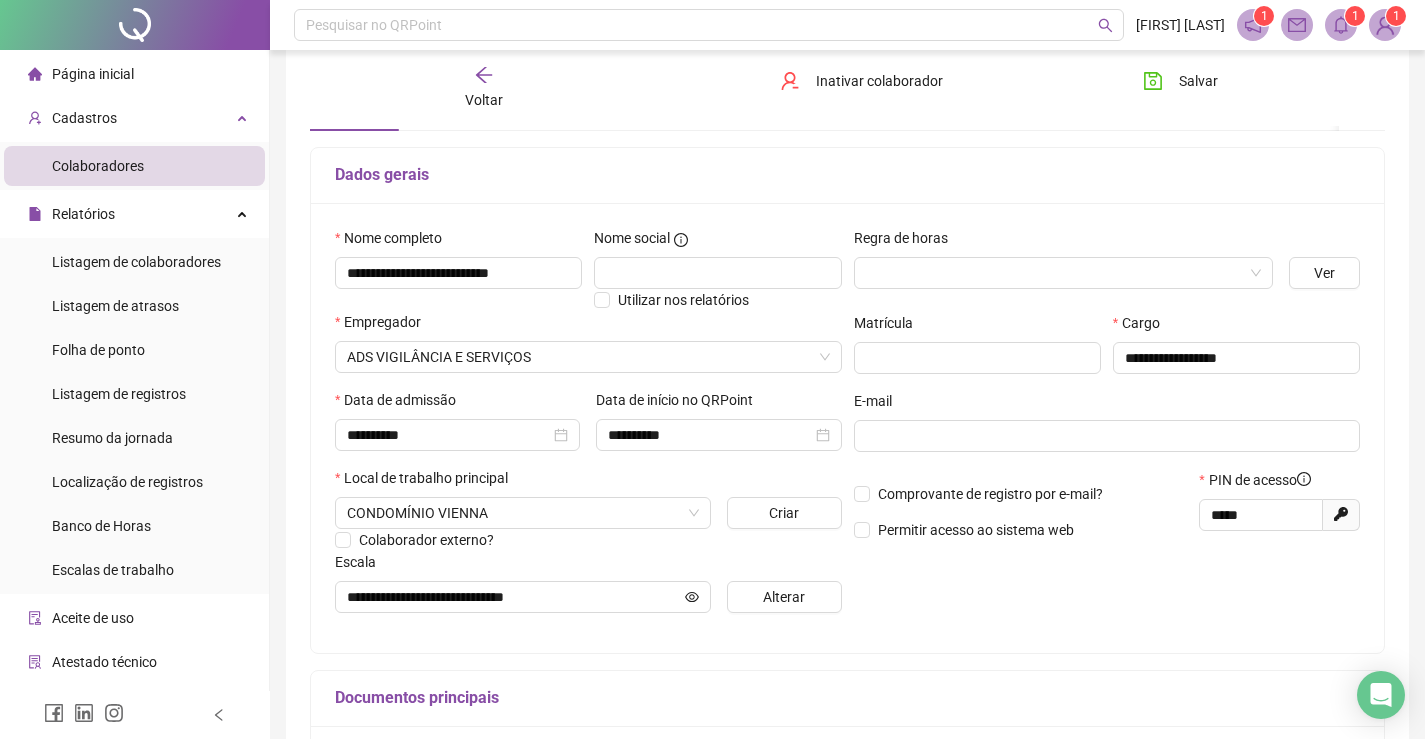 click on "Voltar" at bounding box center [484, 100] 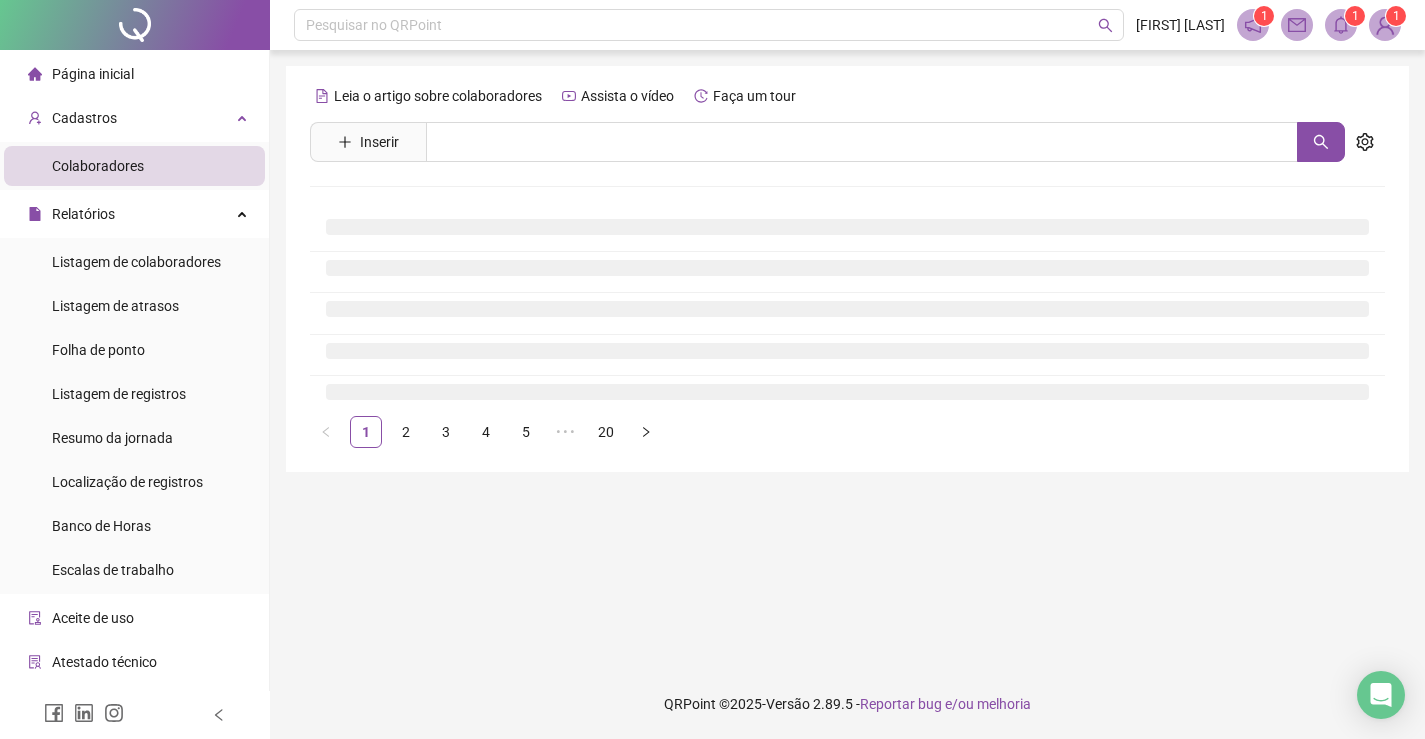 scroll, scrollTop: 0, scrollLeft: 0, axis: both 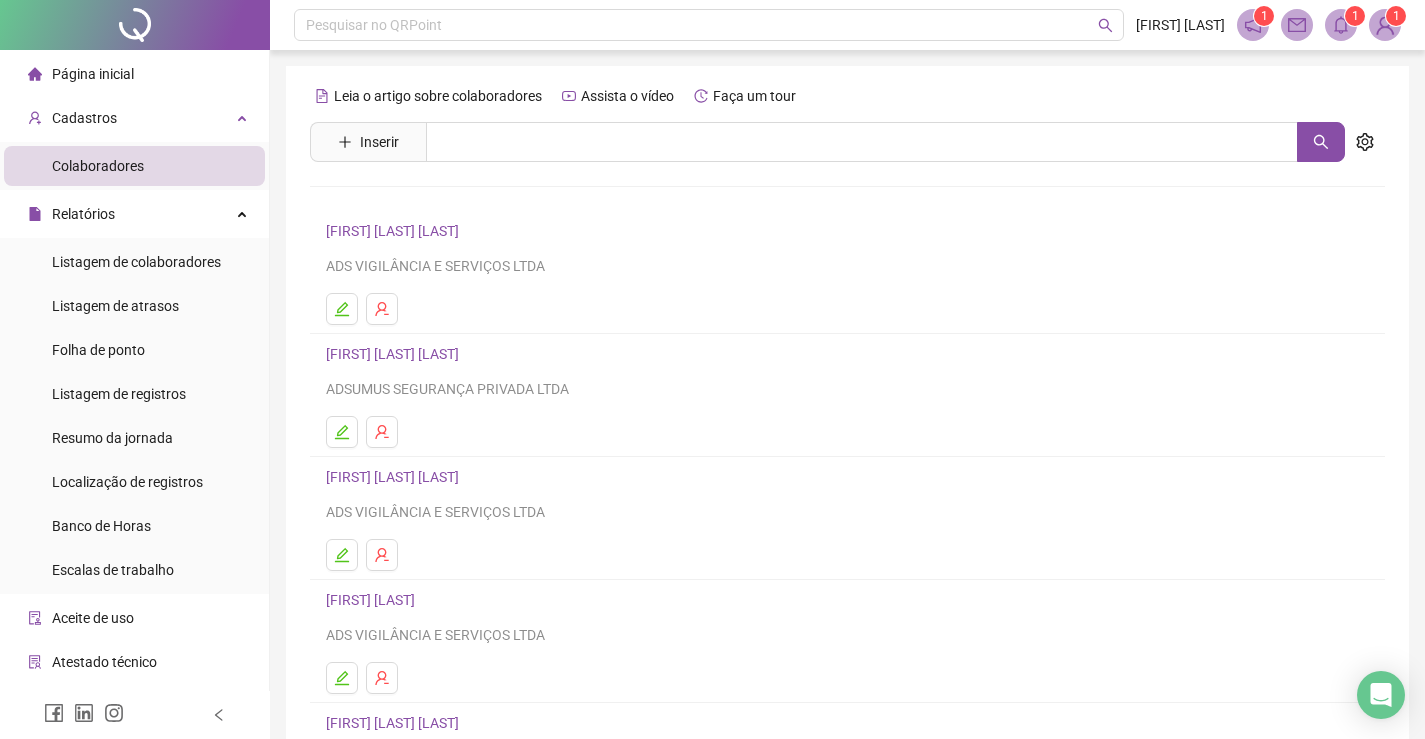 click on "Leia o artigo sobre colaboradores Assista o vídeo Faça um tour Inserir Nenhum resultado [FIRST] [LAST] [LAST]    ADS VIGILÂNCIA E SERVIÇOS LTDA [FIRST] [LAST] [LAST]    ADSUMUS SEGURANÇA PRIVADA LTDA [FIRST] [LAST] [LAST]    ADS VIGILÂNCIA E SERVIÇOS LTDA [FIRST] [LAST]     ADS VIGILÂNCIA E SERVIÇOS LTDA [FIRST] [LAST] [LAST]    ADSUMUS SEGURANÇA PRIVADA LTDA 1 2 3 4 5 ••• 20" at bounding box center (847, 468) 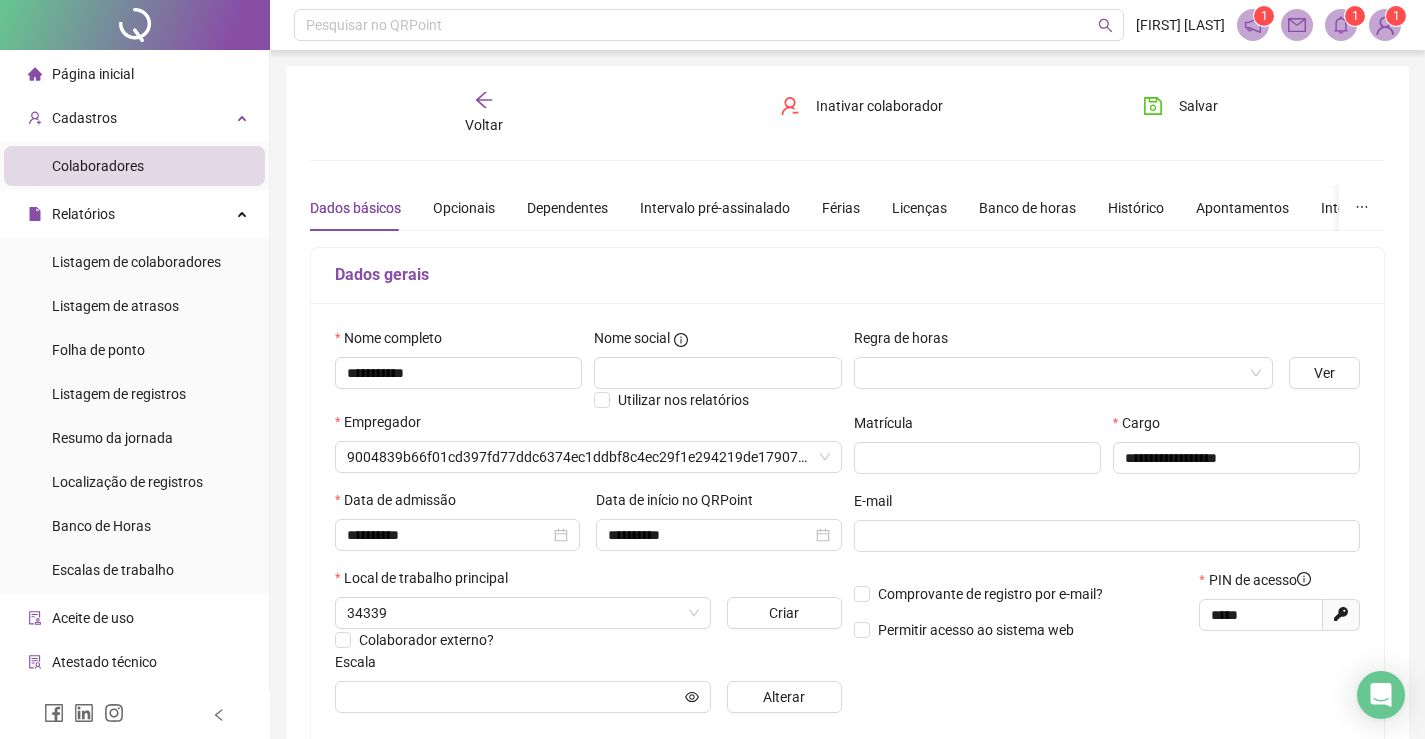 type on "**********" 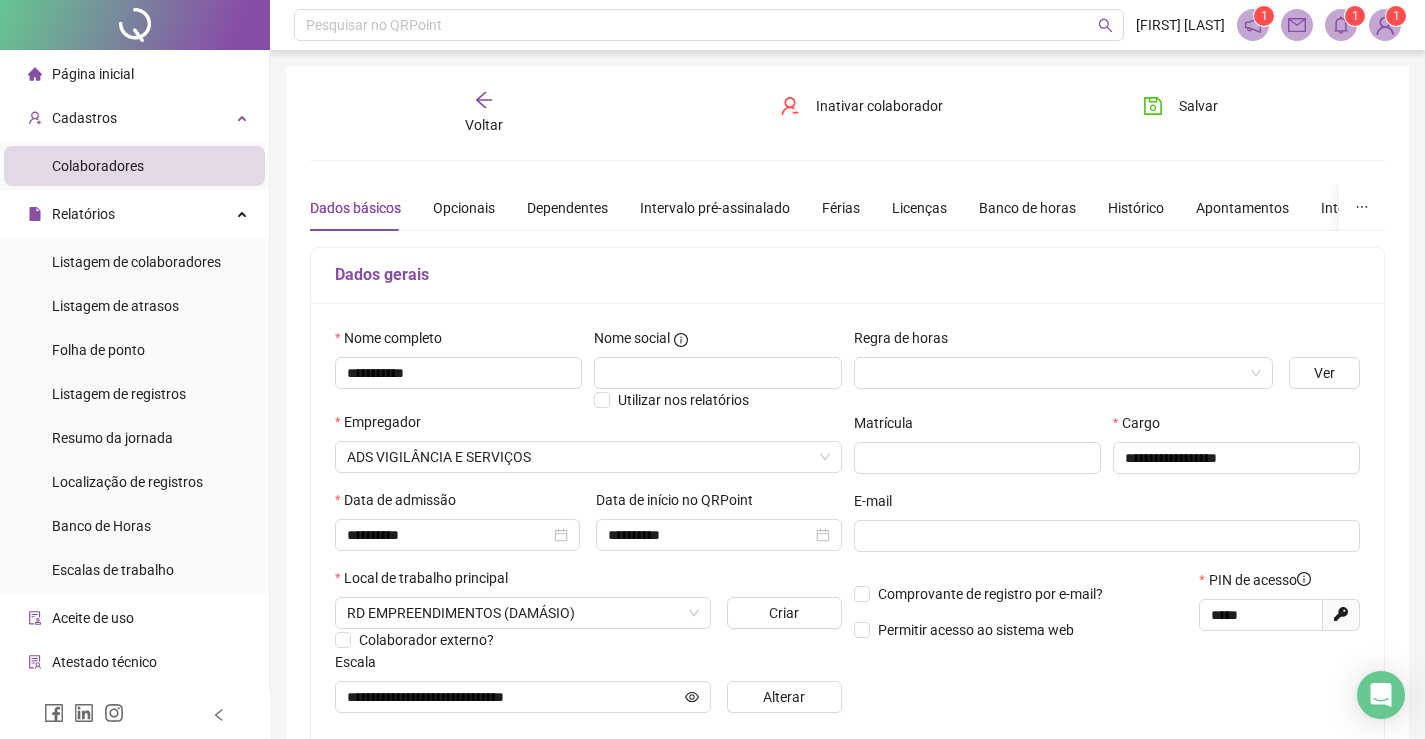 click on "Voltar" at bounding box center [484, 113] 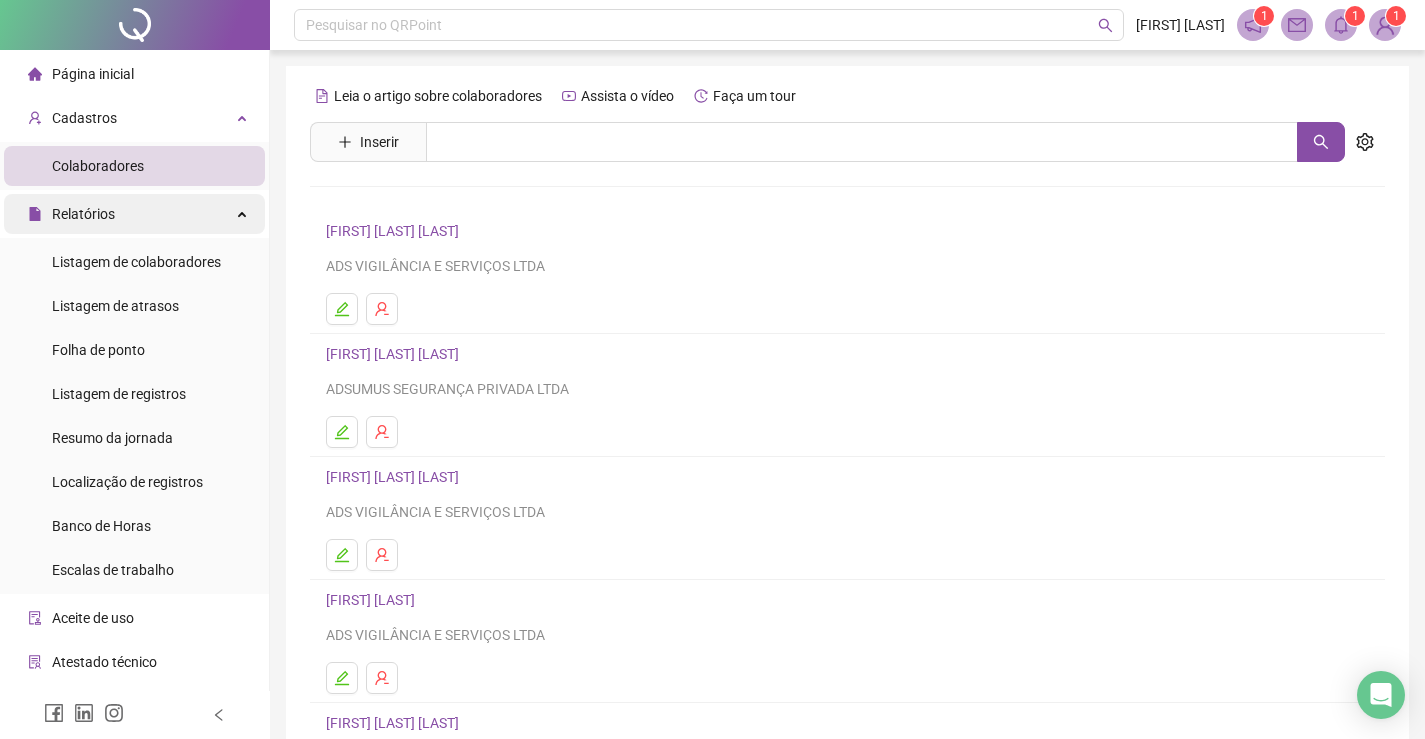 click on "Relatórios" at bounding box center (134, 214) 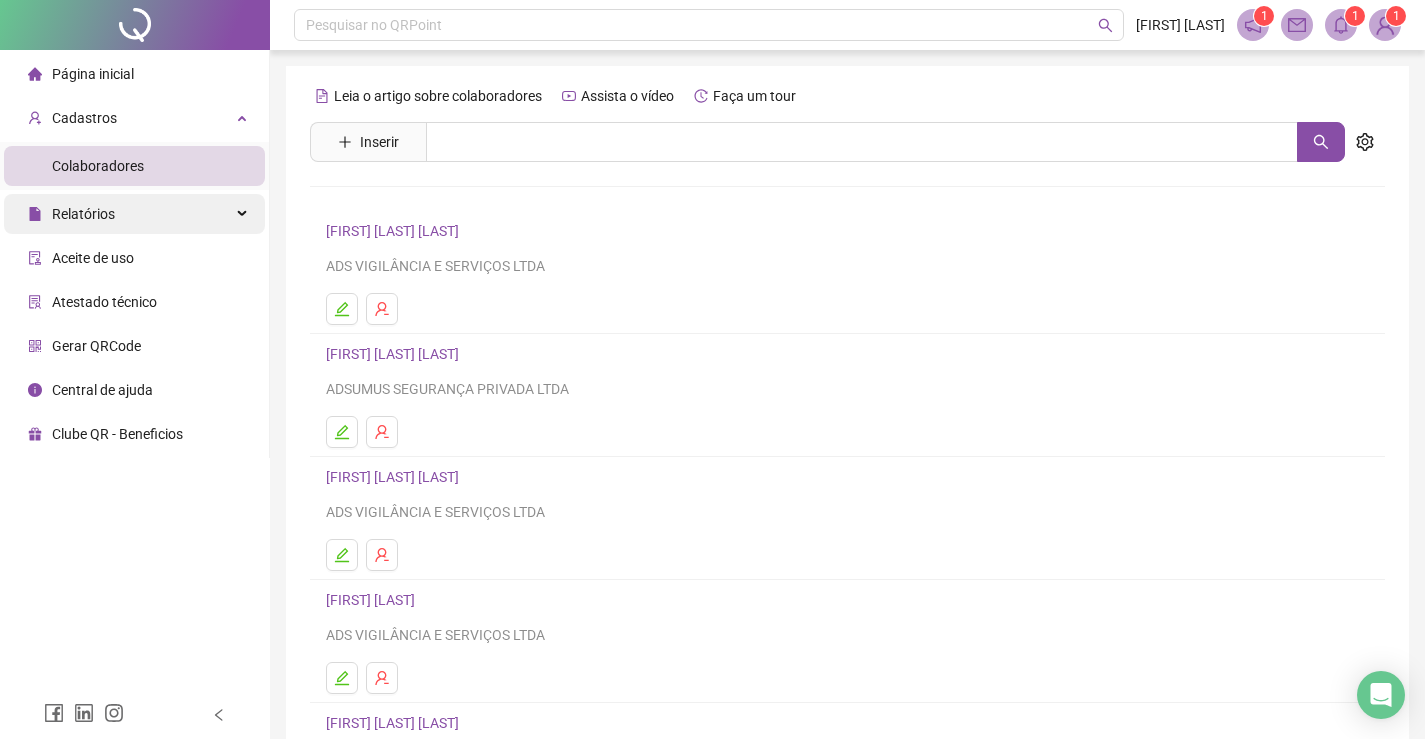 click on "Relatórios" at bounding box center [134, 214] 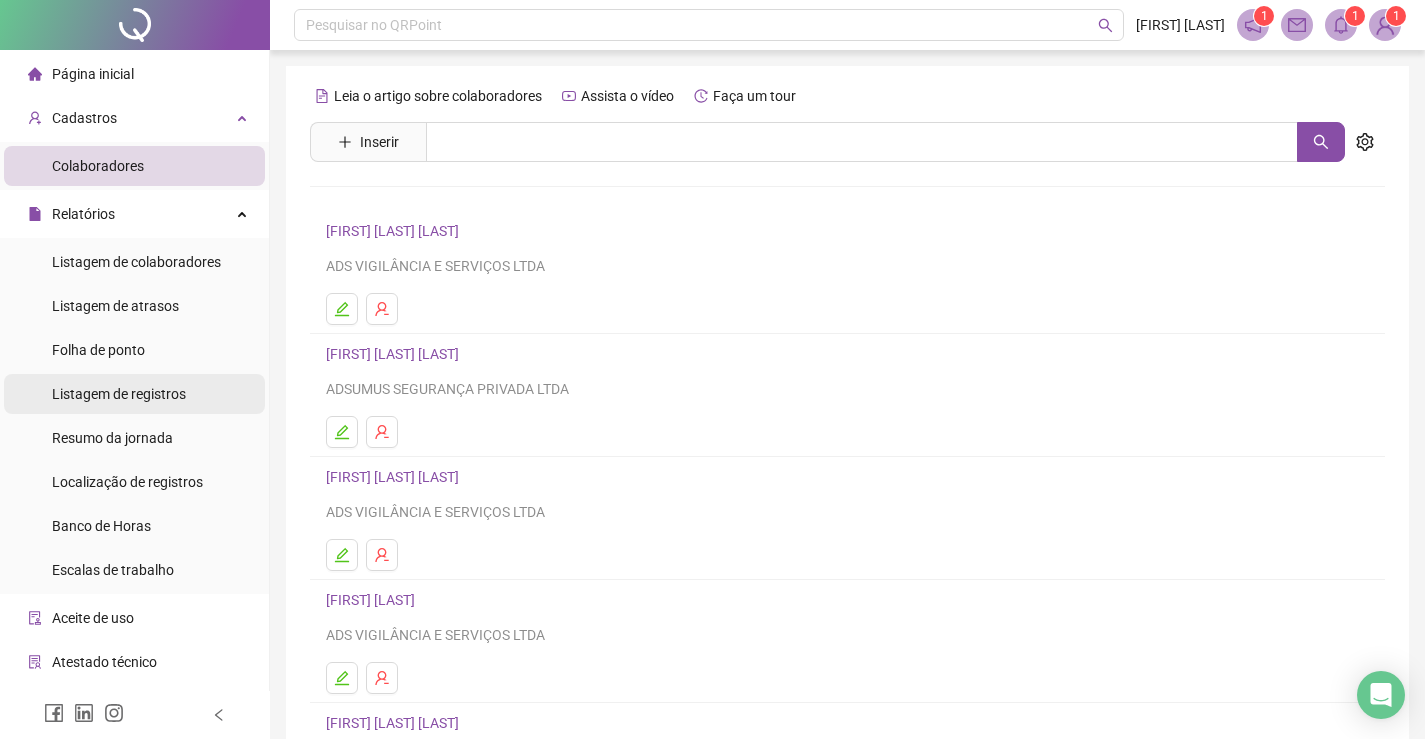 click on "Listagem de registros" at bounding box center [119, 394] 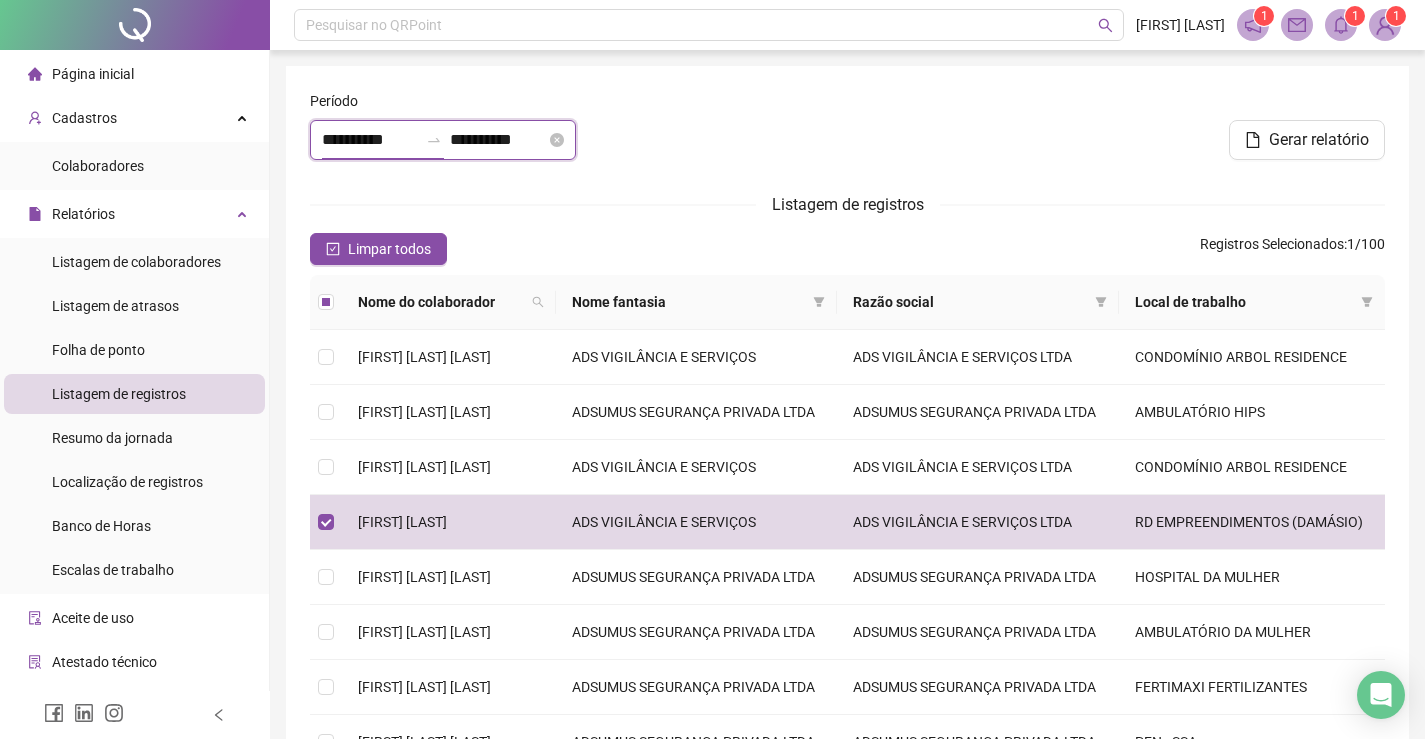 click on "**********" at bounding box center [370, 140] 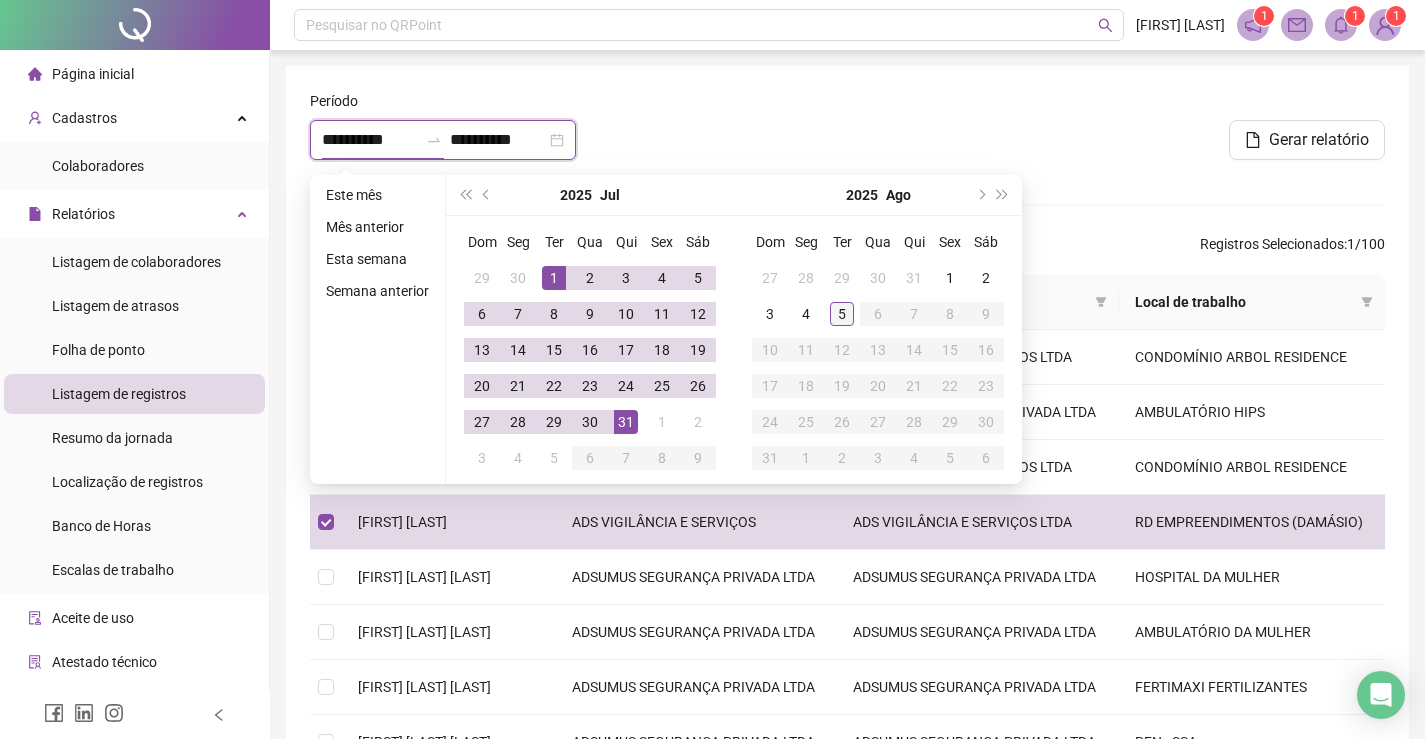 type on "**********" 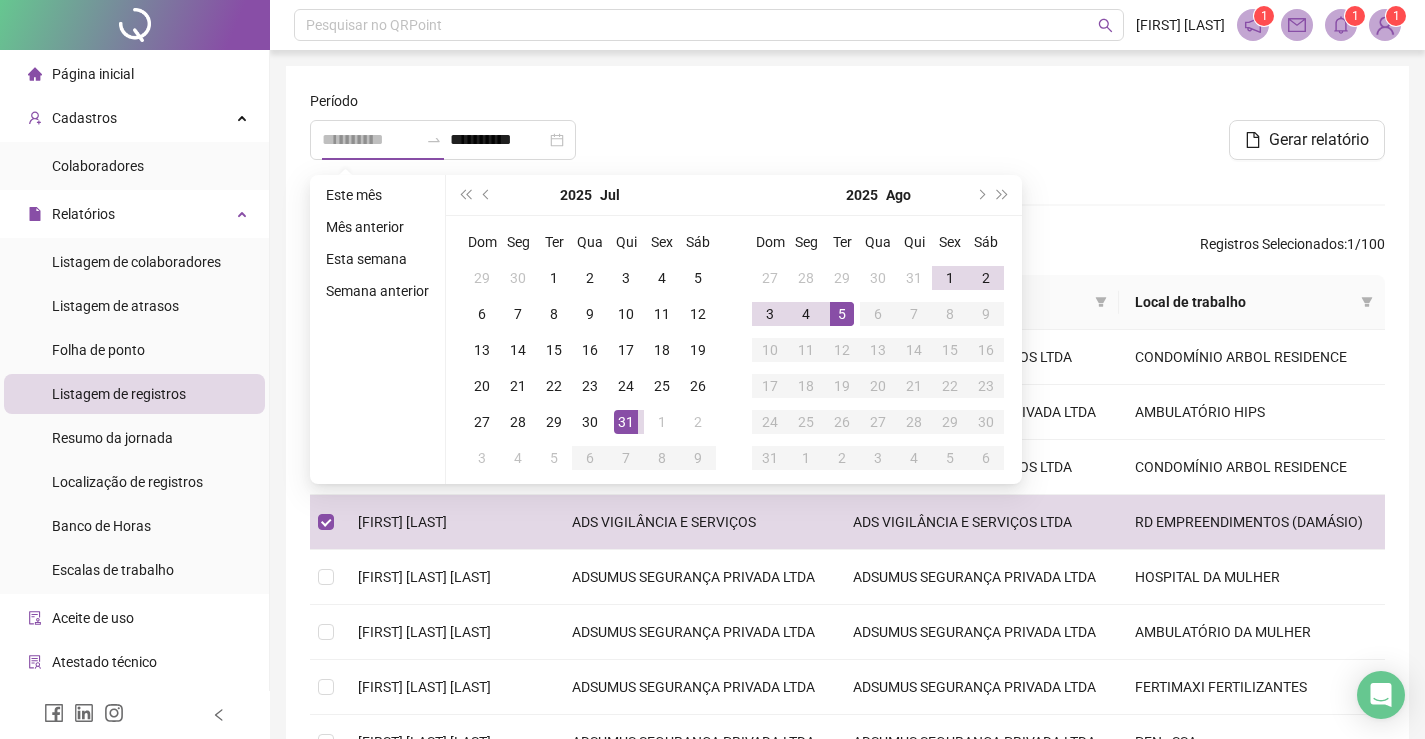 click on "5" at bounding box center [842, 314] 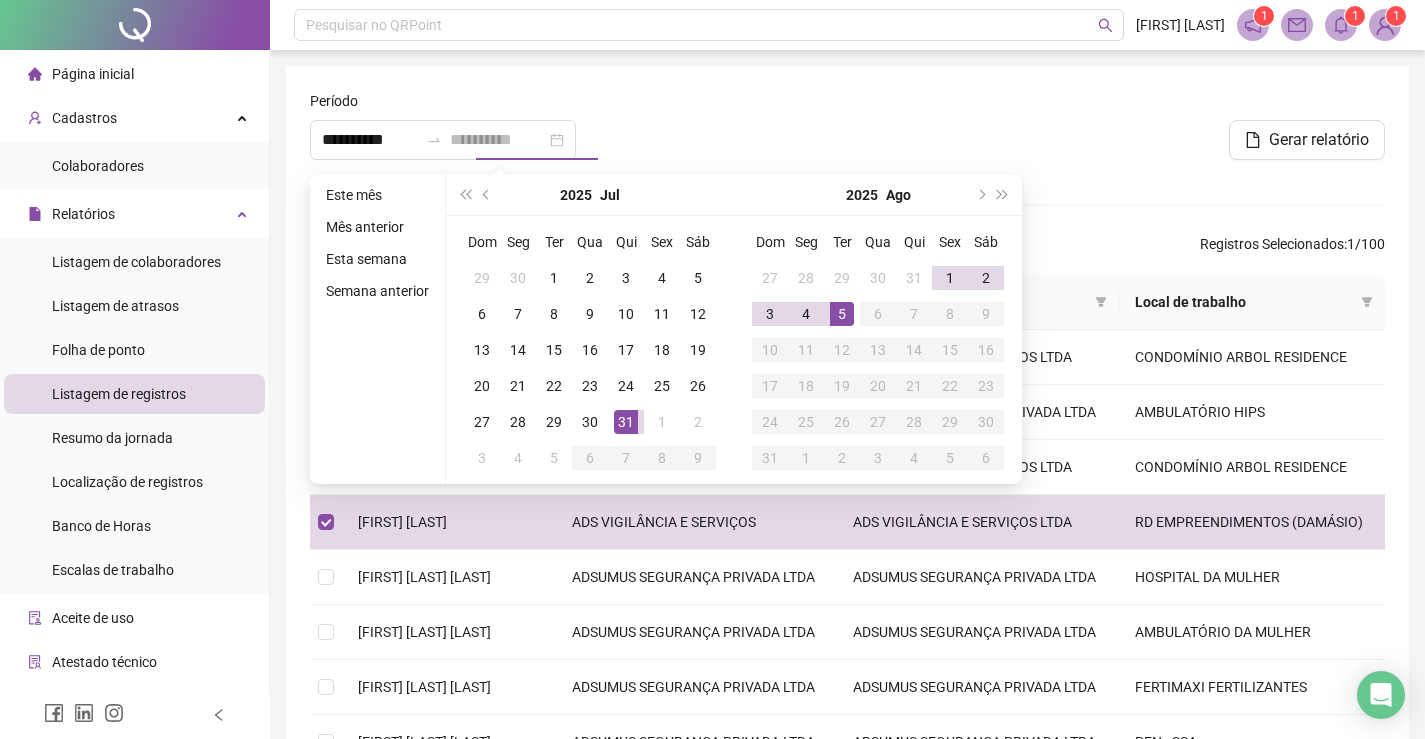 click on "5" at bounding box center [842, 314] 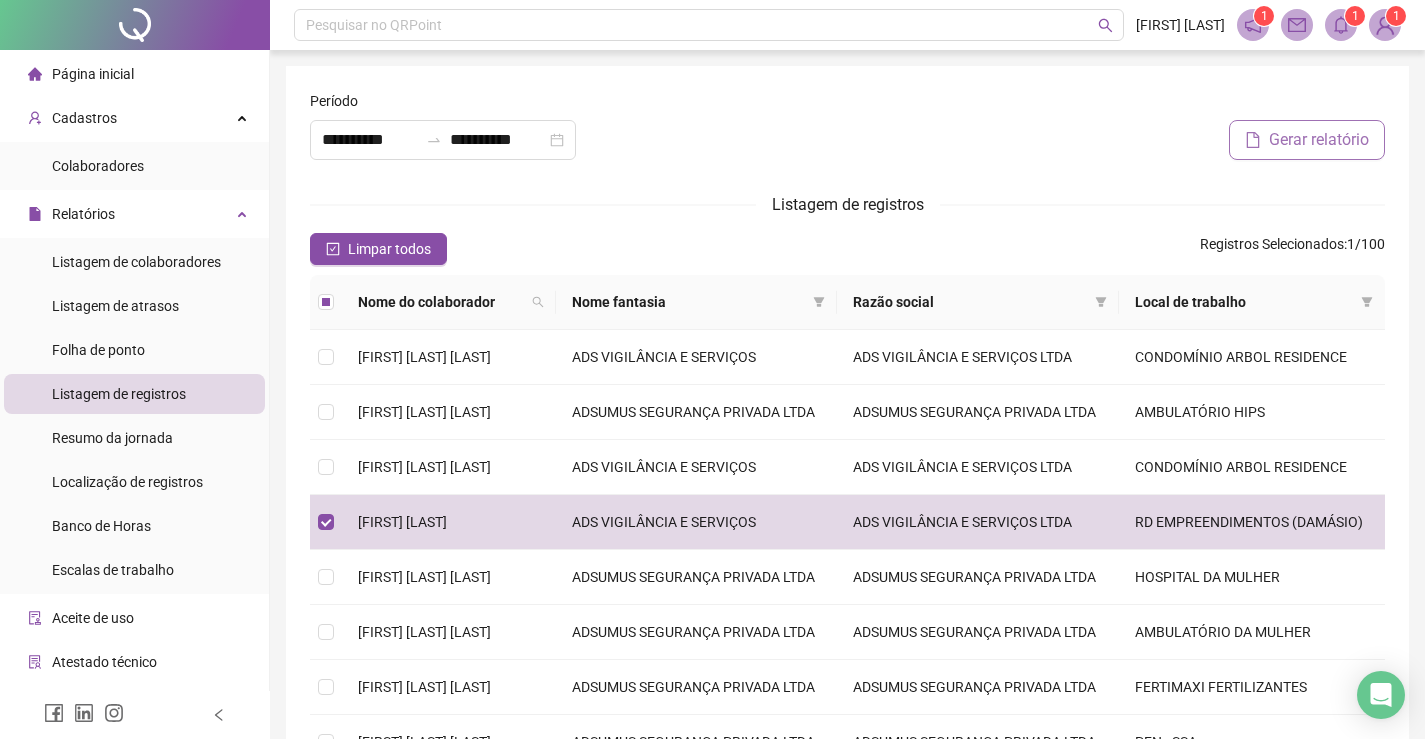 click on "Gerar relatório" at bounding box center (1307, 140) 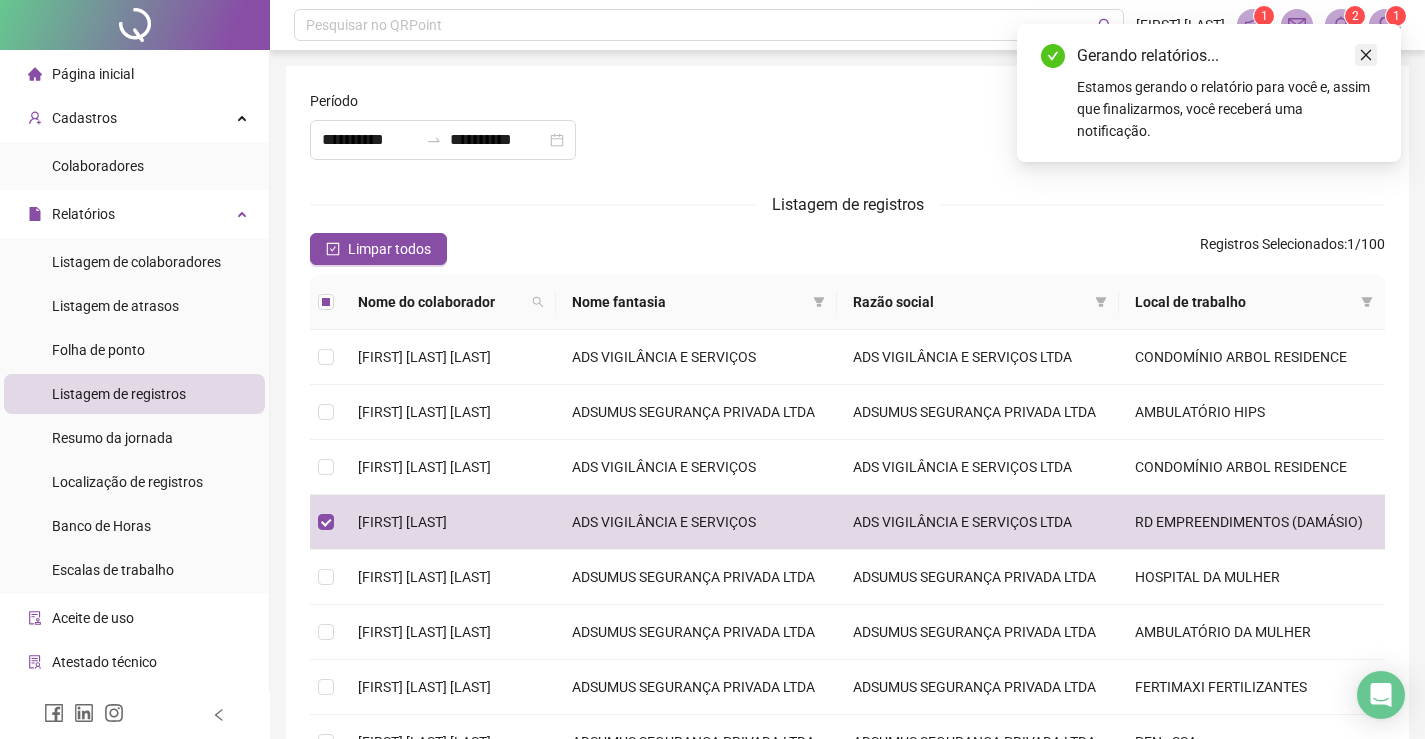 click 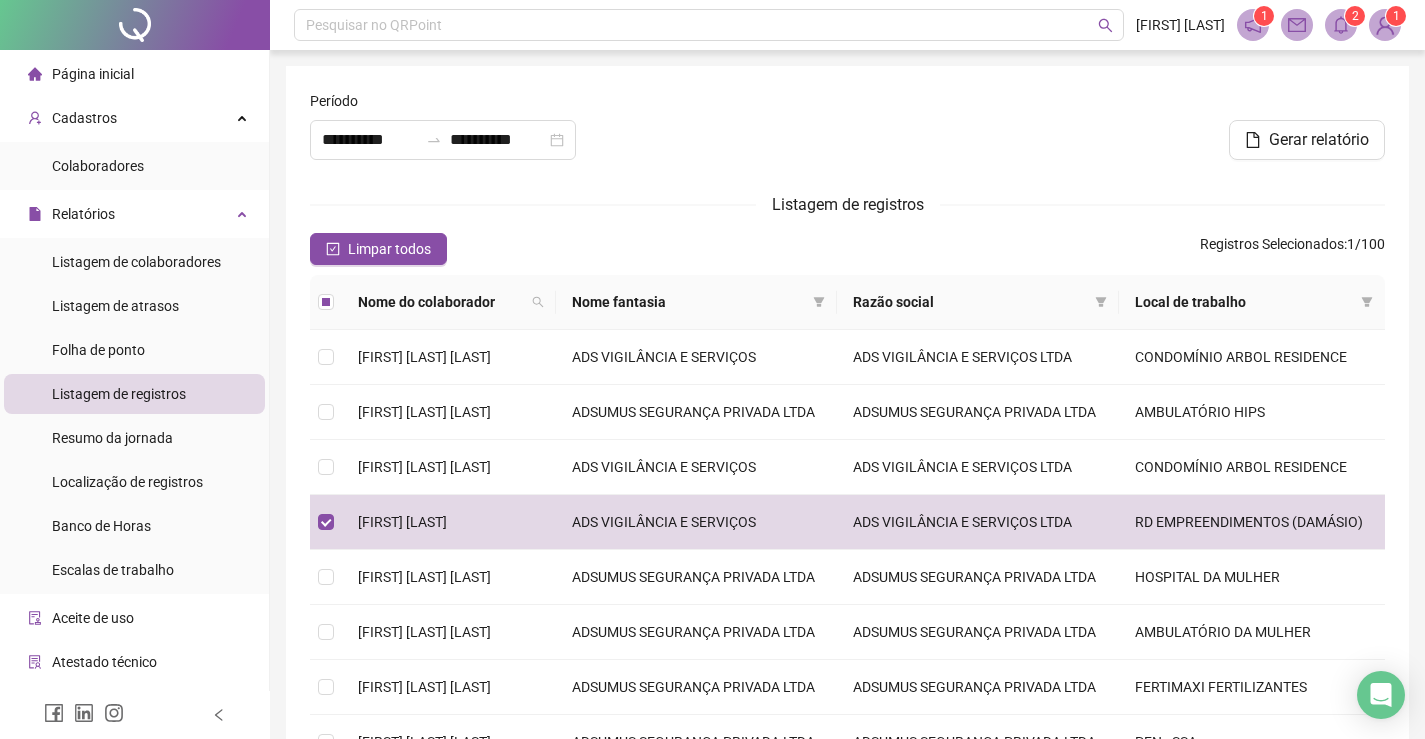 click on "2" at bounding box center [1355, 16] 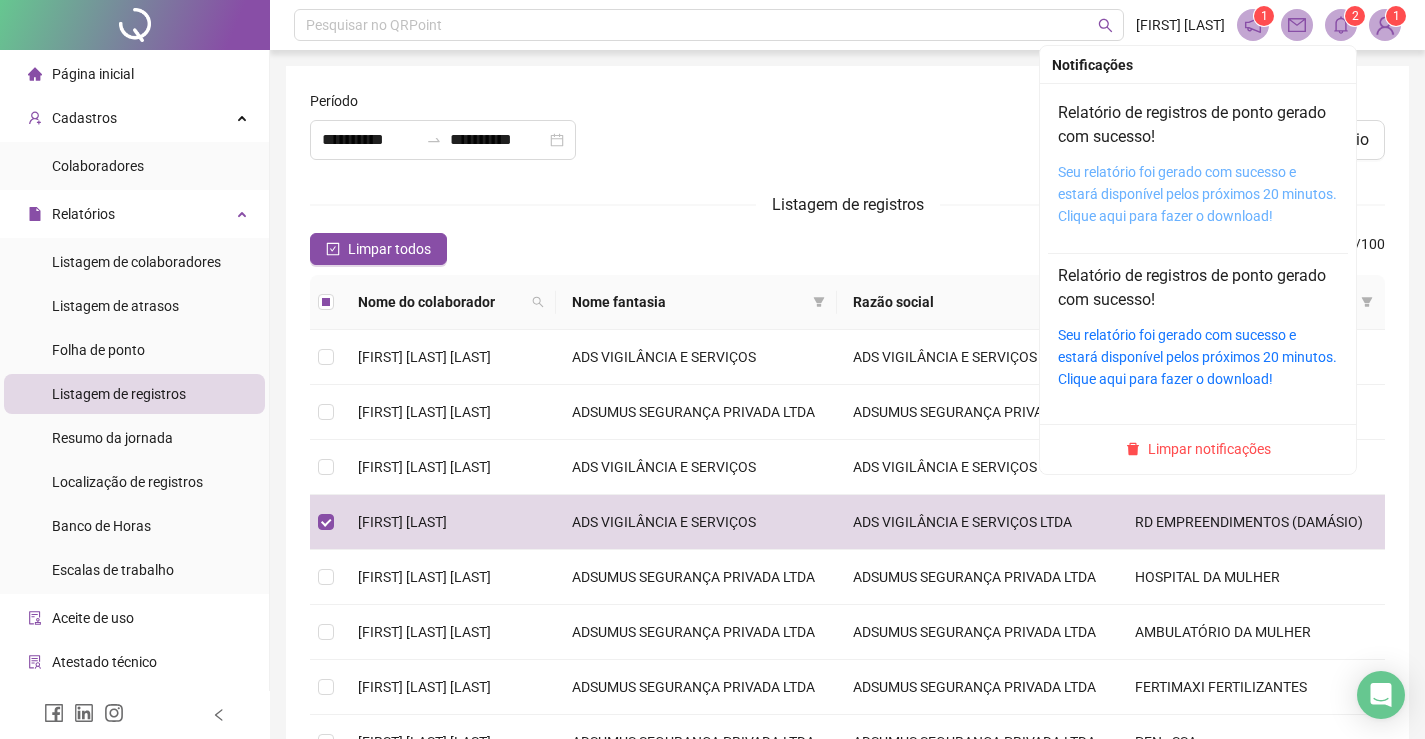 click on "Seu relatório foi gerado com sucesso e estará disponível pelos próximos 20 minutos.
Clique aqui para fazer o download!" at bounding box center (1197, 194) 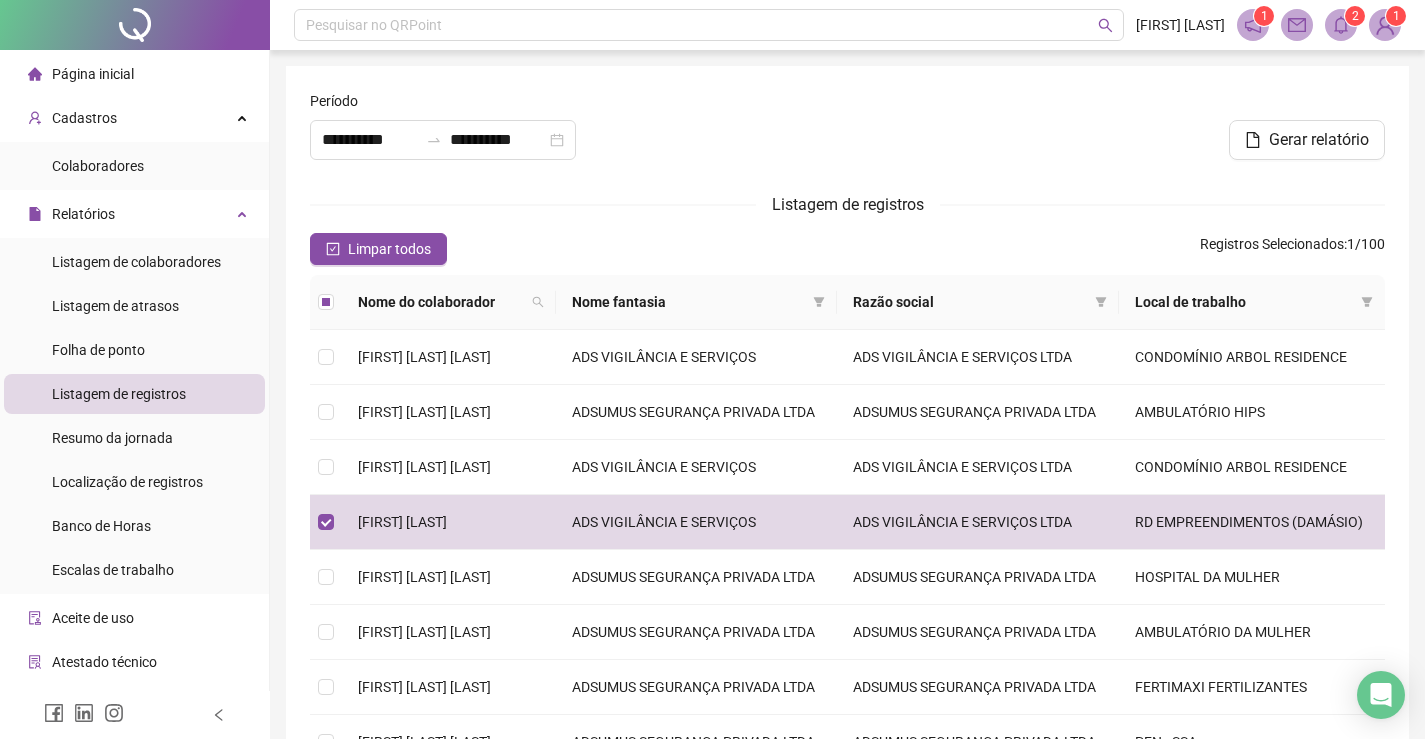 click on "Página inicial" at bounding box center (81, 74) 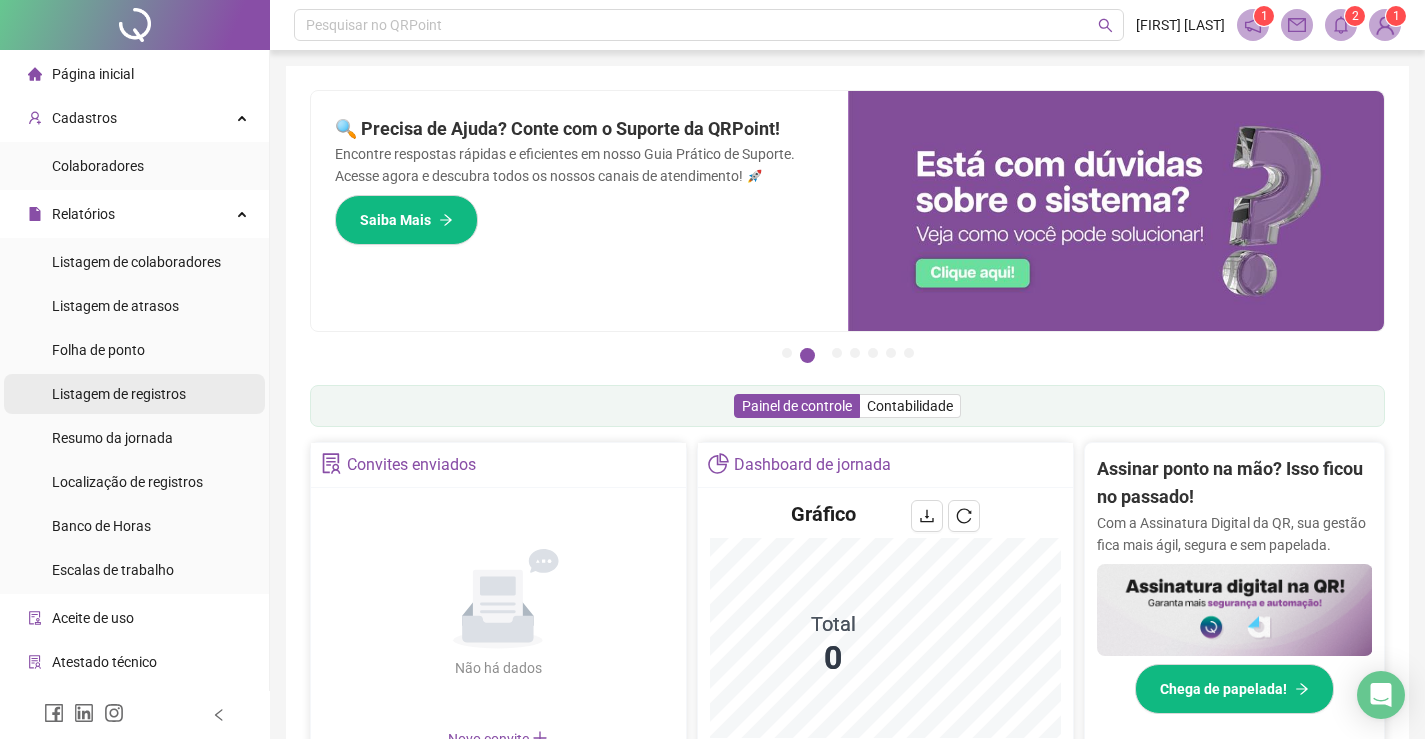 click on "Listagem de registros" at bounding box center [119, 394] 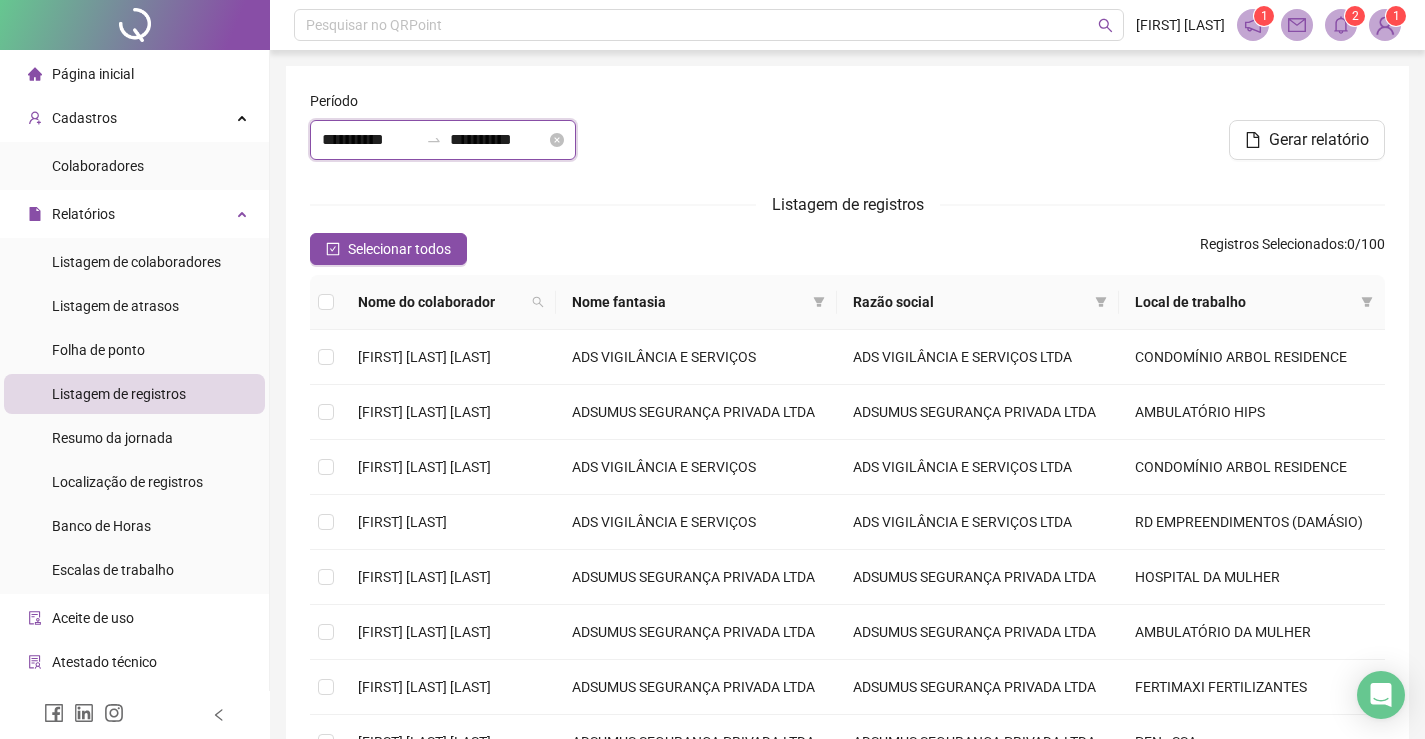 click on "**********" at bounding box center [370, 140] 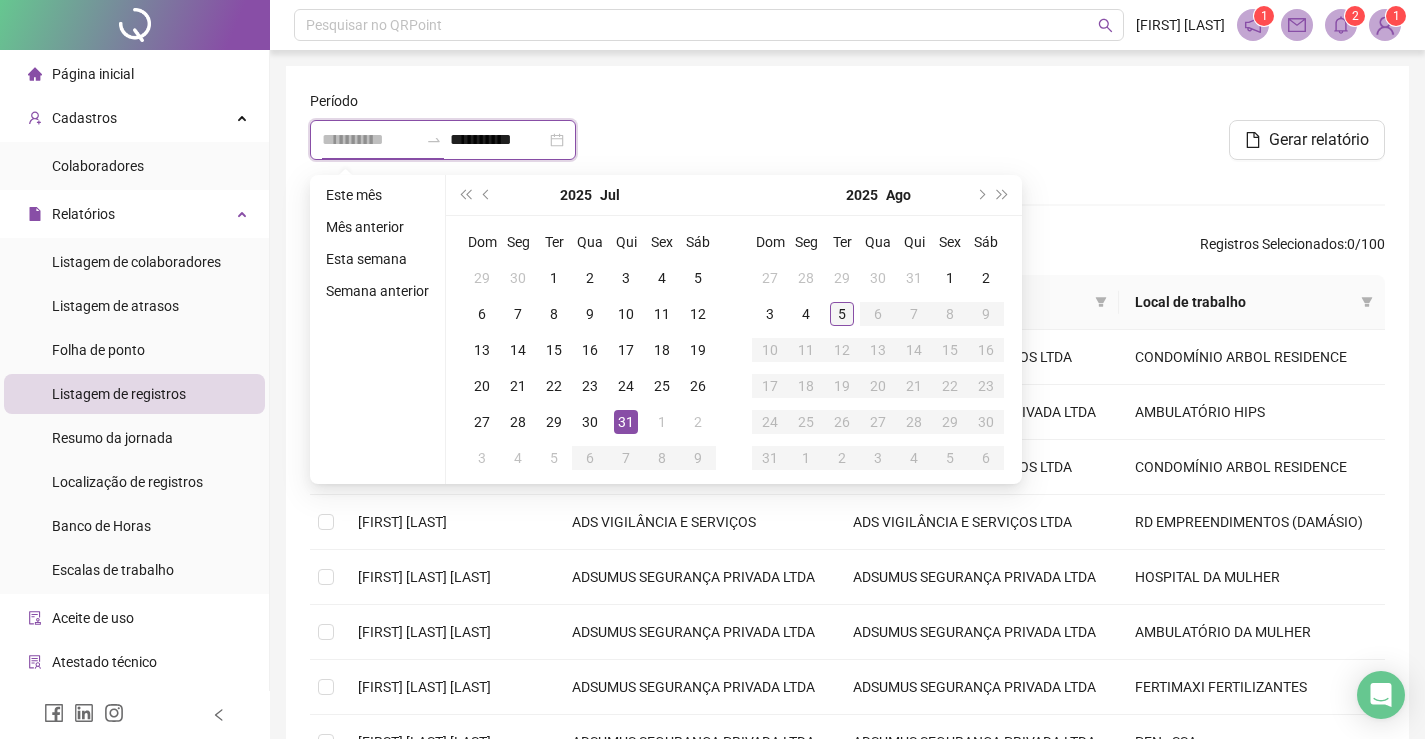 type on "**********" 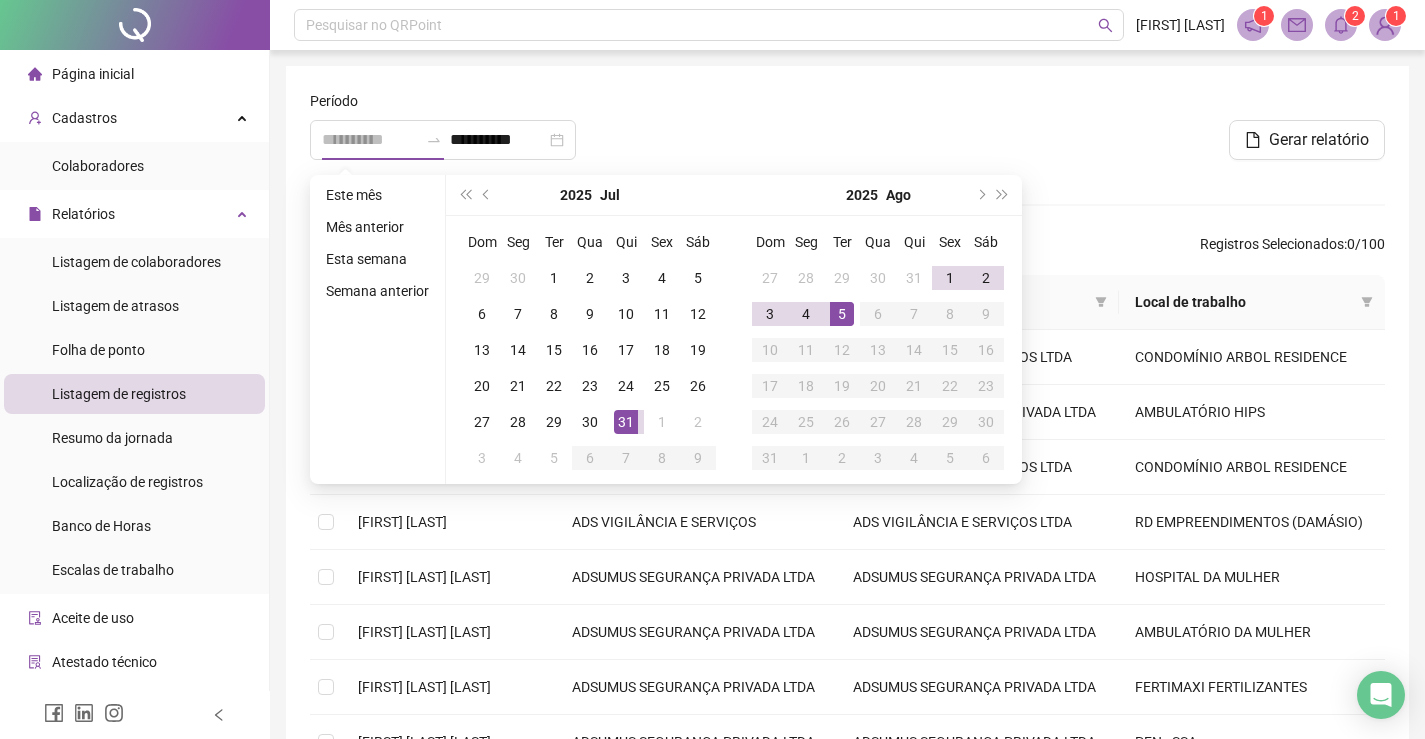 click on "5" at bounding box center (842, 314) 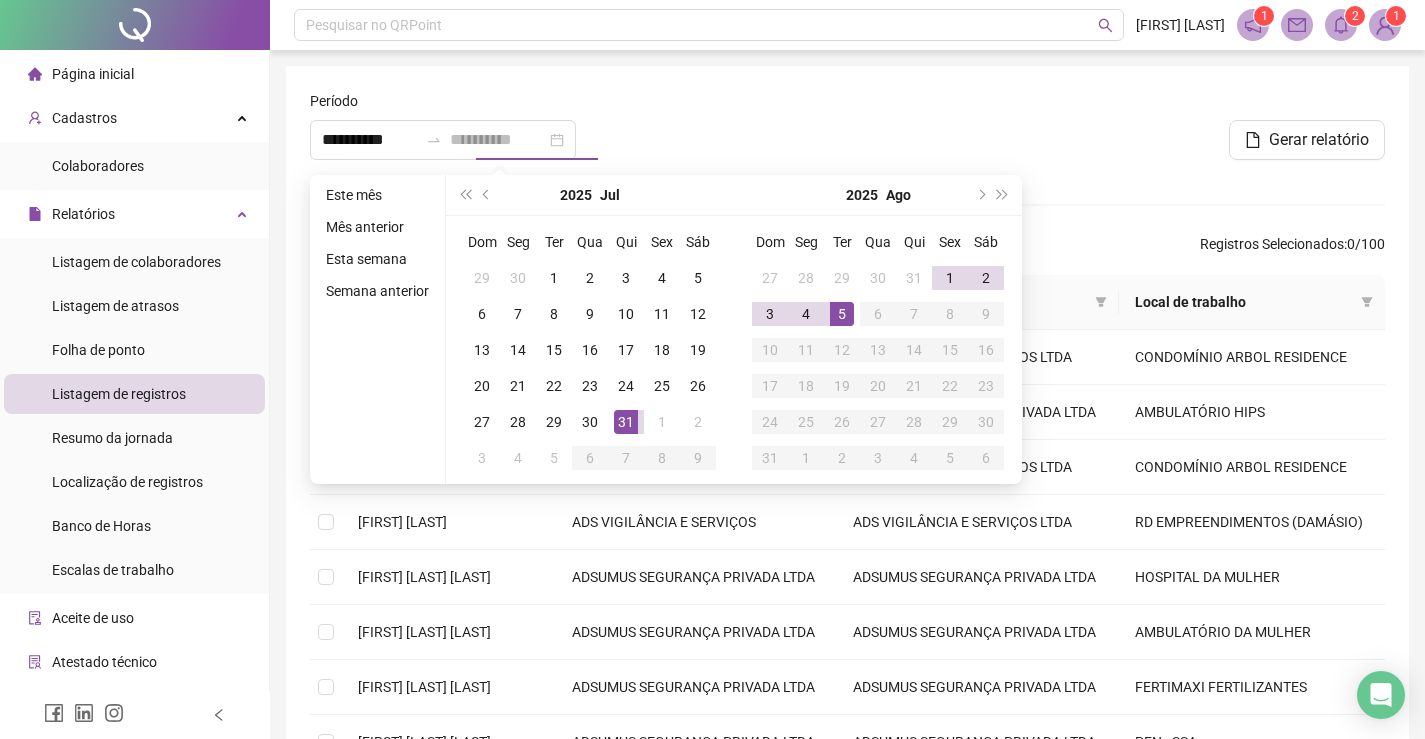 click on "5" at bounding box center [842, 314] 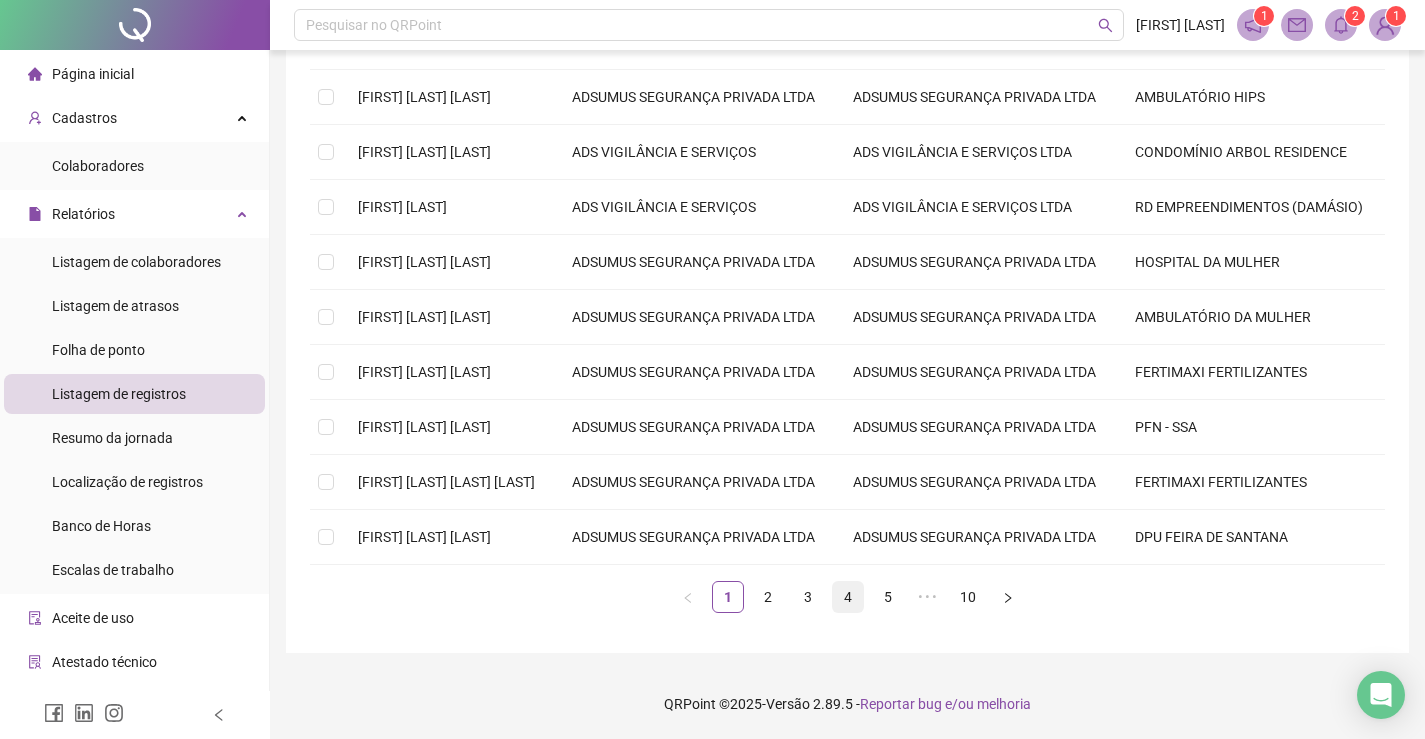click on "4" at bounding box center [848, 597] 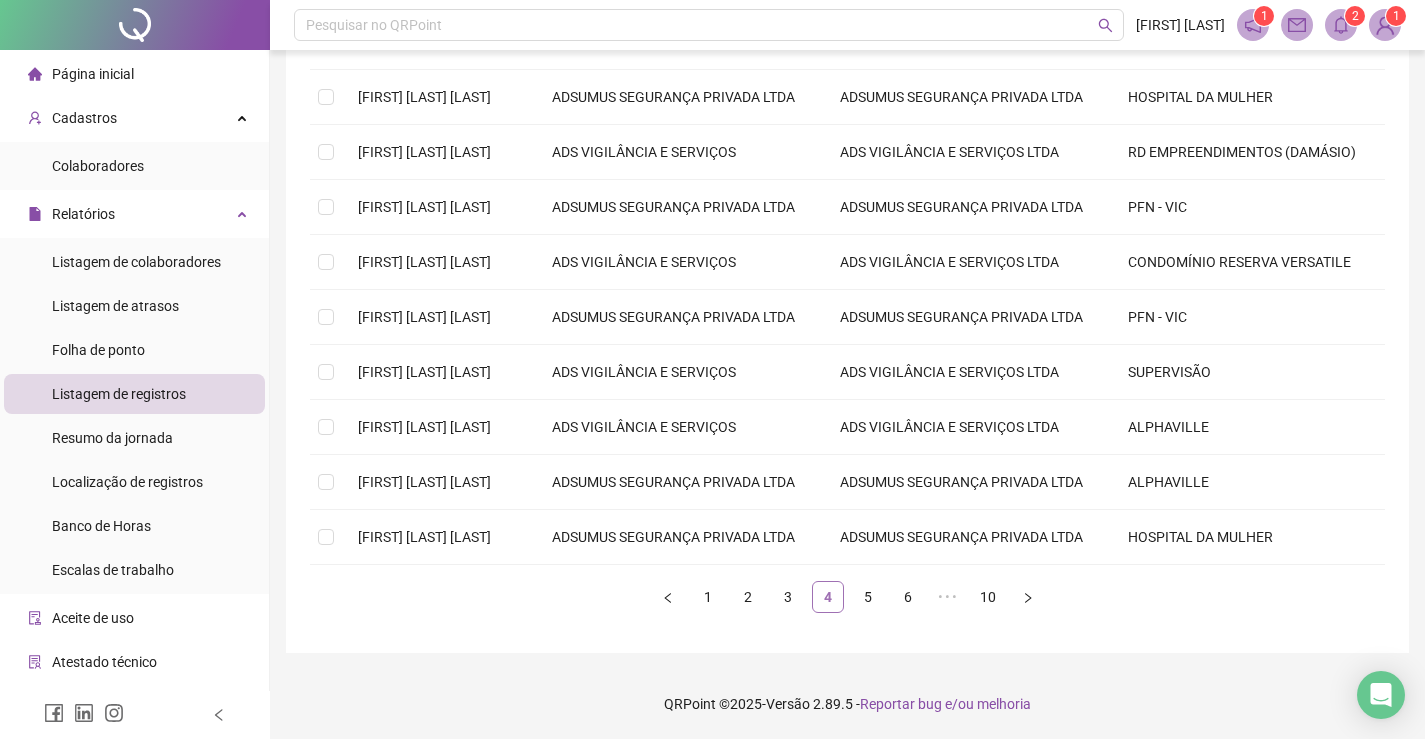 scroll, scrollTop: 469, scrollLeft: 0, axis: vertical 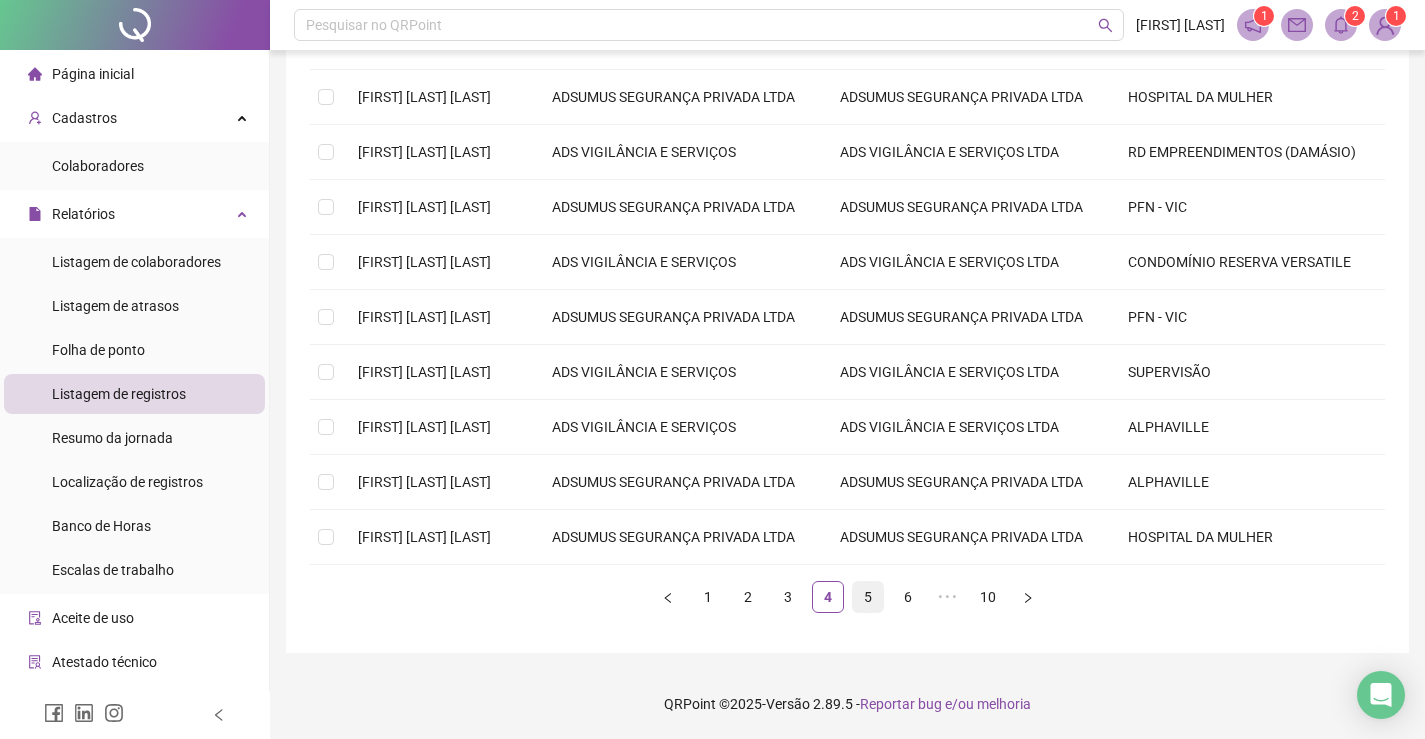 click on "5" at bounding box center (868, 597) 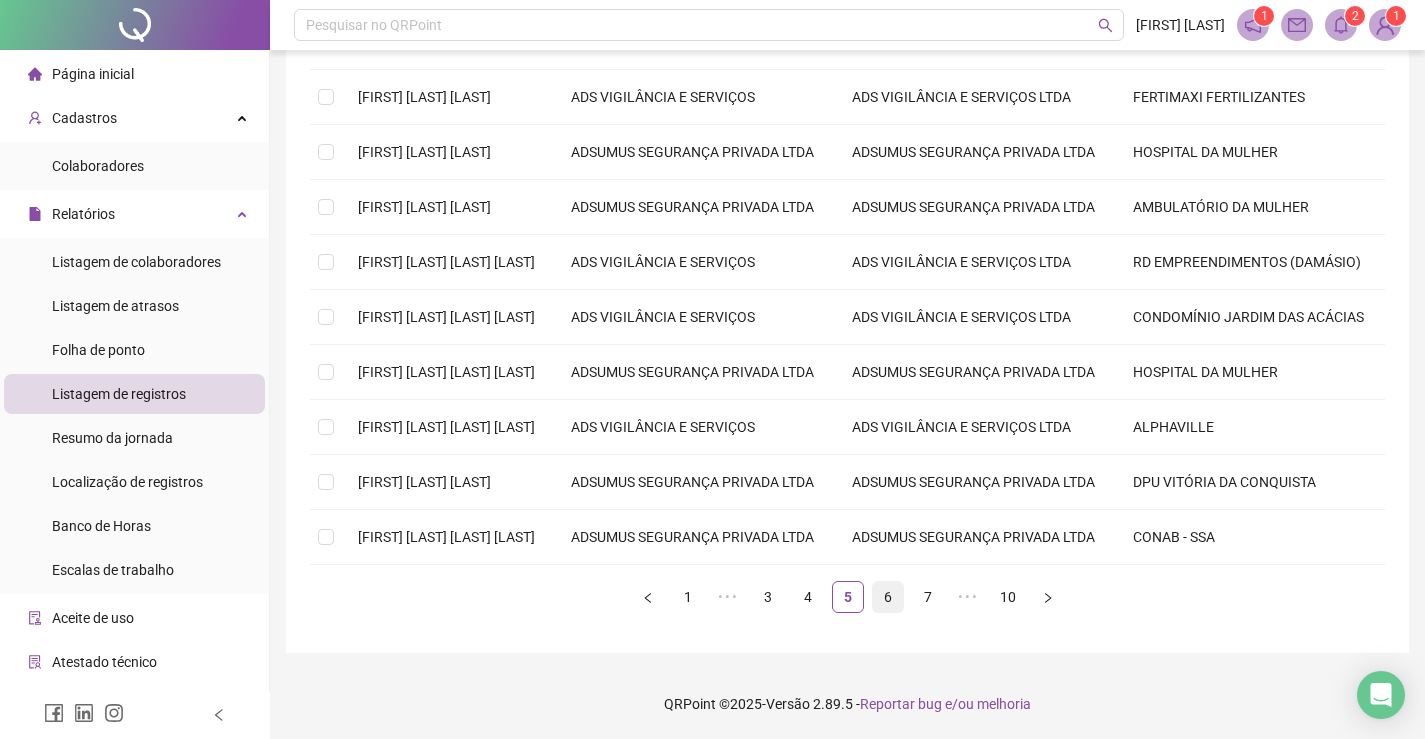 click on "6" at bounding box center (888, 597) 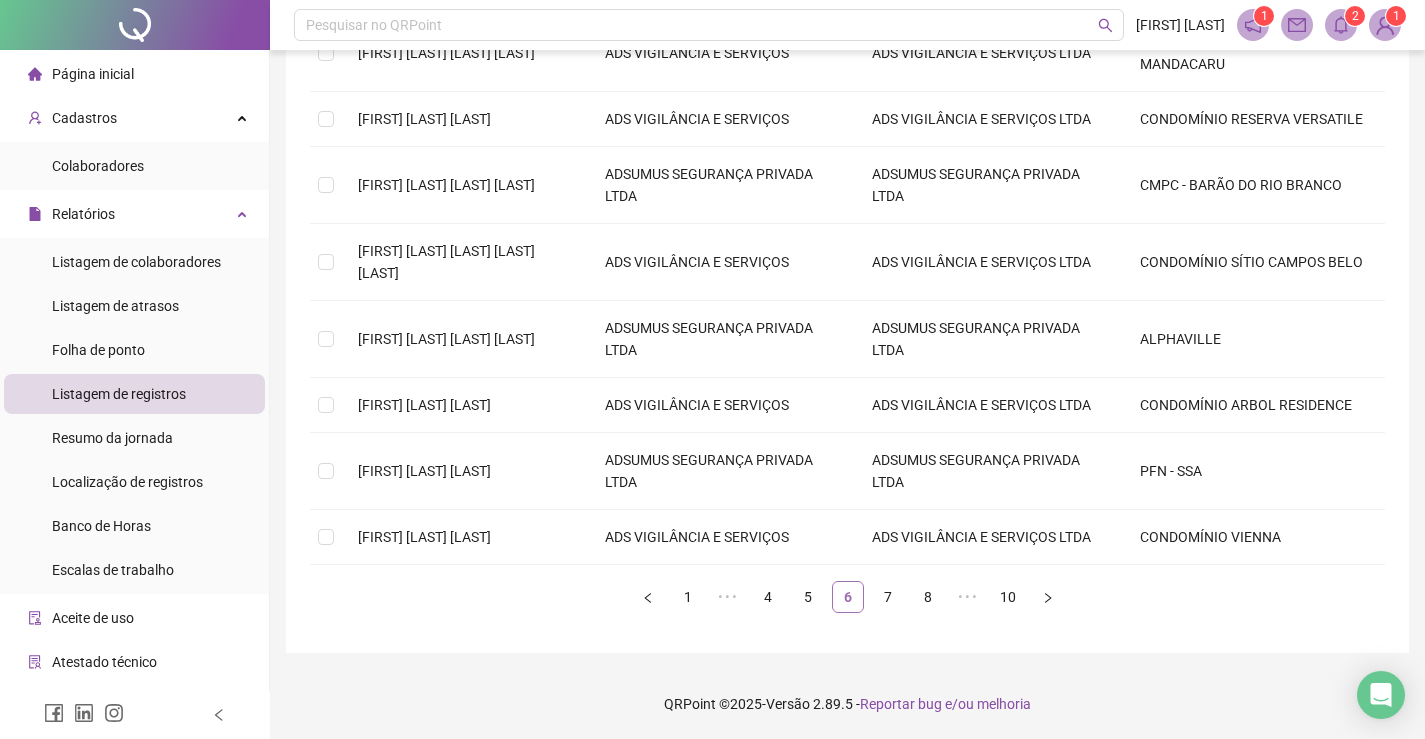scroll, scrollTop: 447, scrollLeft: 0, axis: vertical 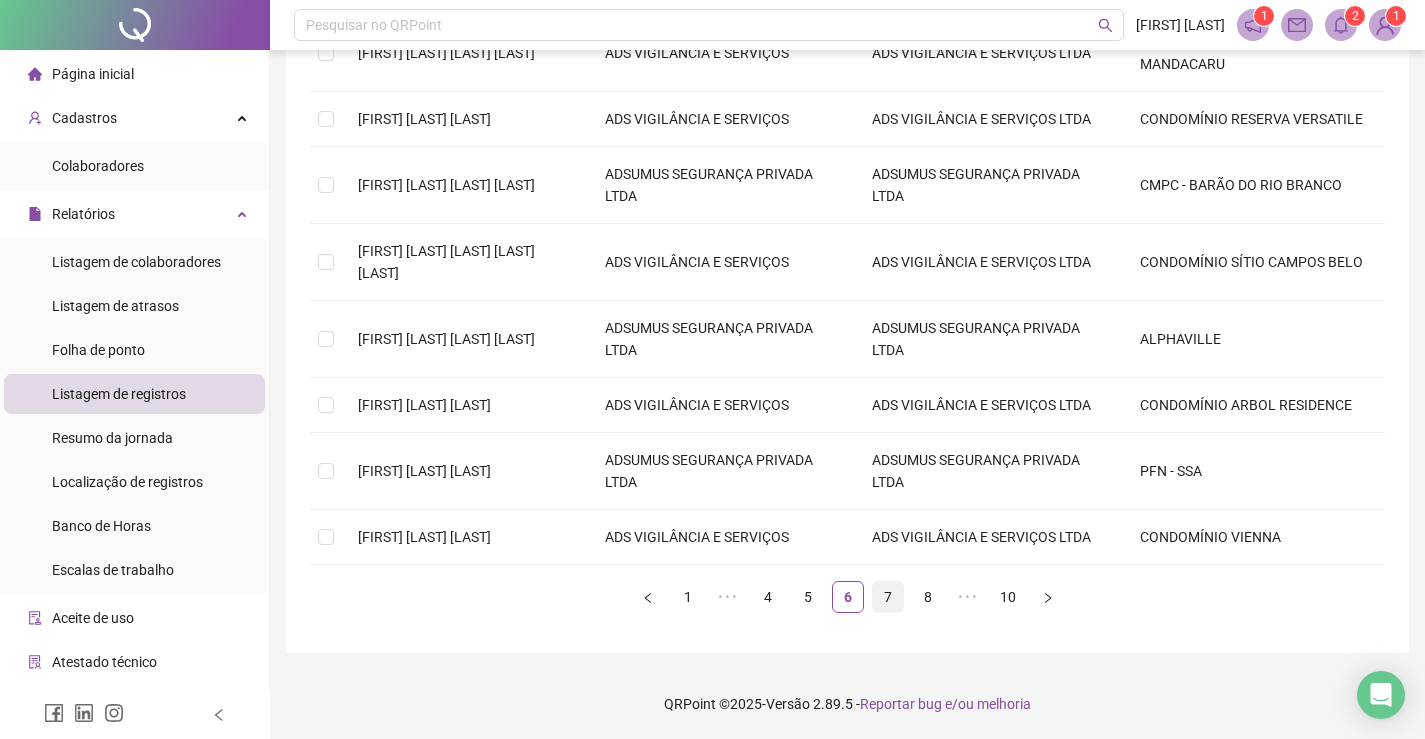 click on "7" at bounding box center [888, 597] 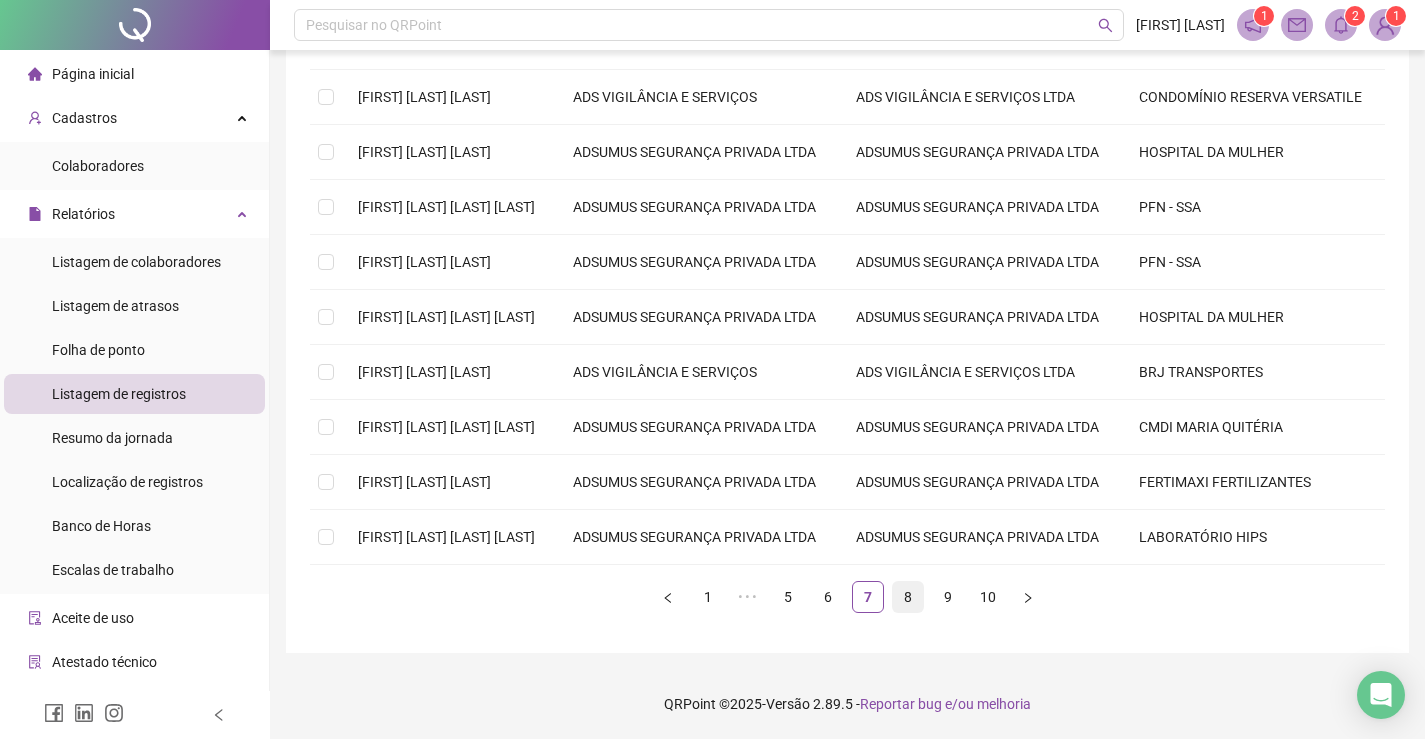 click on "8" at bounding box center [908, 597] 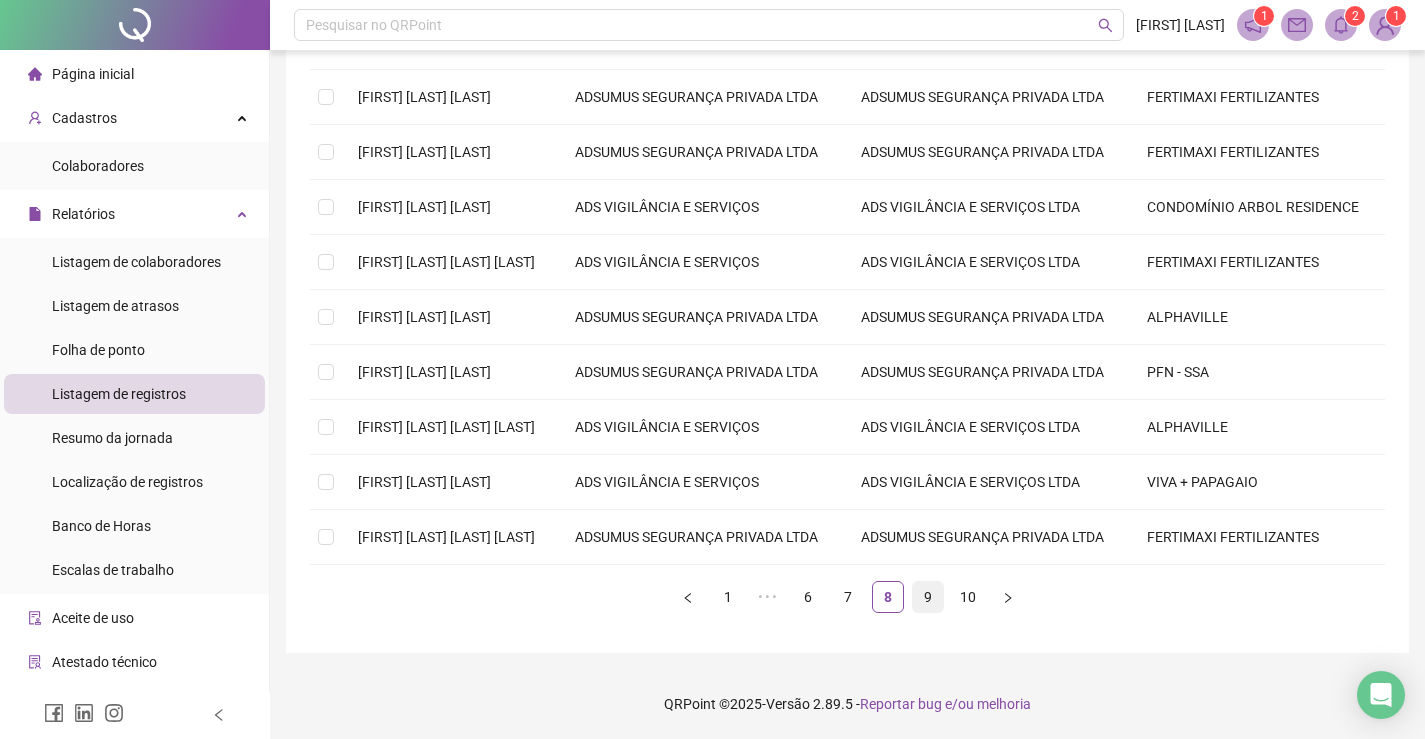 click on "9" at bounding box center [928, 597] 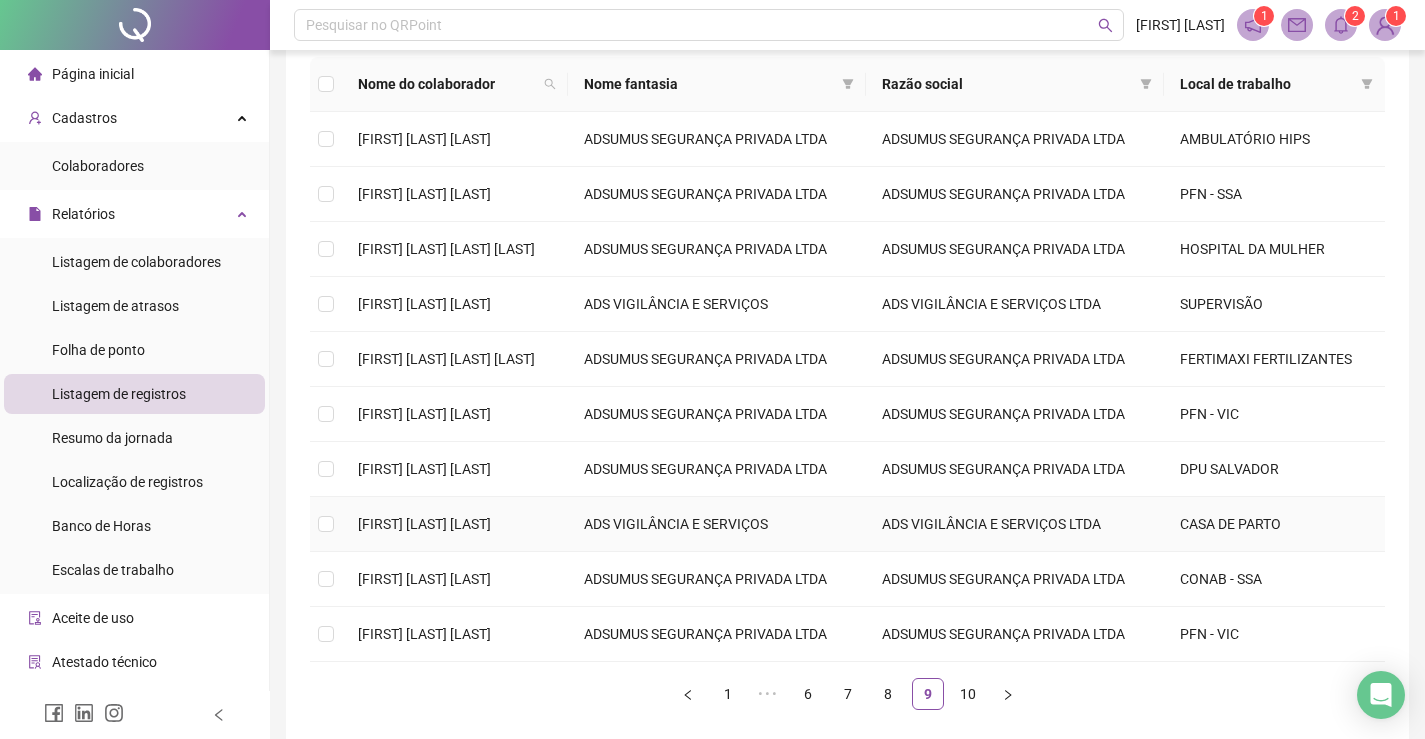 scroll, scrollTop: 315, scrollLeft: 0, axis: vertical 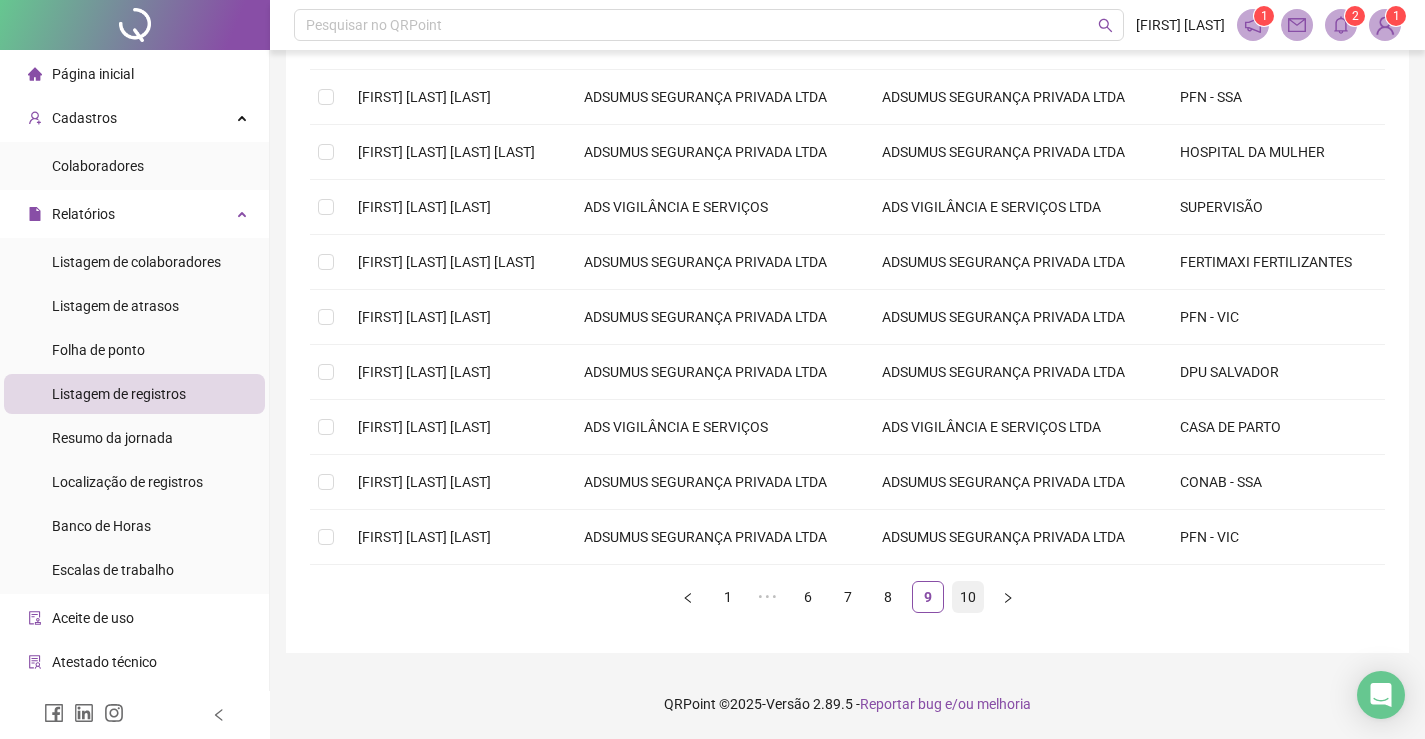 click on "10" at bounding box center (968, 597) 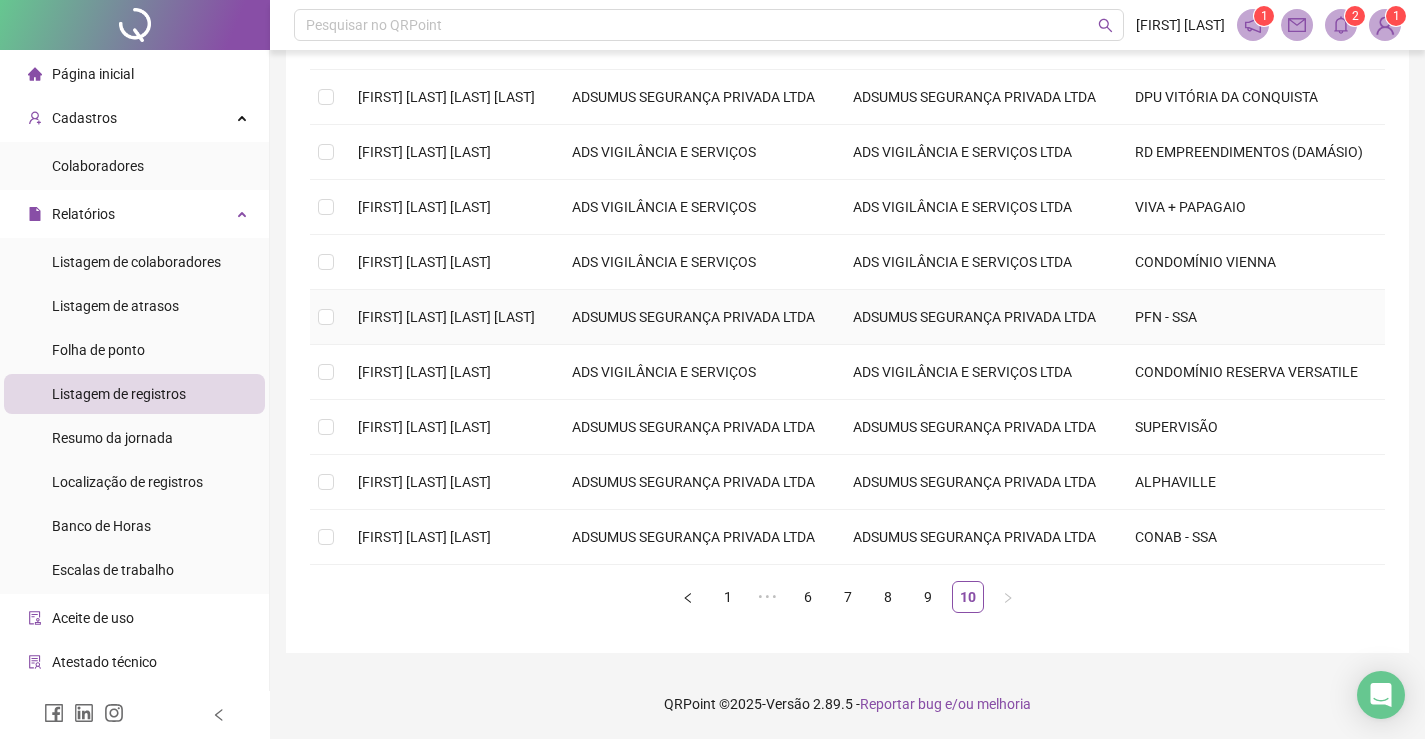 scroll, scrollTop: 491, scrollLeft: 0, axis: vertical 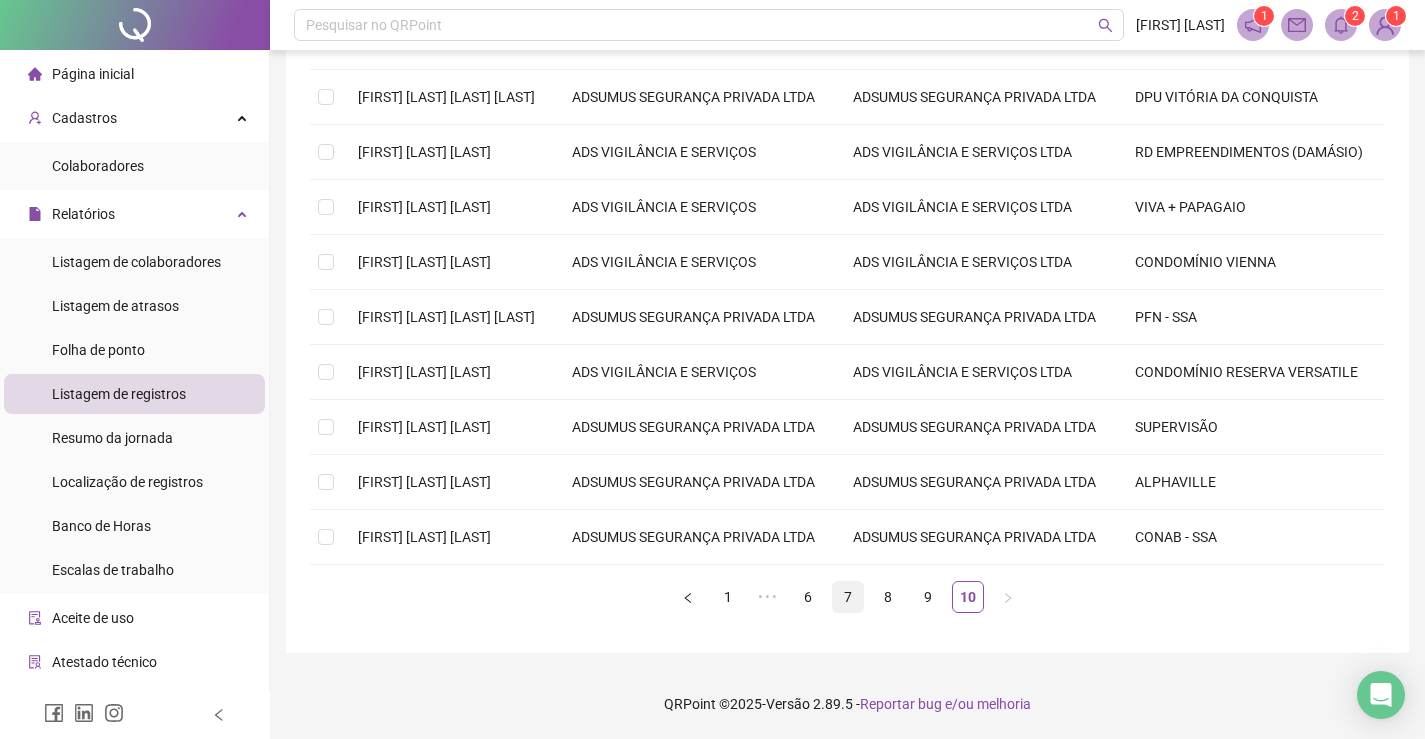 click on "7" at bounding box center (848, 597) 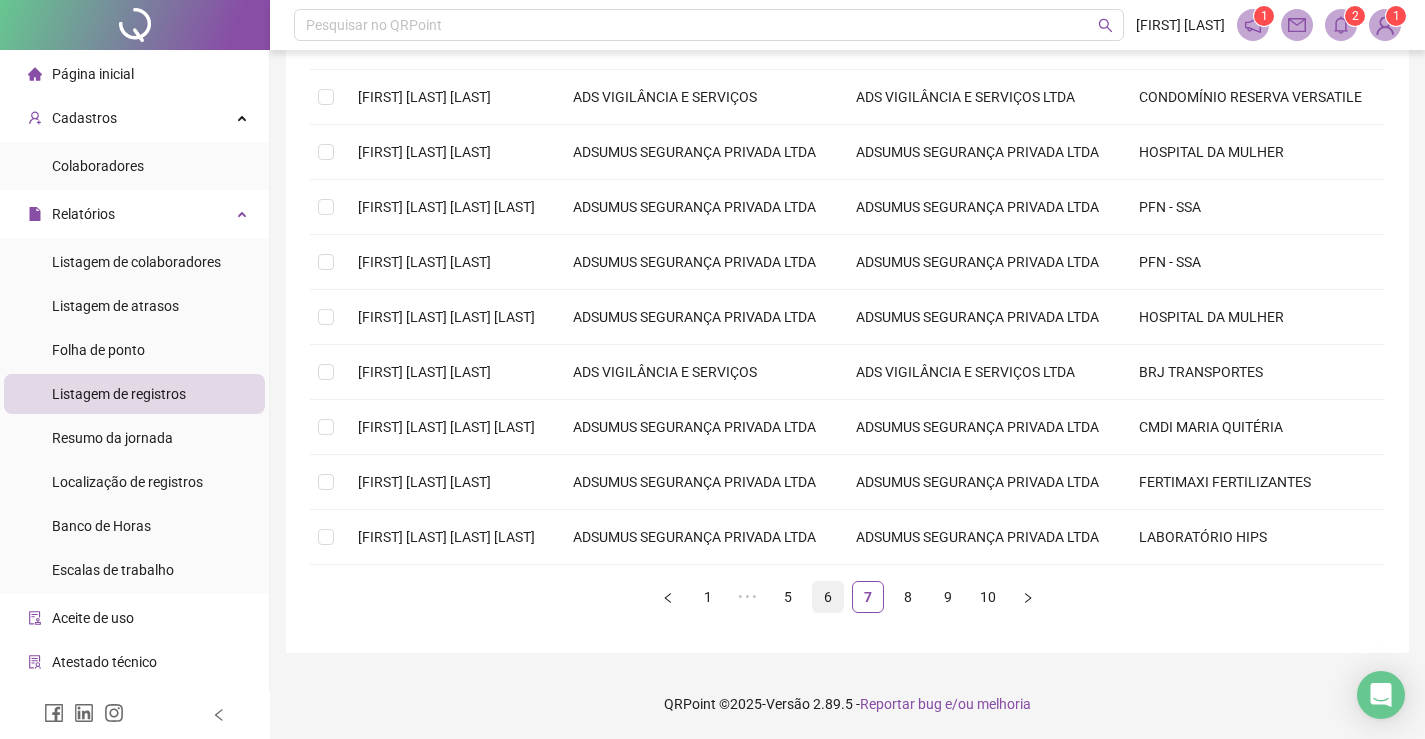 click on "6" at bounding box center [828, 597] 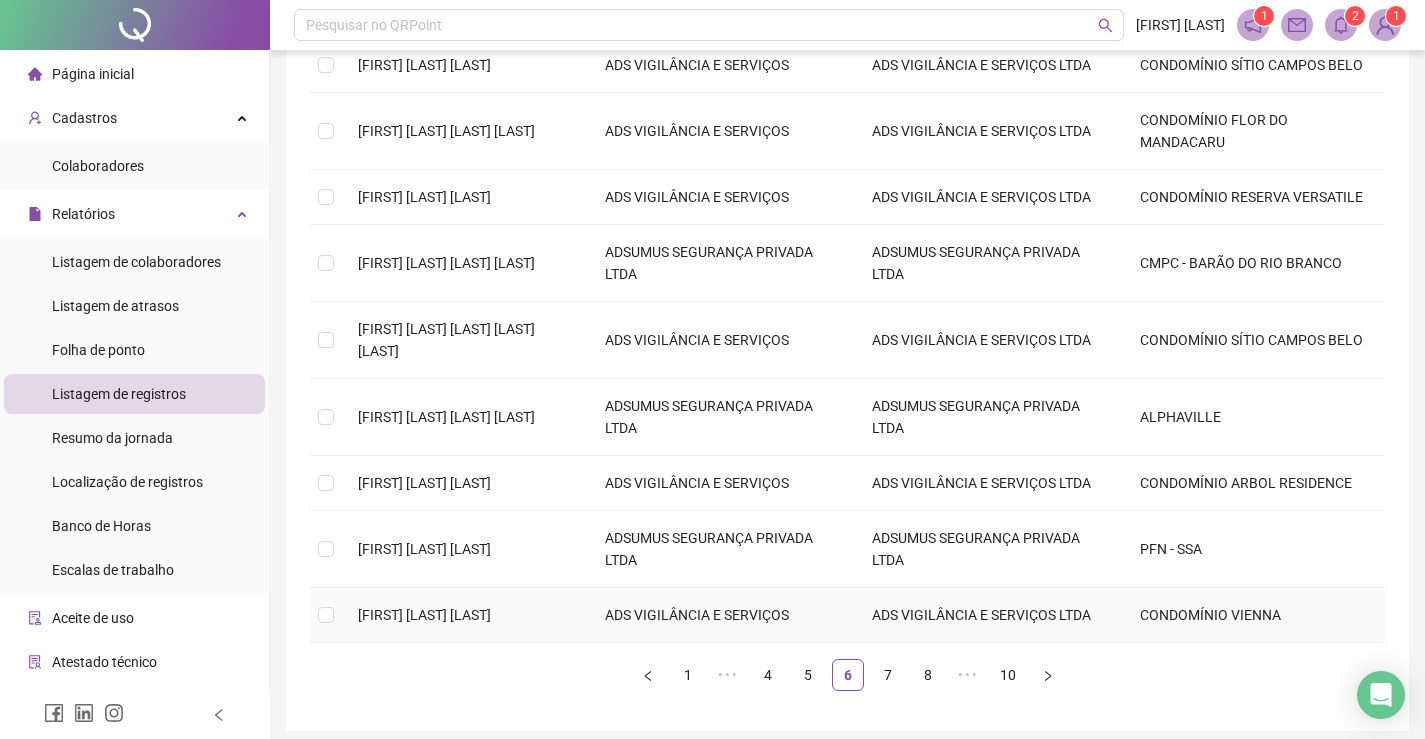 scroll, scrollTop: 447, scrollLeft: 0, axis: vertical 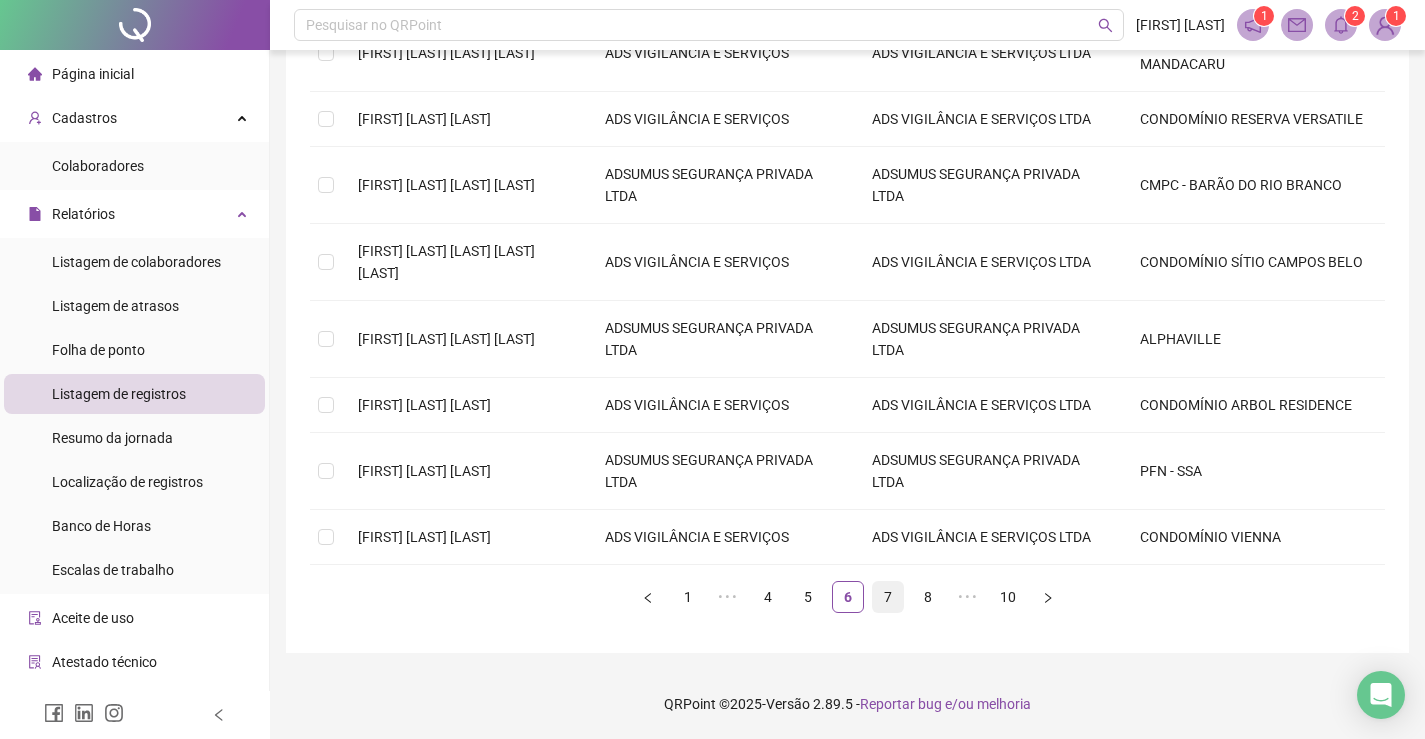 click on "7" at bounding box center (888, 597) 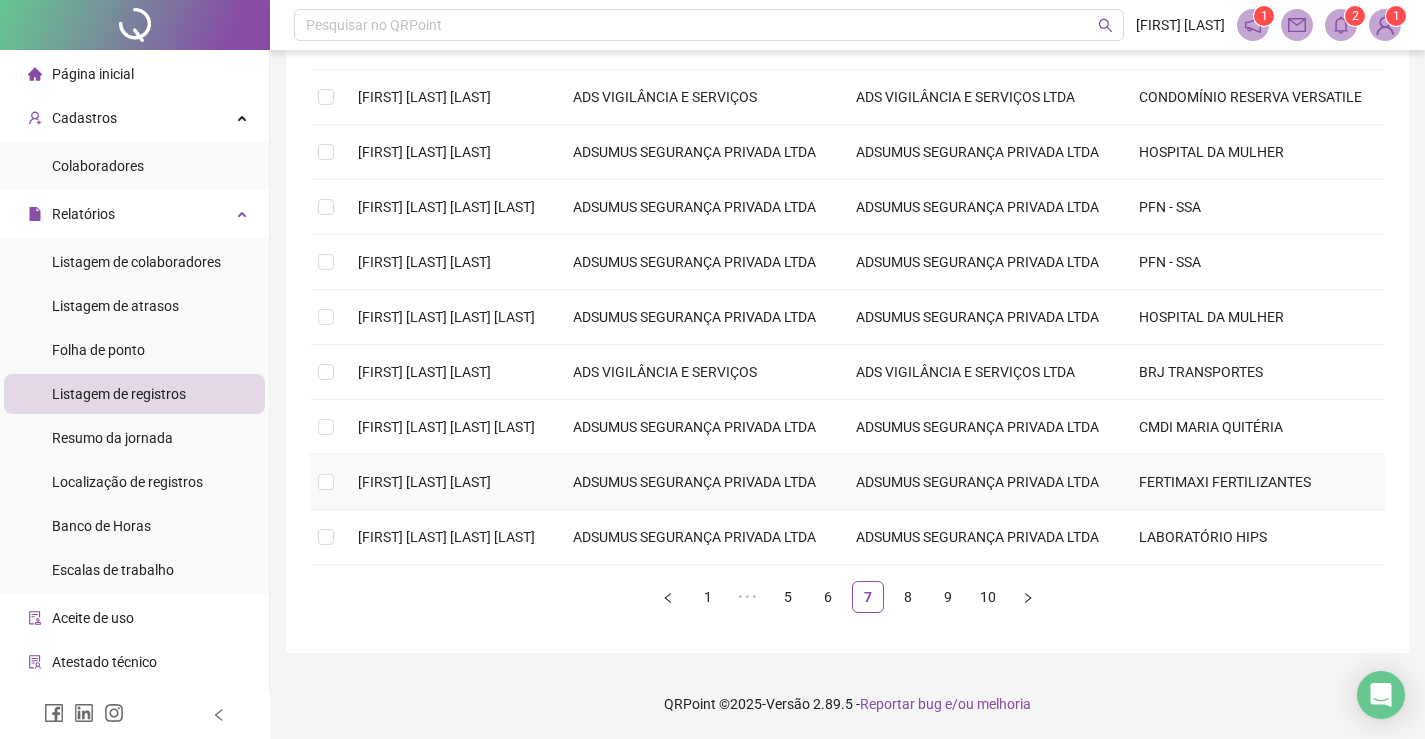 scroll, scrollTop: 513, scrollLeft: 0, axis: vertical 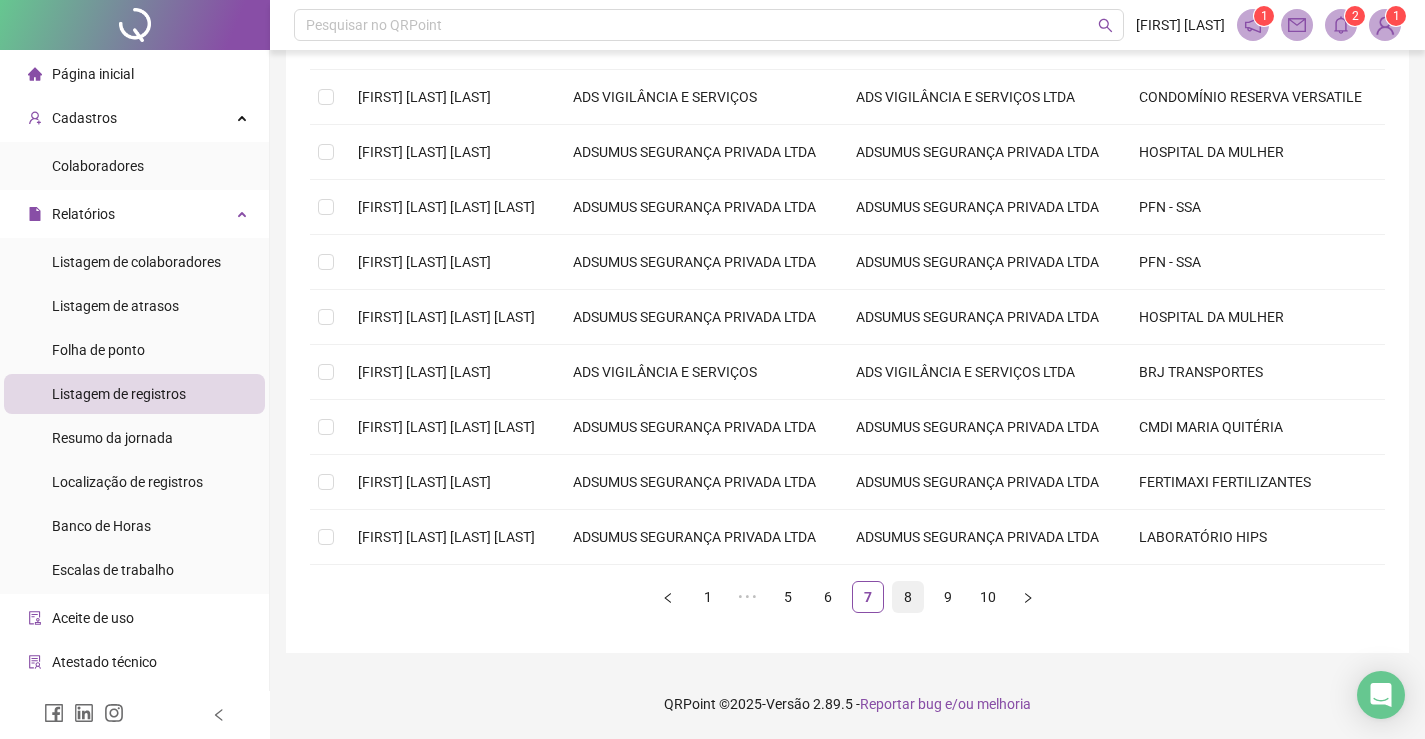 click on "8" at bounding box center (908, 597) 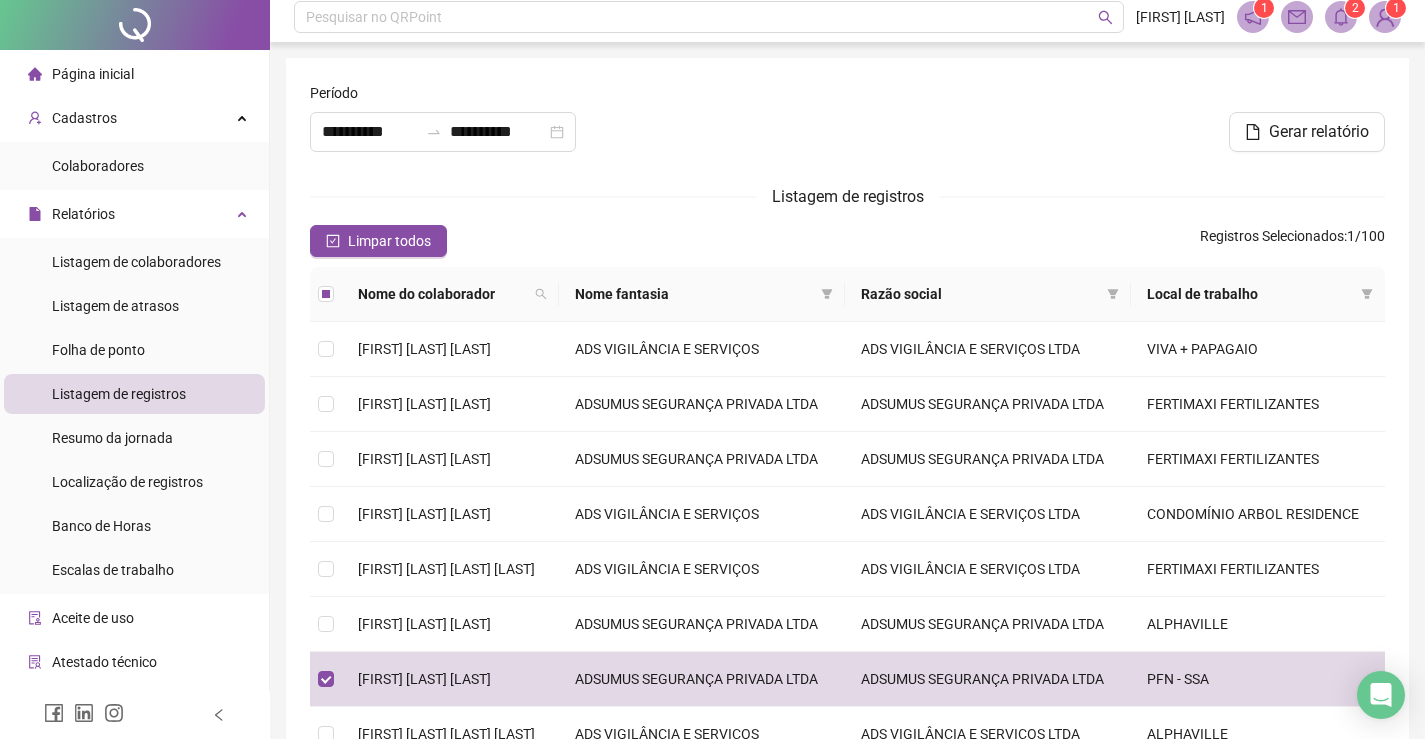 scroll, scrollTop: 0, scrollLeft: 0, axis: both 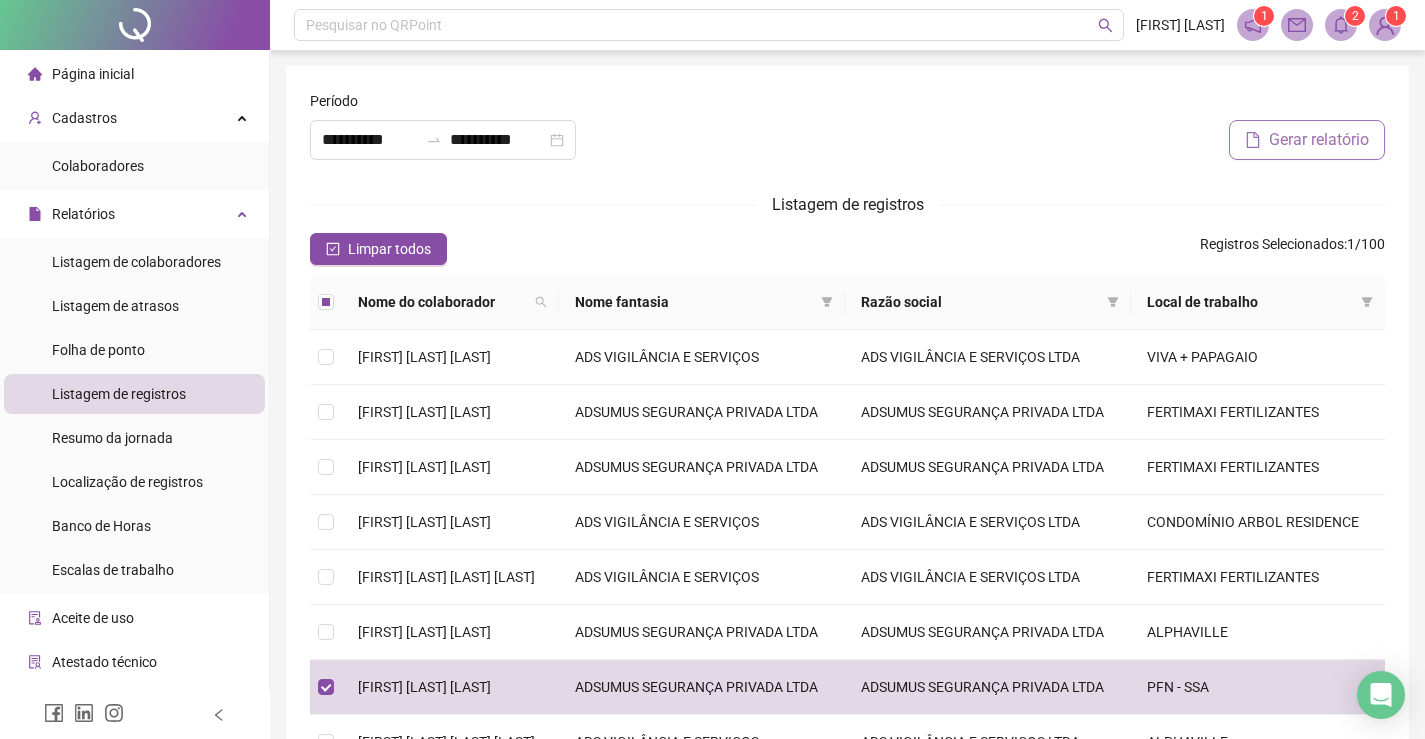 click on "Gerar relatório" at bounding box center (1319, 140) 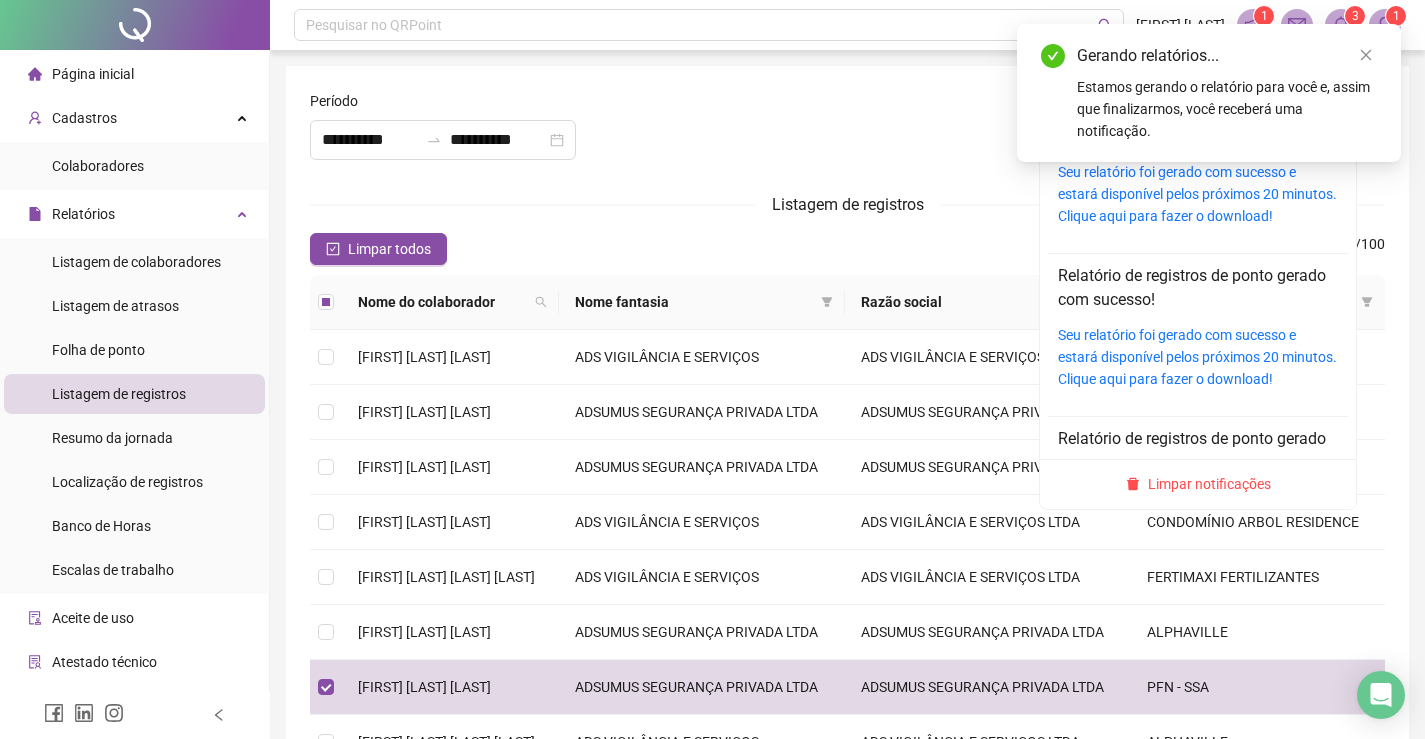 click on "3" at bounding box center (1355, 16) 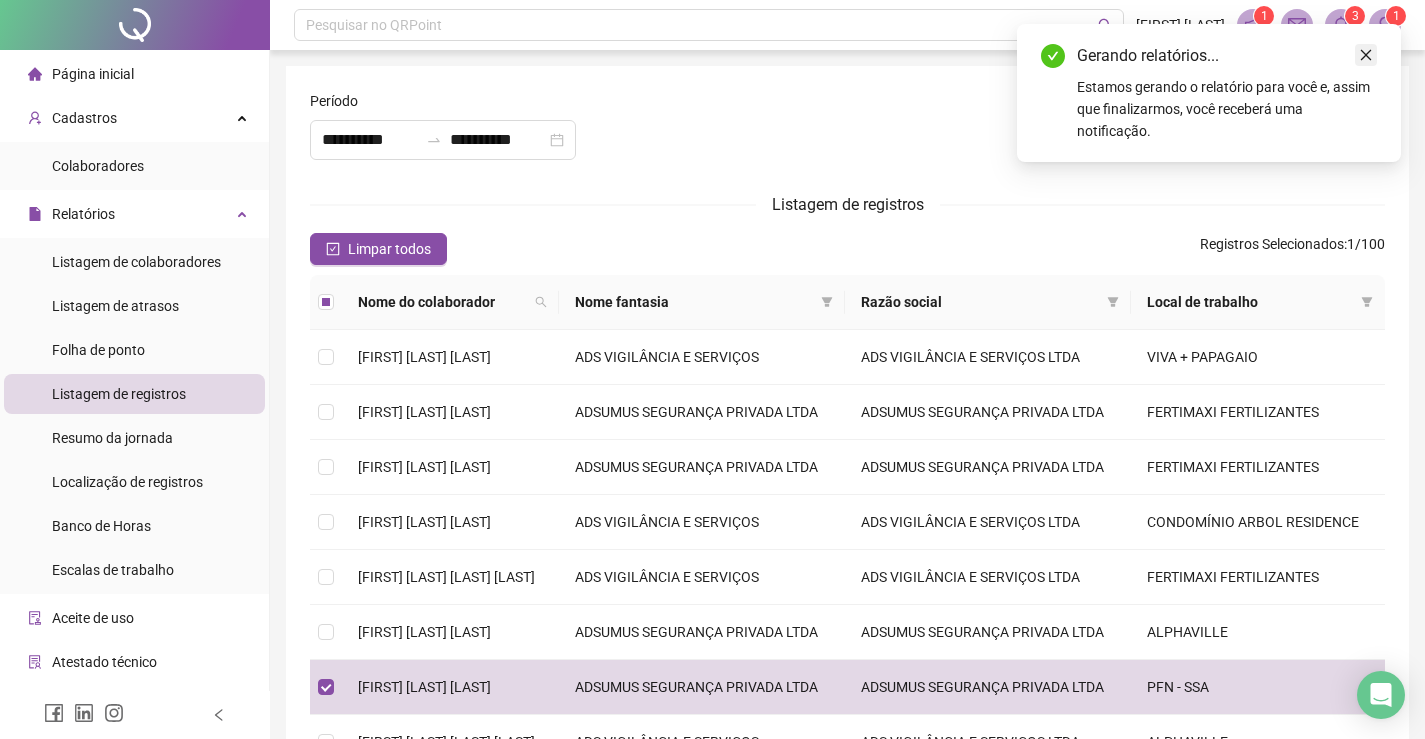 click on "Gerando relatórios... Estamos gerando o relatório para você e, assim que finalizarmos, você receberá uma notificação." at bounding box center [1209, 93] 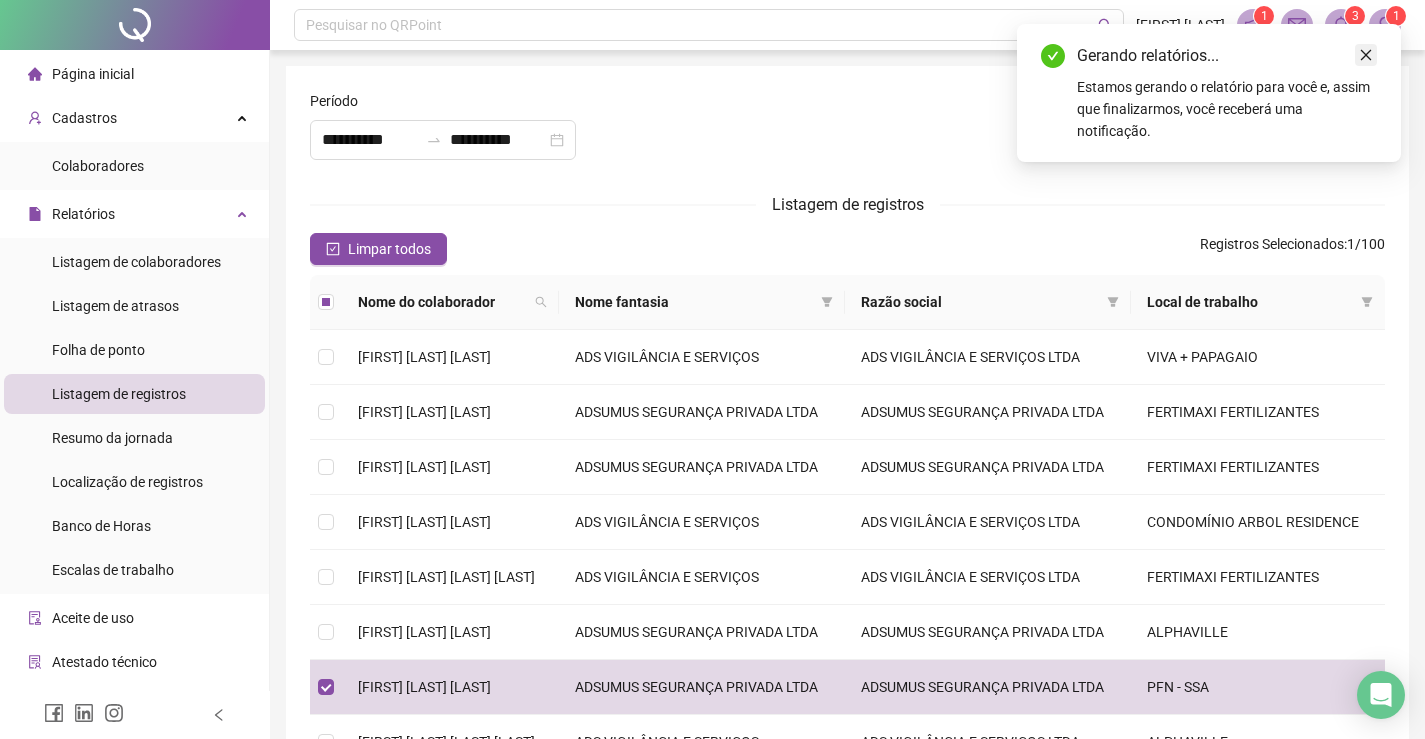 click at bounding box center (1366, 55) 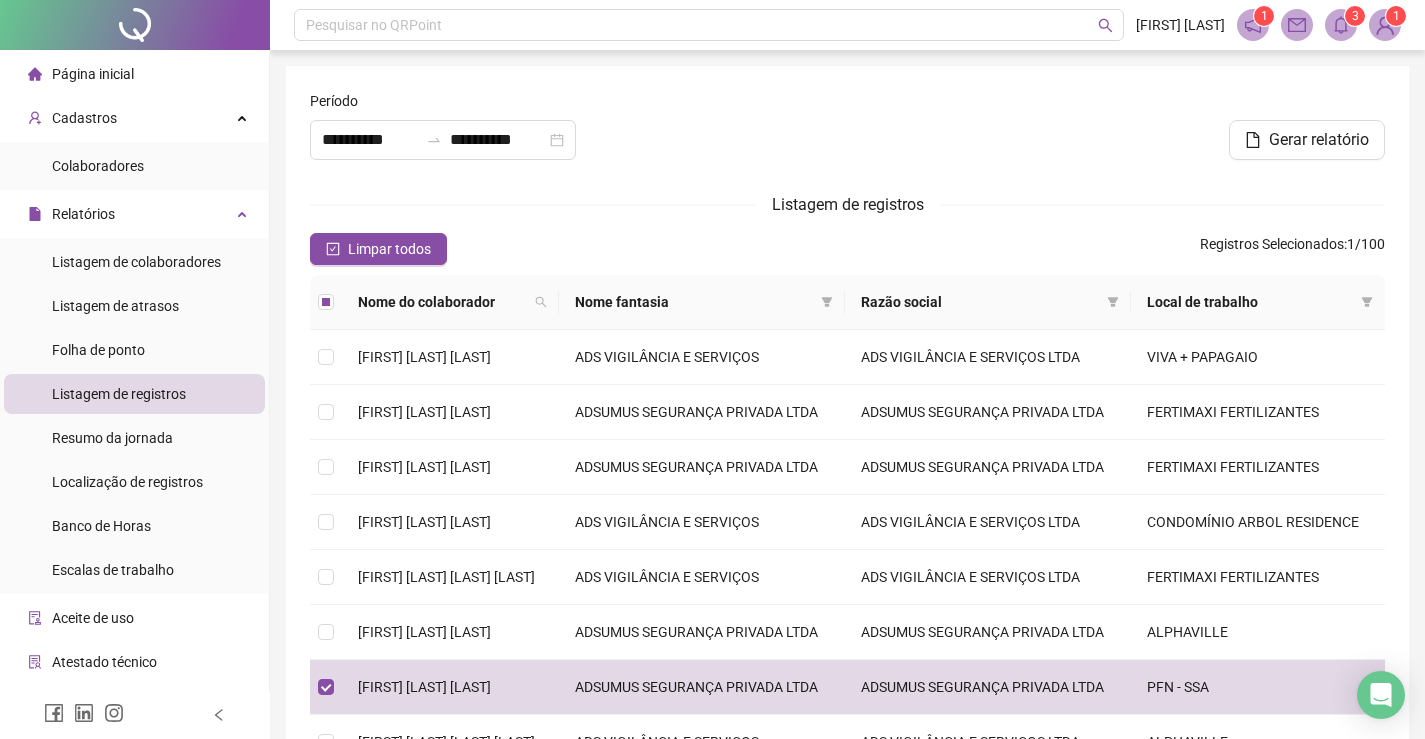 click at bounding box center (1341, 25) 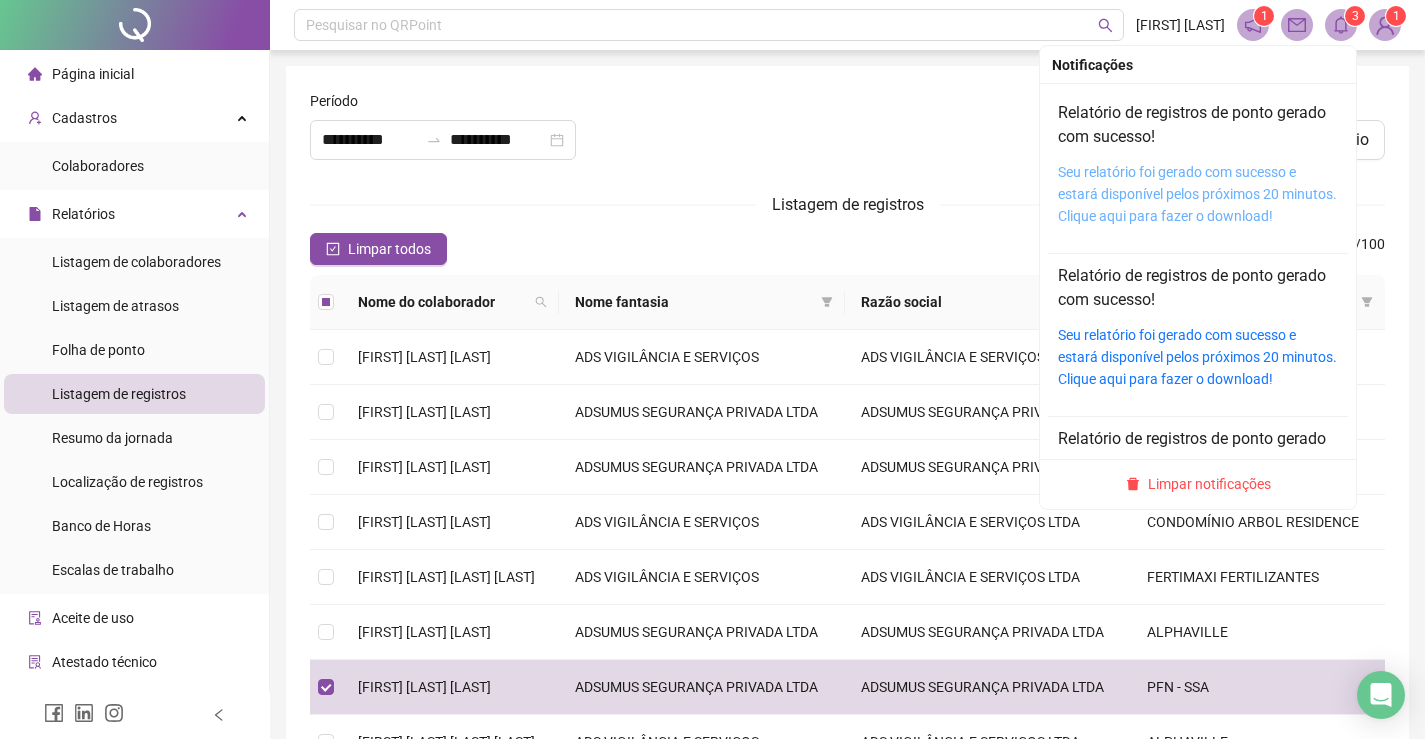 click on "Seu relatório foi gerado com sucesso e estará disponível pelos próximos 20 minutos.
Clique aqui para fazer o download!" at bounding box center (1197, 194) 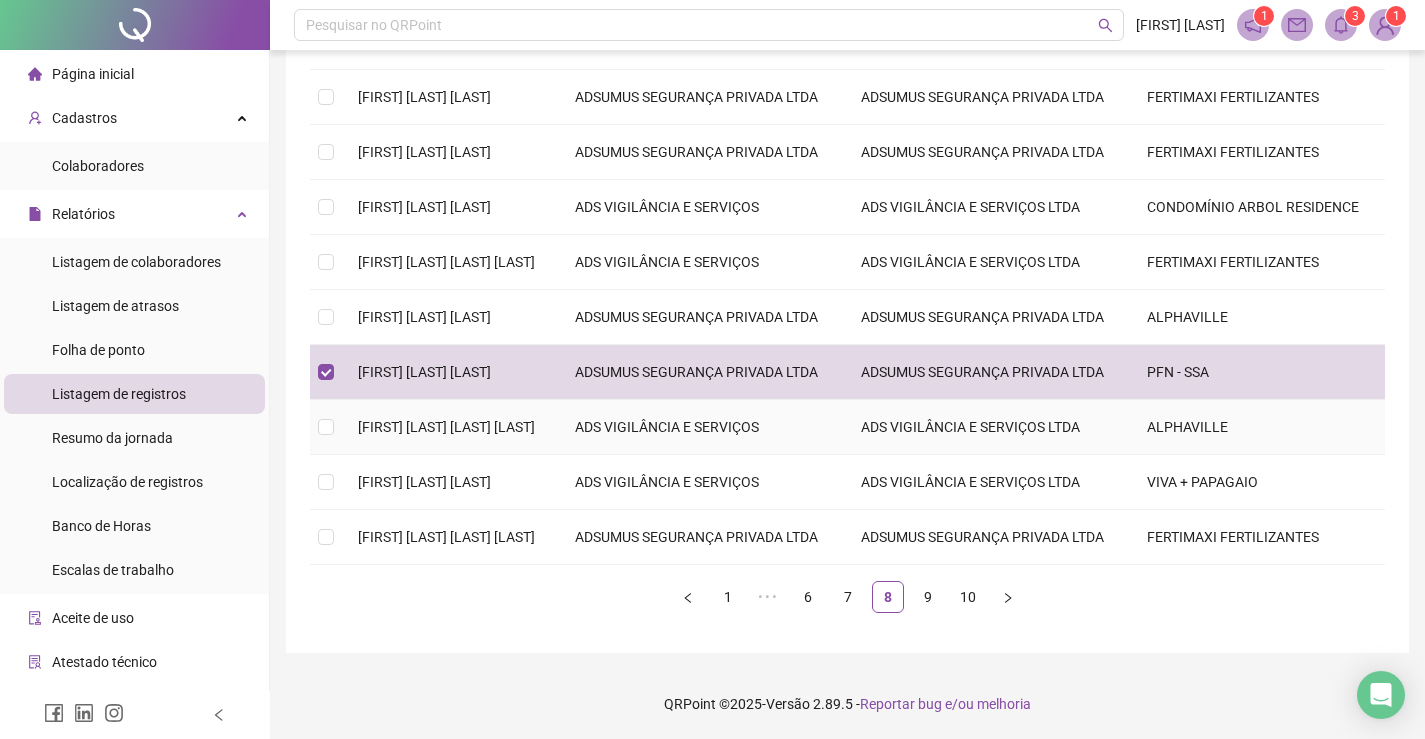 scroll, scrollTop: 469, scrollLeft: 0, axis: vertical 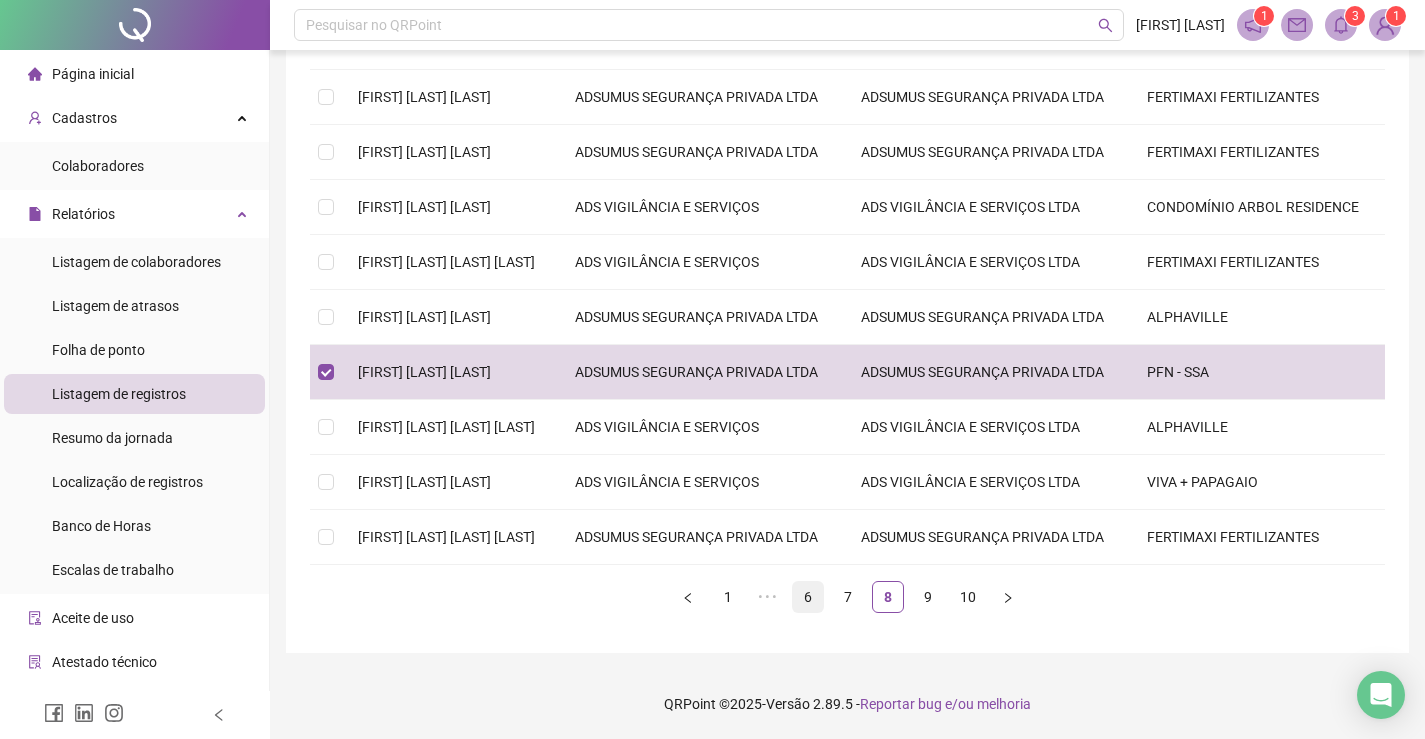 click on "6" at bounding box center (808, 597) 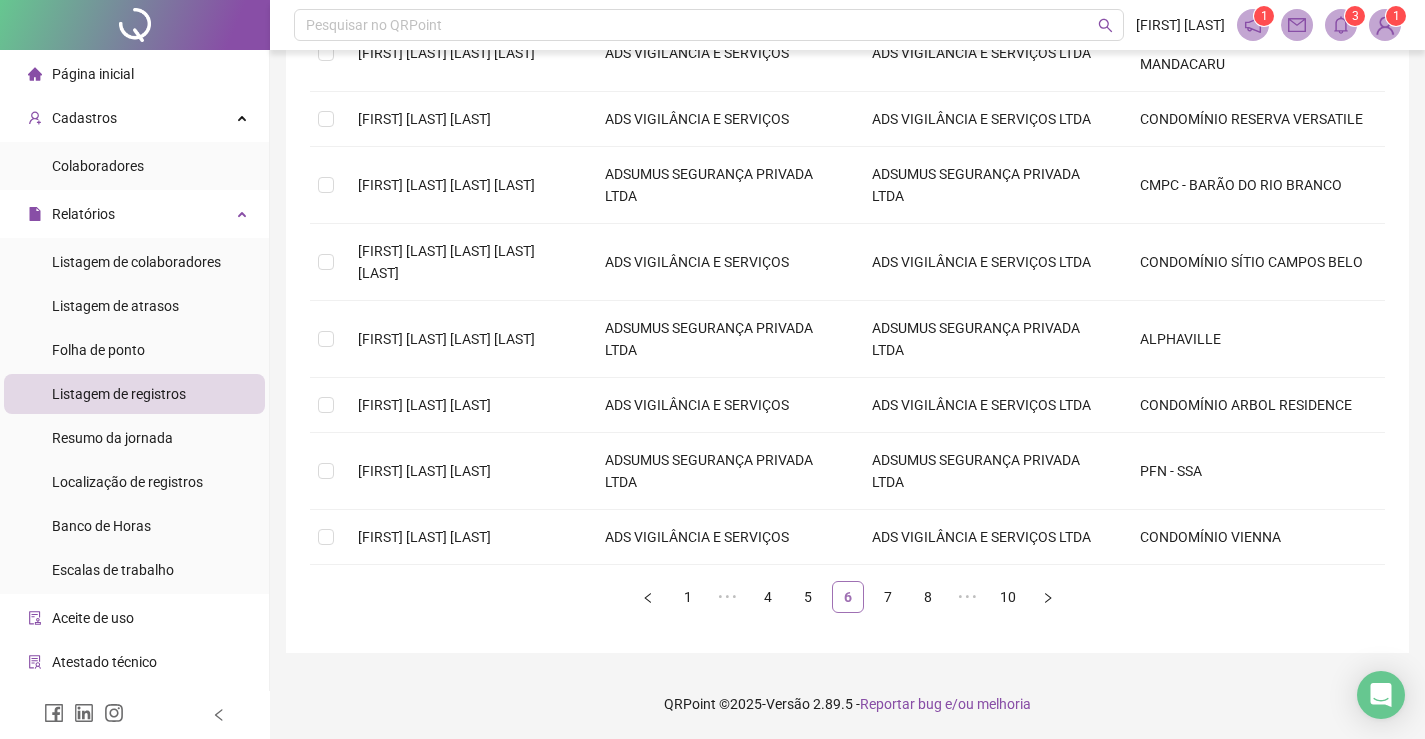 scroll, scrollTop: 447, scrollLeft: 0, axis: vertical 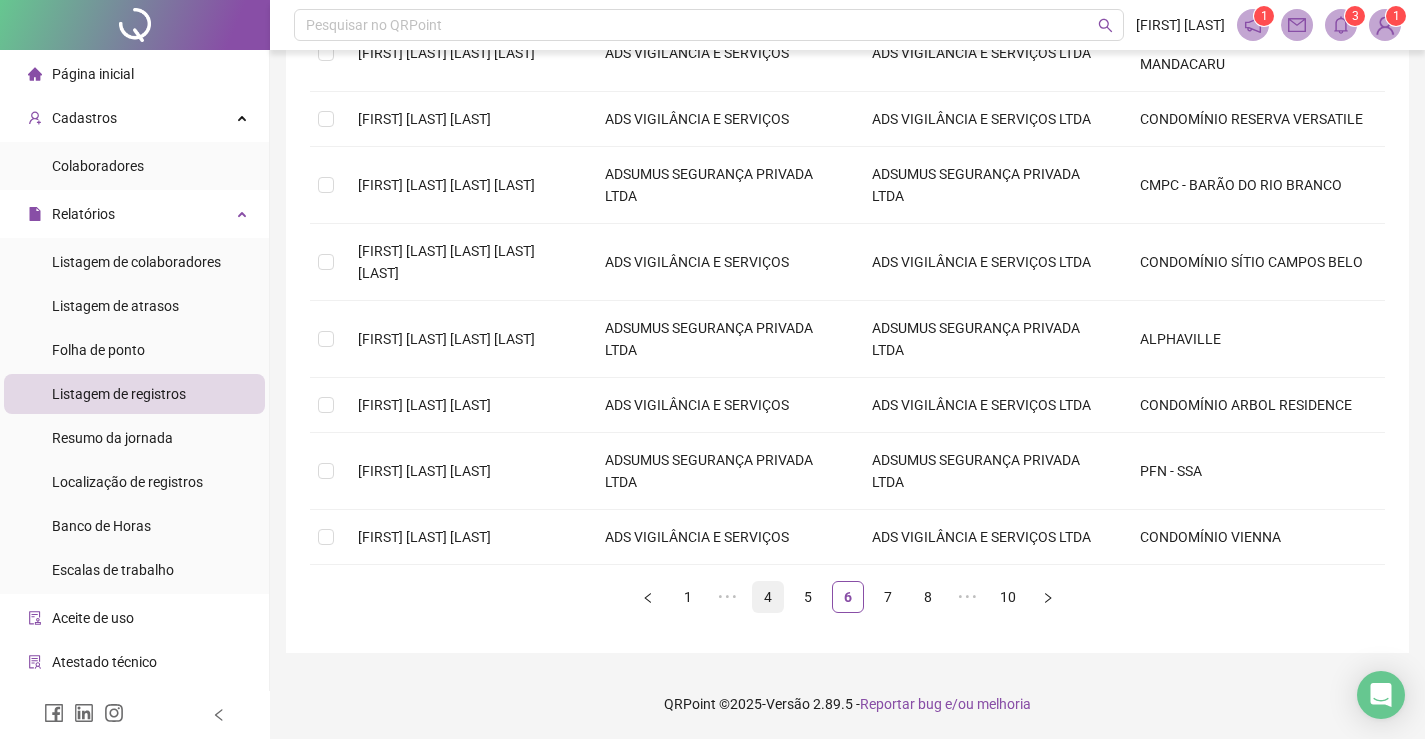 click on "4" at bounding box center [768, 597] 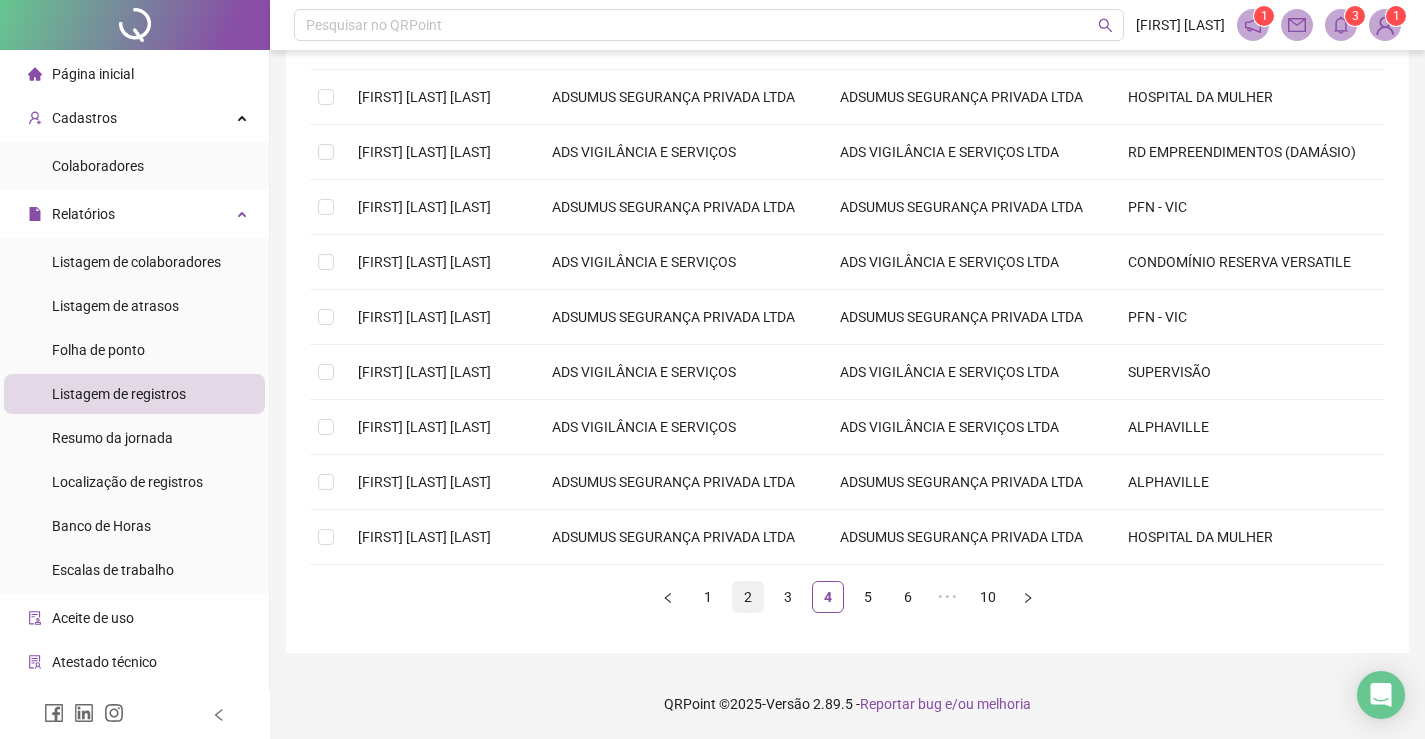 click on "2" at bounding box center [748, 597] 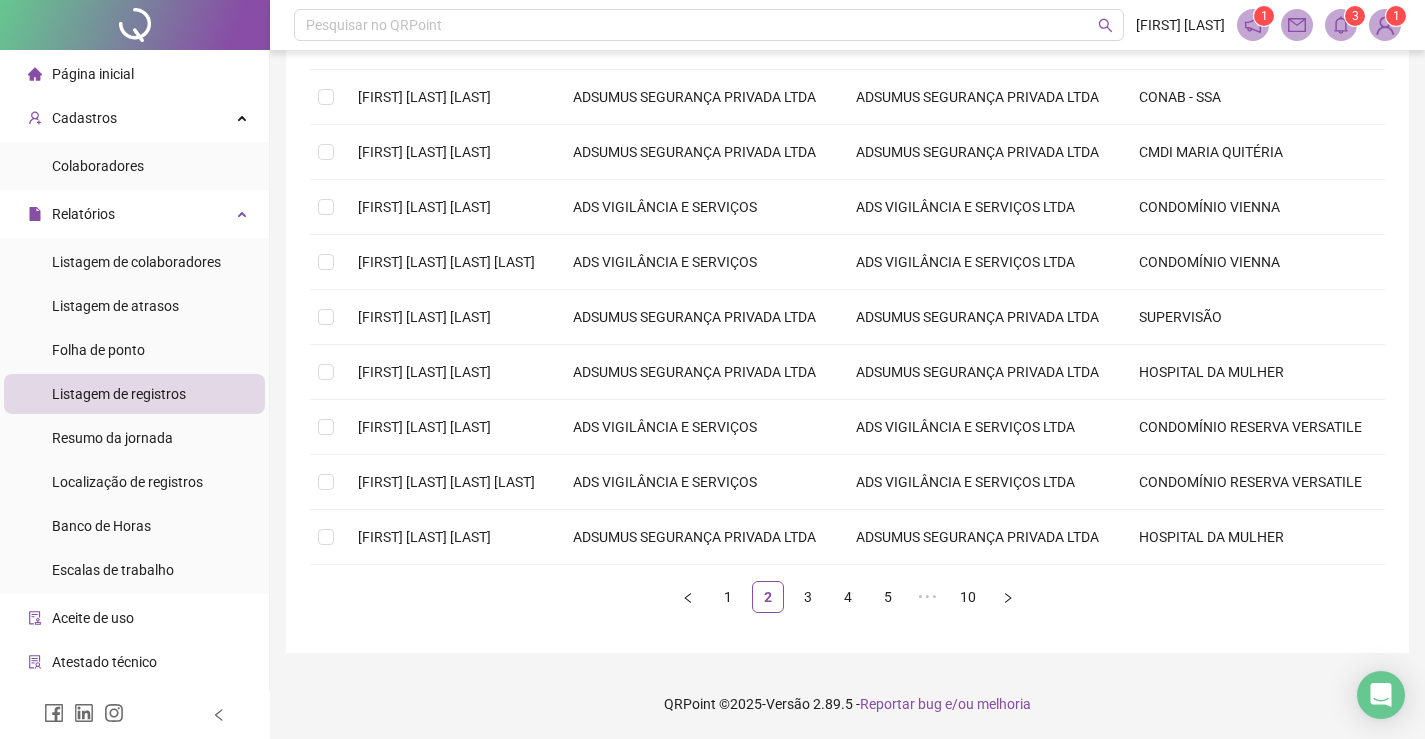 click on "3" at bounding box center (808, 597) 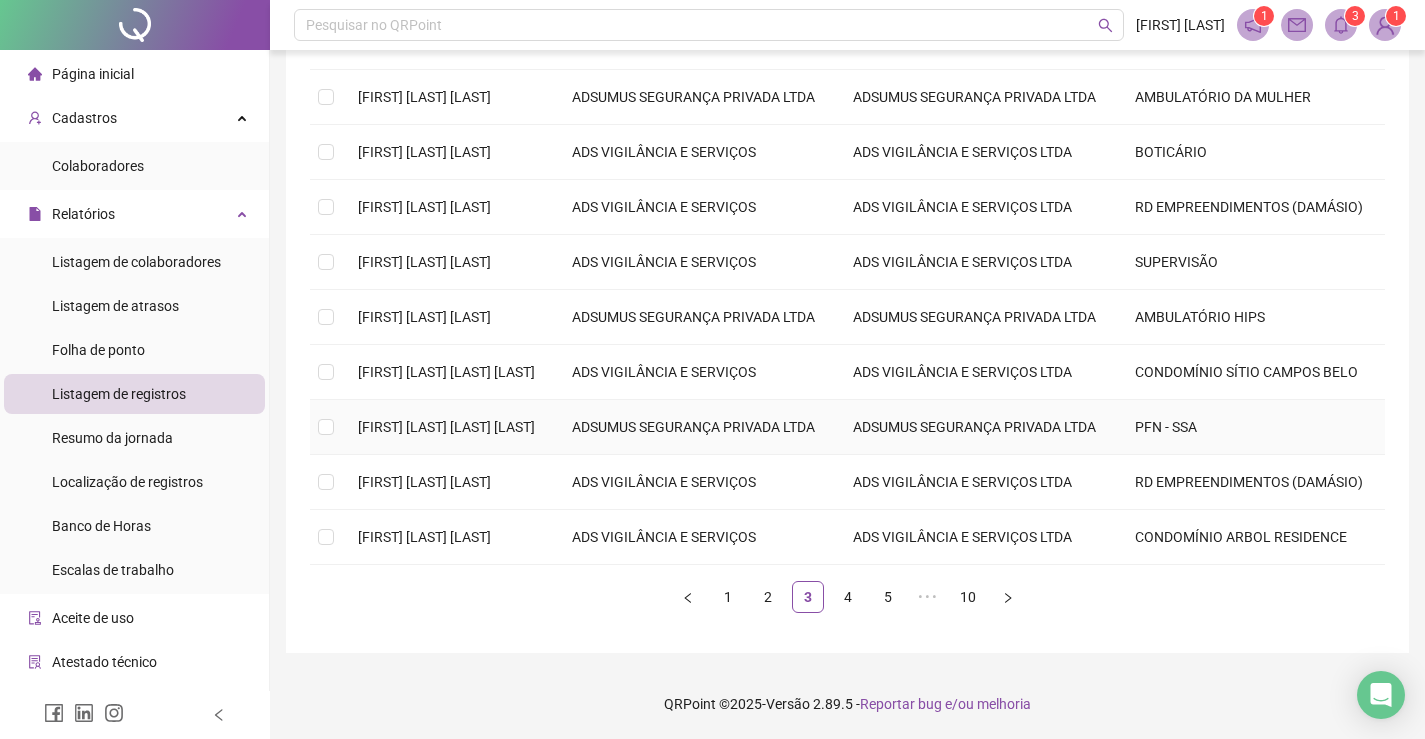 scroll, scrollTop: 447, scrollLeft: 0, axis: vertical 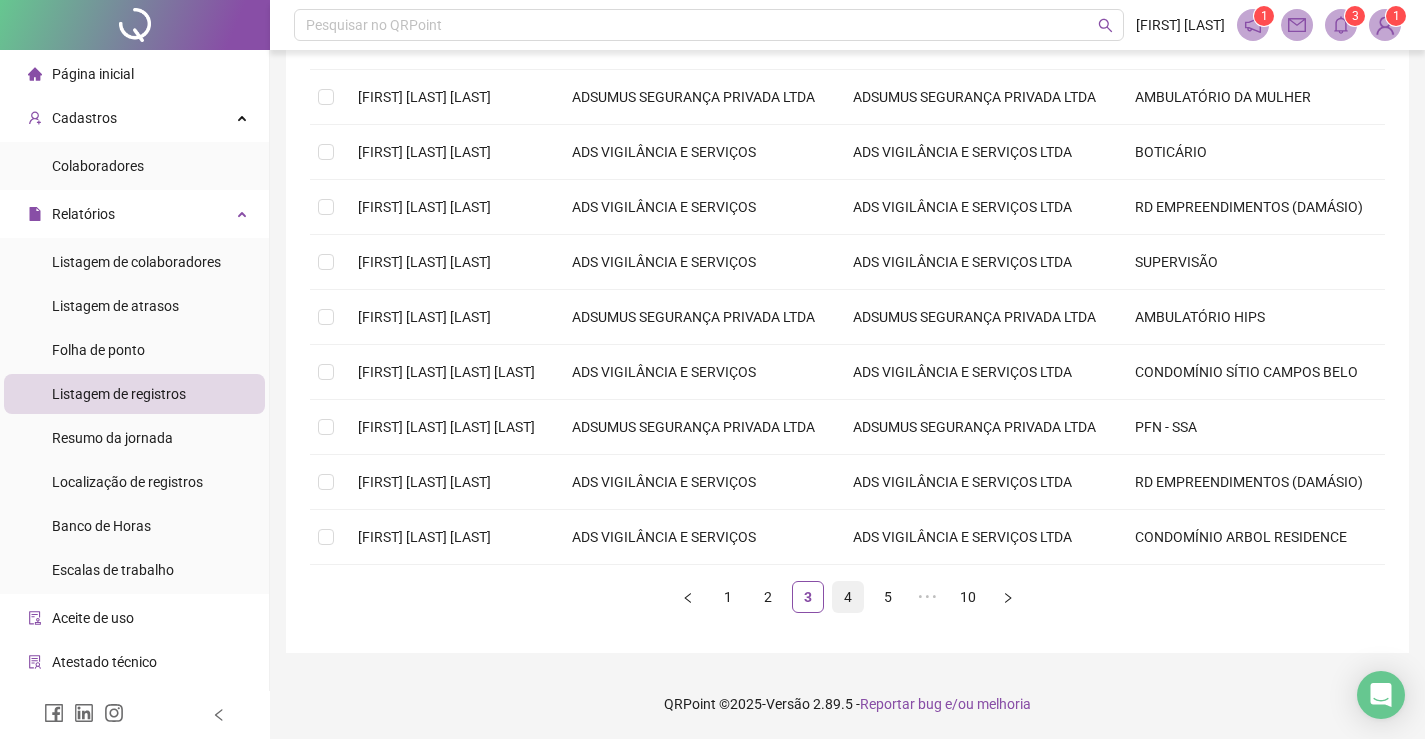 click on "4" at bounding box center [848, 597] 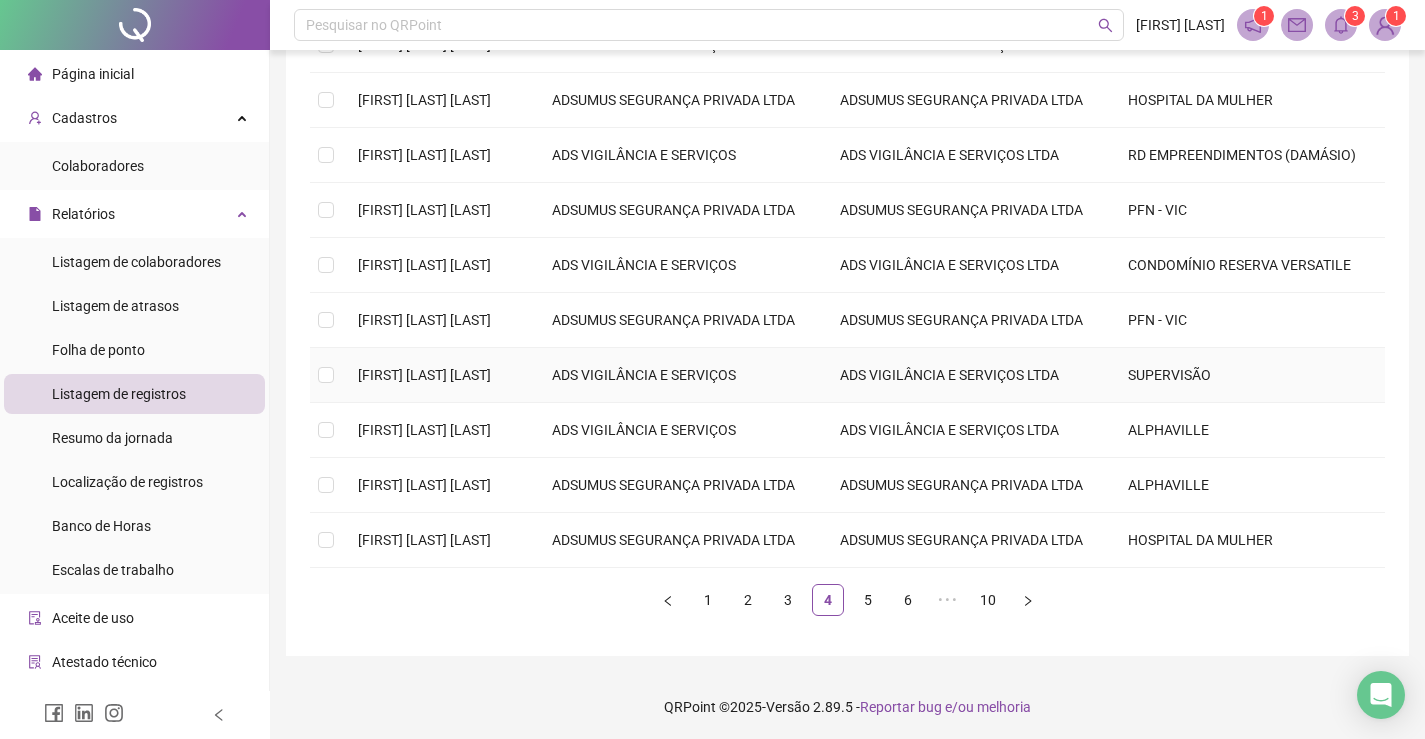 scroll, scrollTop: 347, scrollLeft: 0, axis: vertical 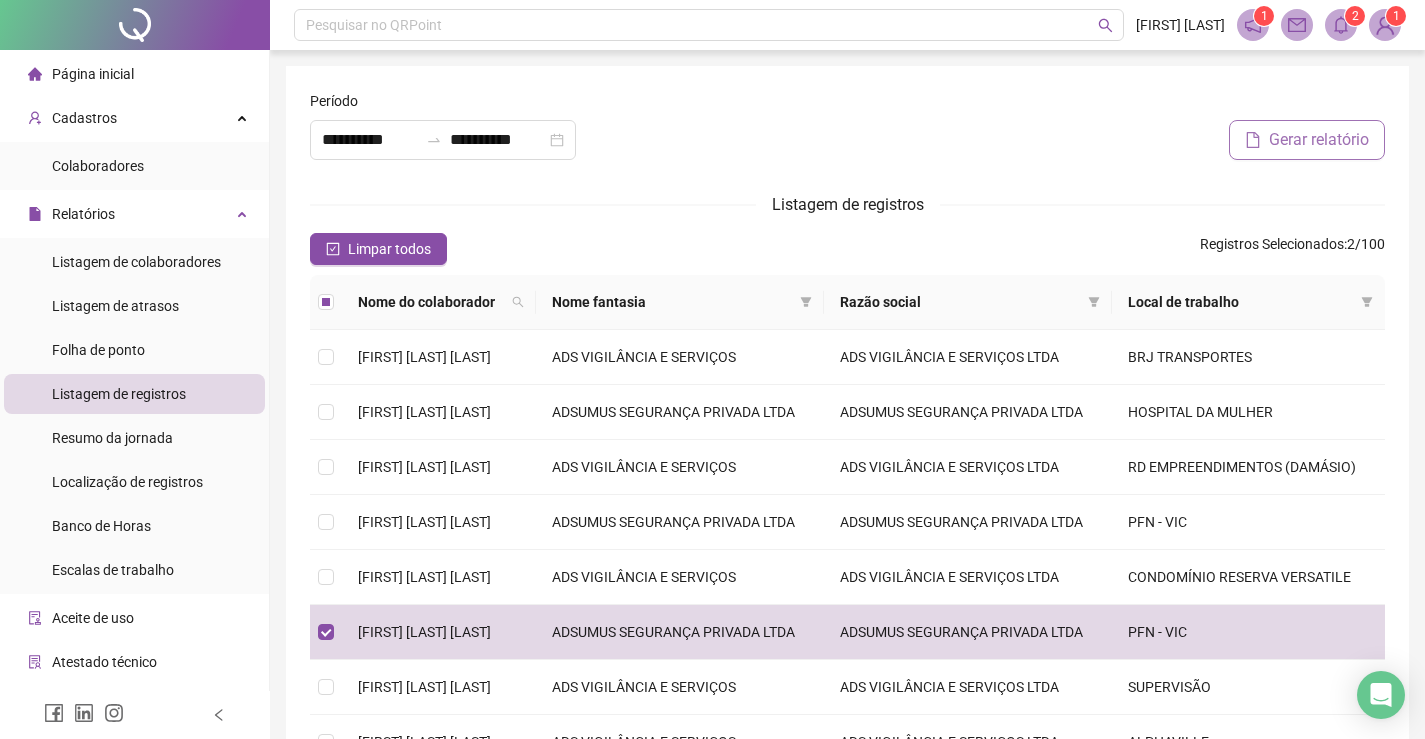 click on "Gerar relatório" at bounding box center (1319, 140) 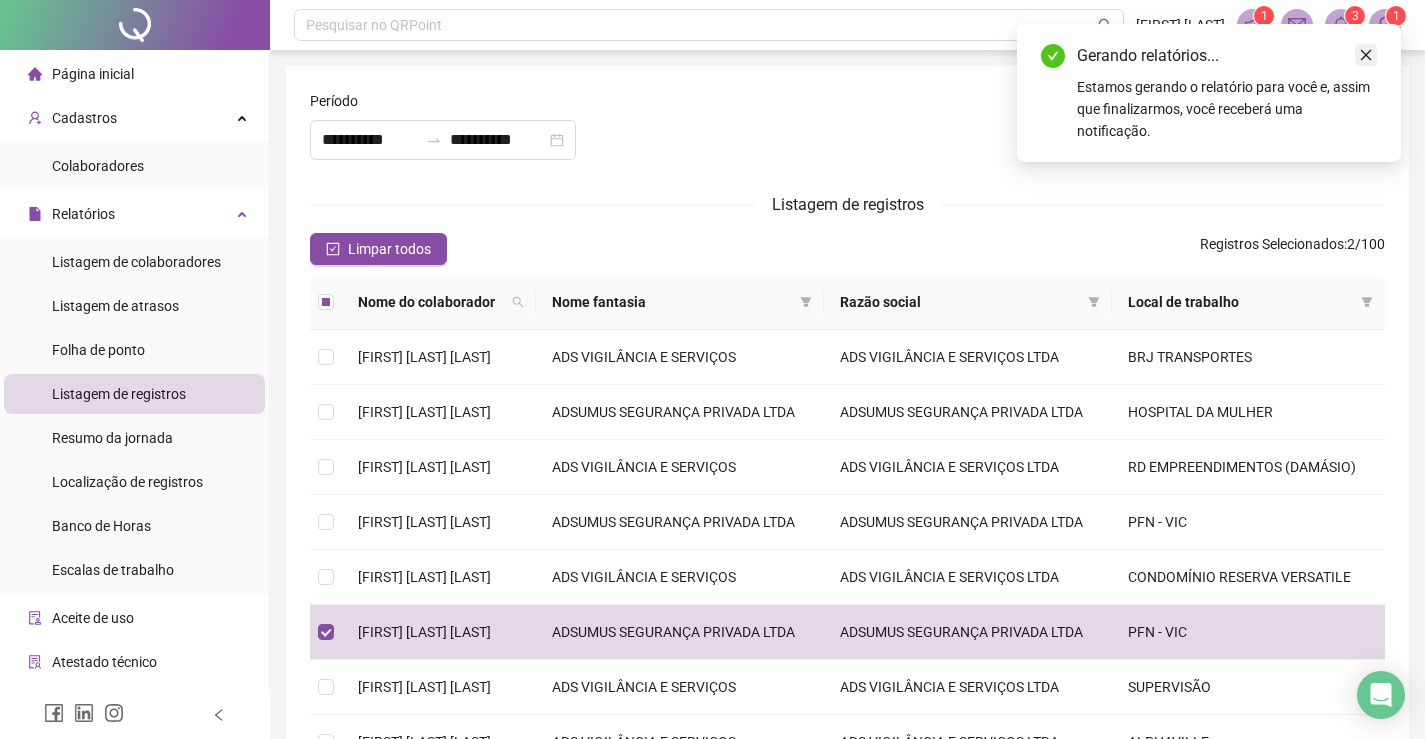 click 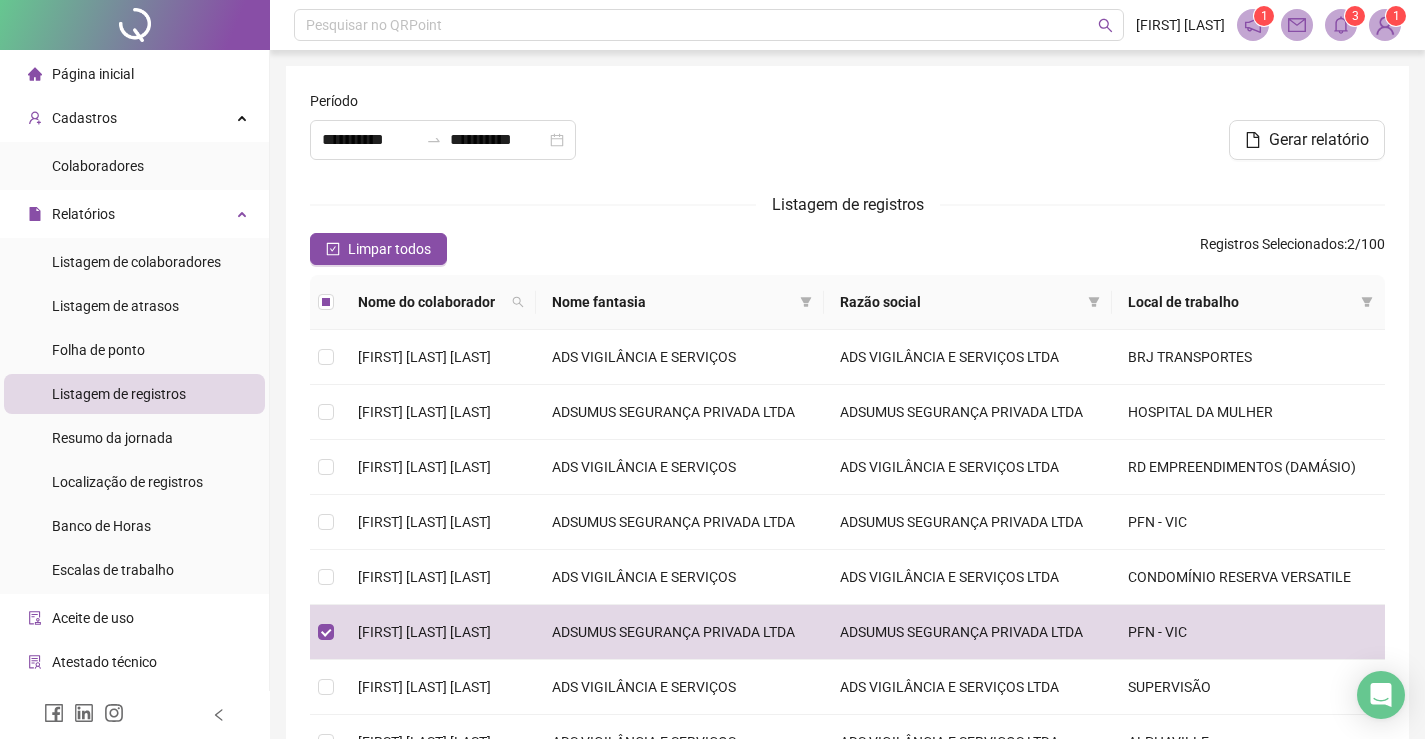 click on "3" at bounding box center [1355, 16] 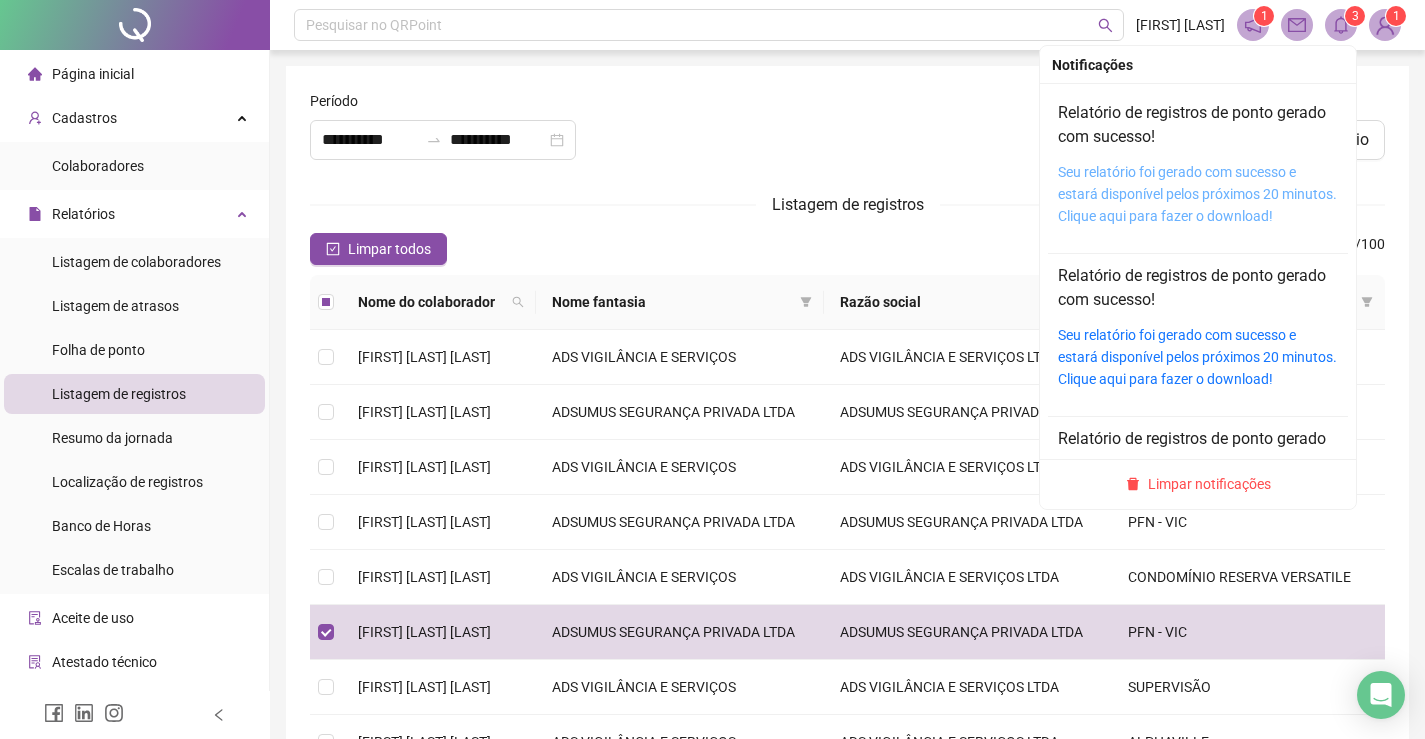 click on "Seu relatório foi gerado com sucesso e estará disponível pelos próximos 20 minutos.
Clique aqui para fazer o download!" at bounding box center [1197, 194] 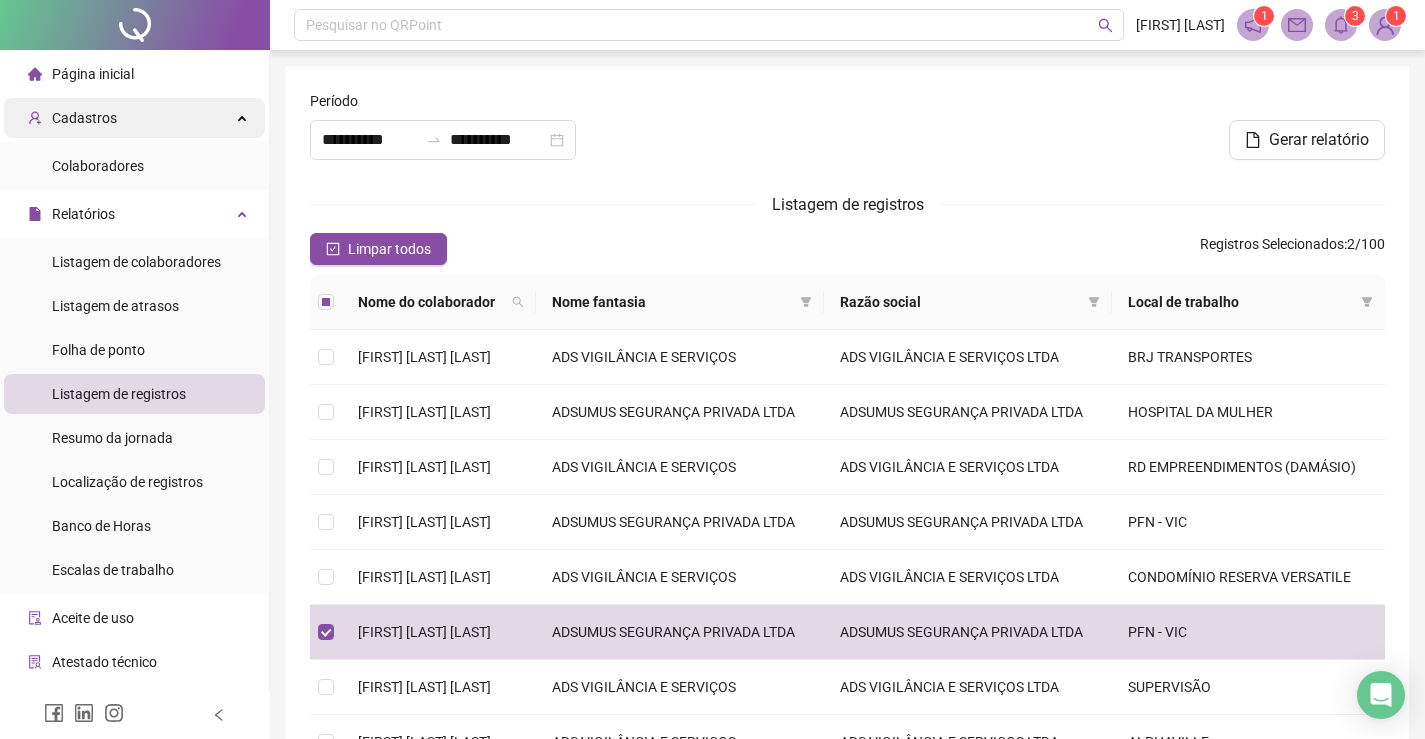 click on "Cadastros" at bounding box center [134, 118] 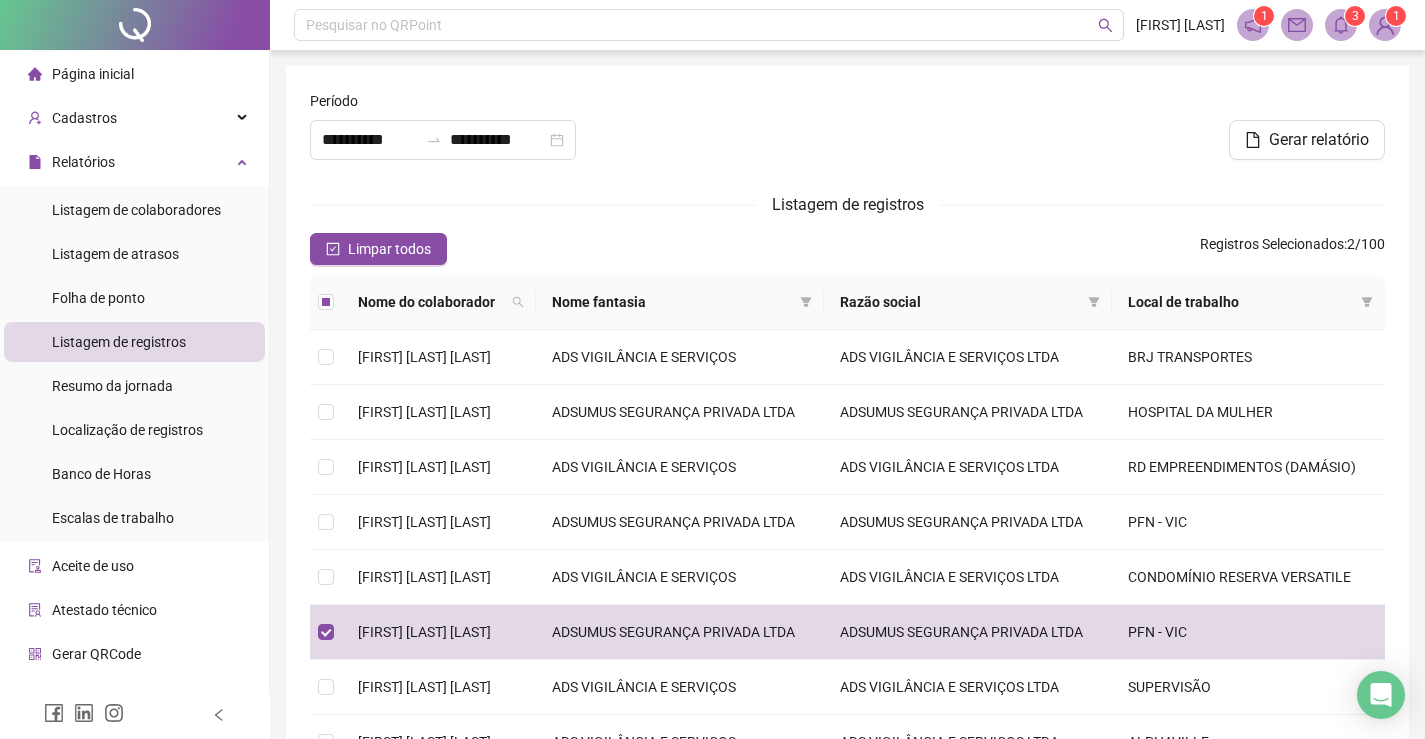 click on "Página inicial" at bounding box center [93, 74] 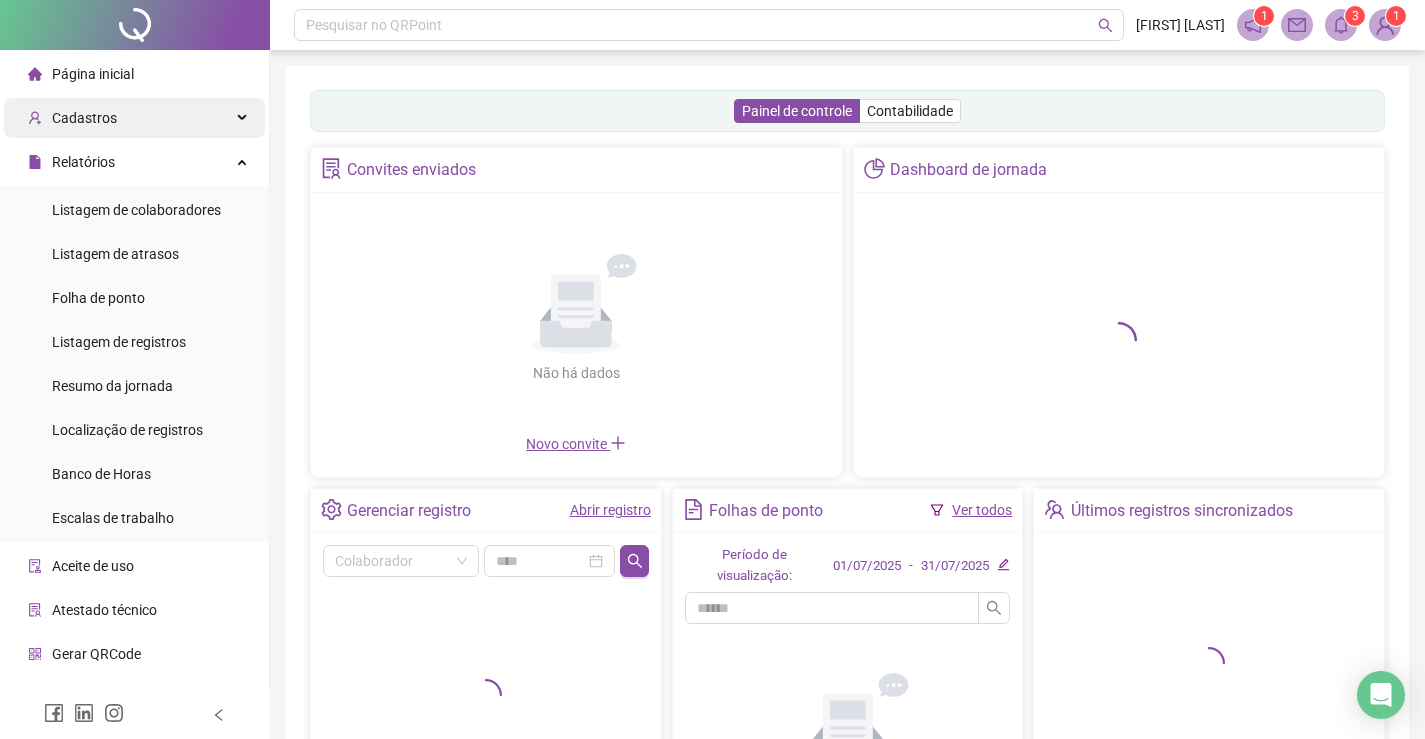 click on "Cadastros" at bounding box center [134, 118] 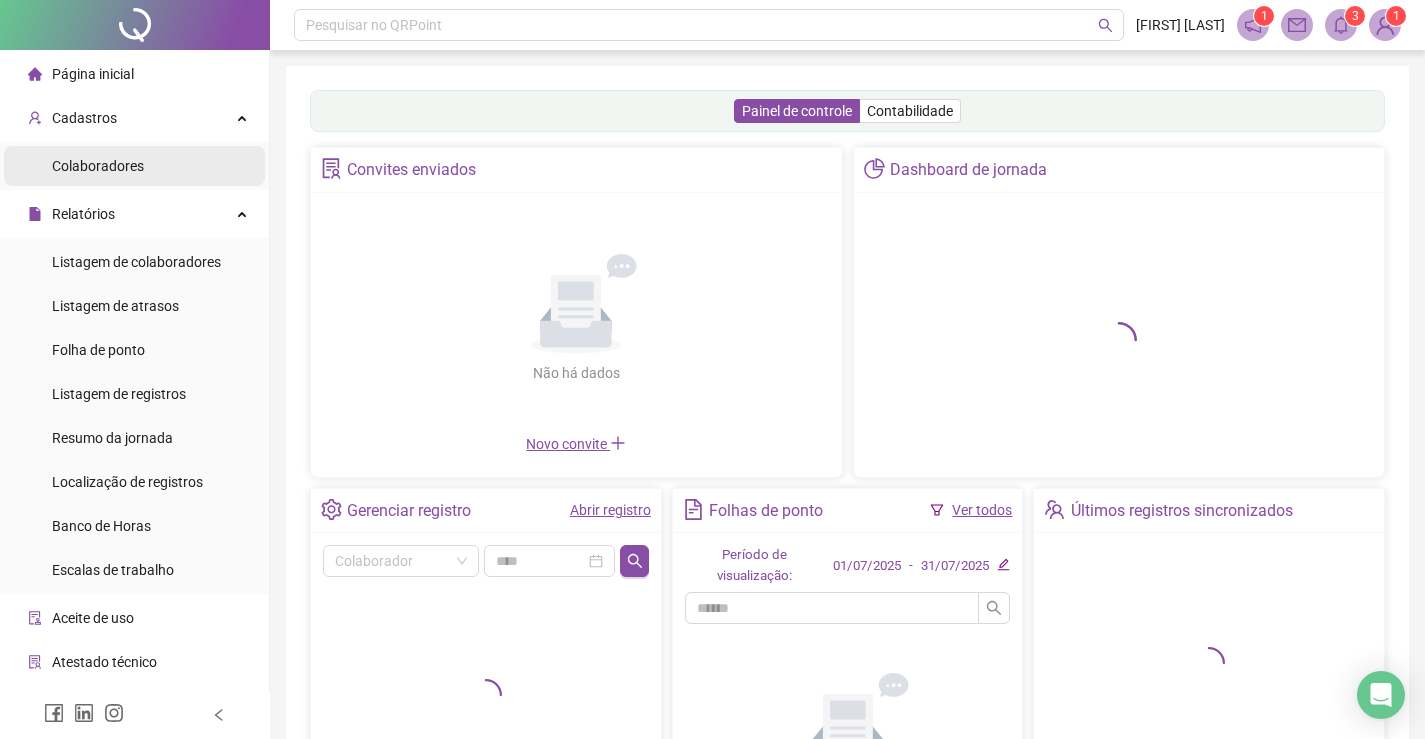 click on "Colaboradores" at bounding box center [134, 166] 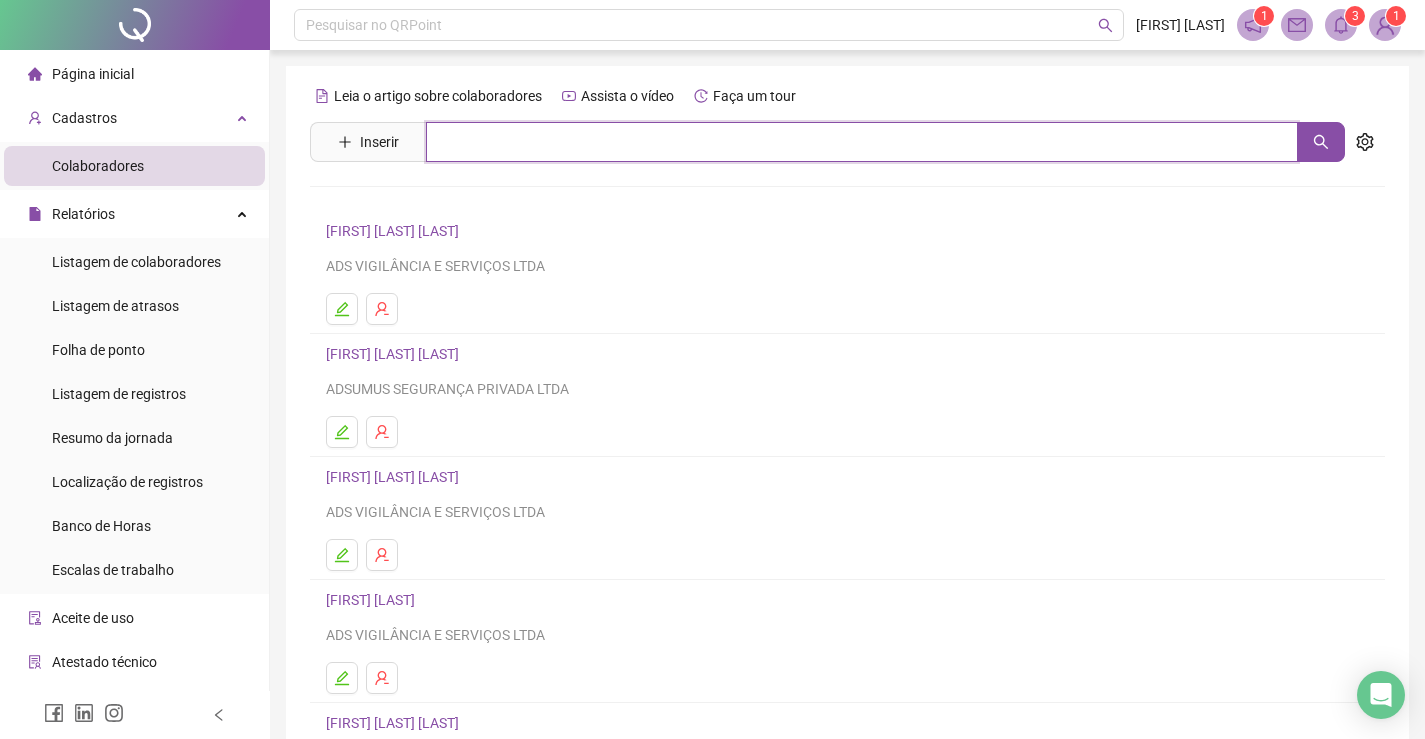 click at bounding box center [862, 142] 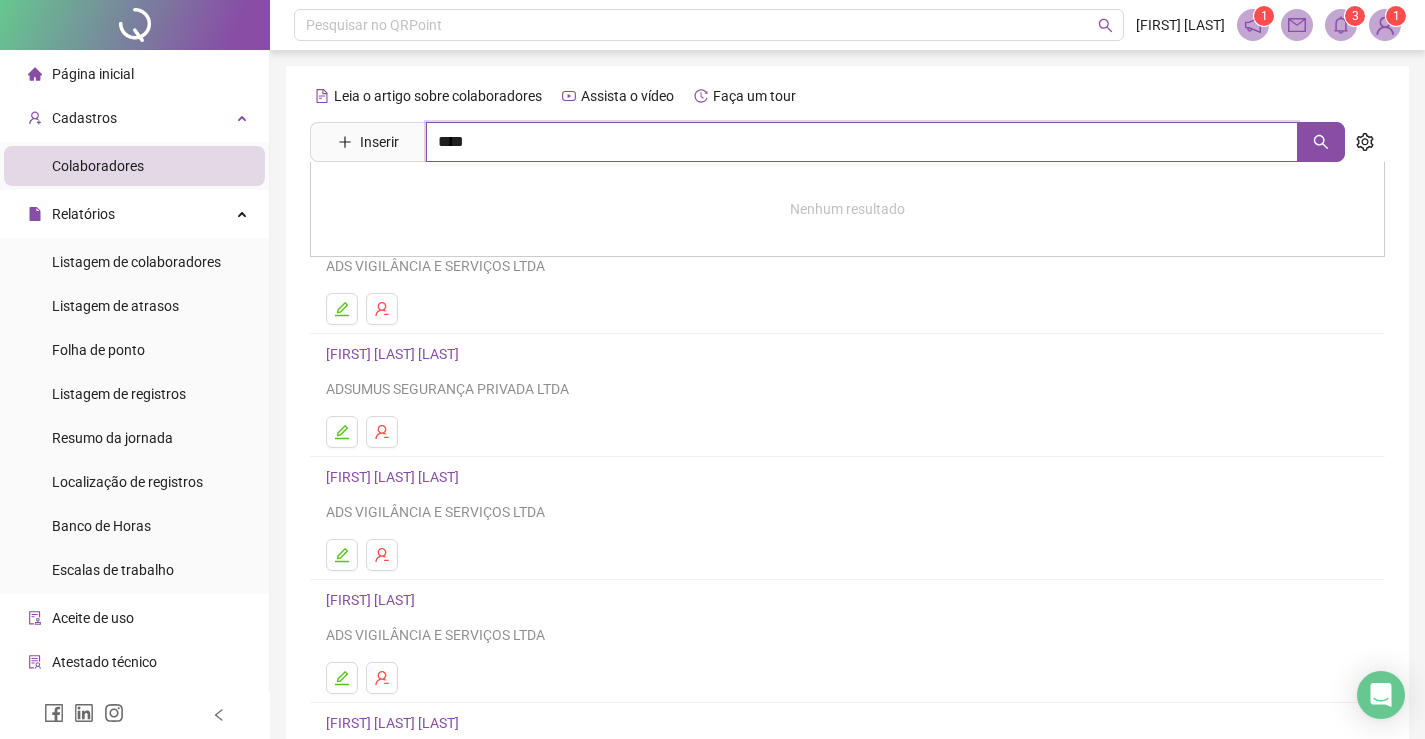 type on "****" 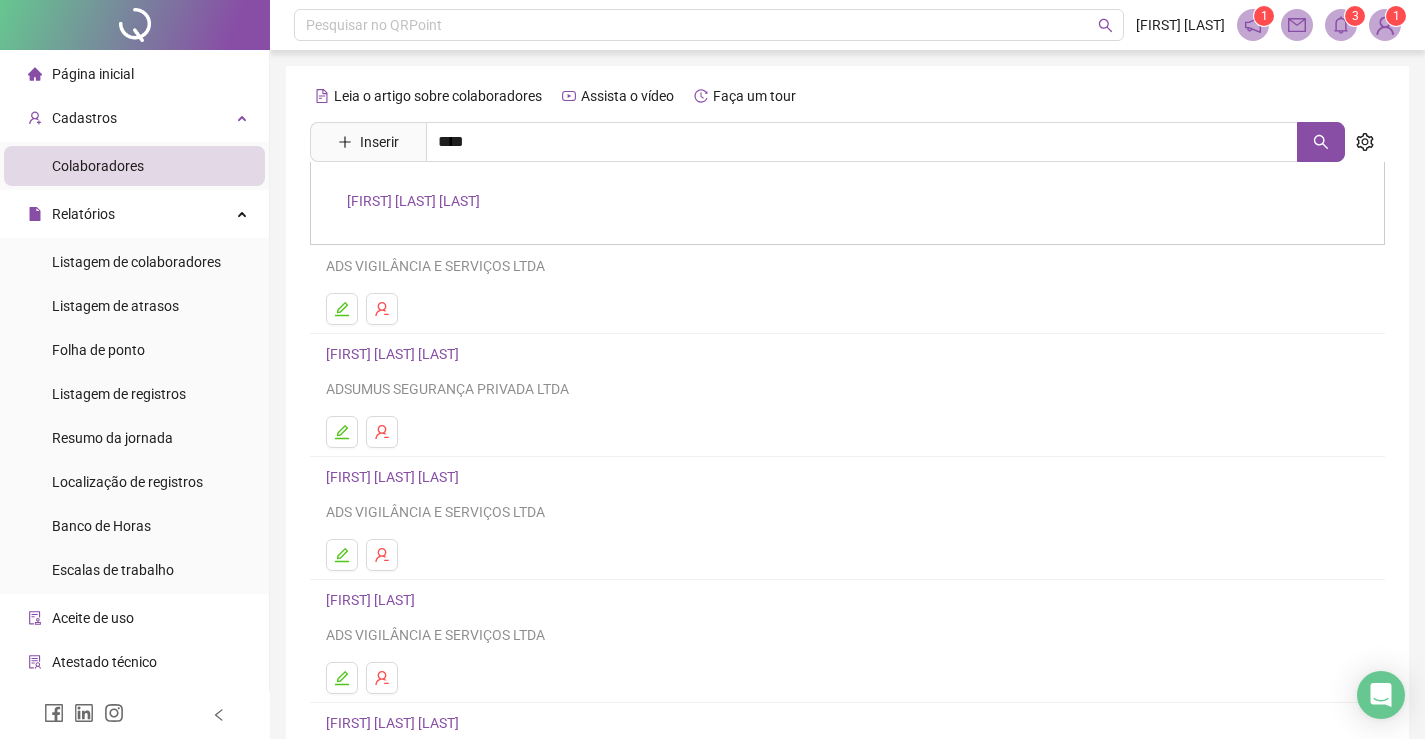click on "[FIRST] [LAST] [LAST]" at bounding box center [413, 201] 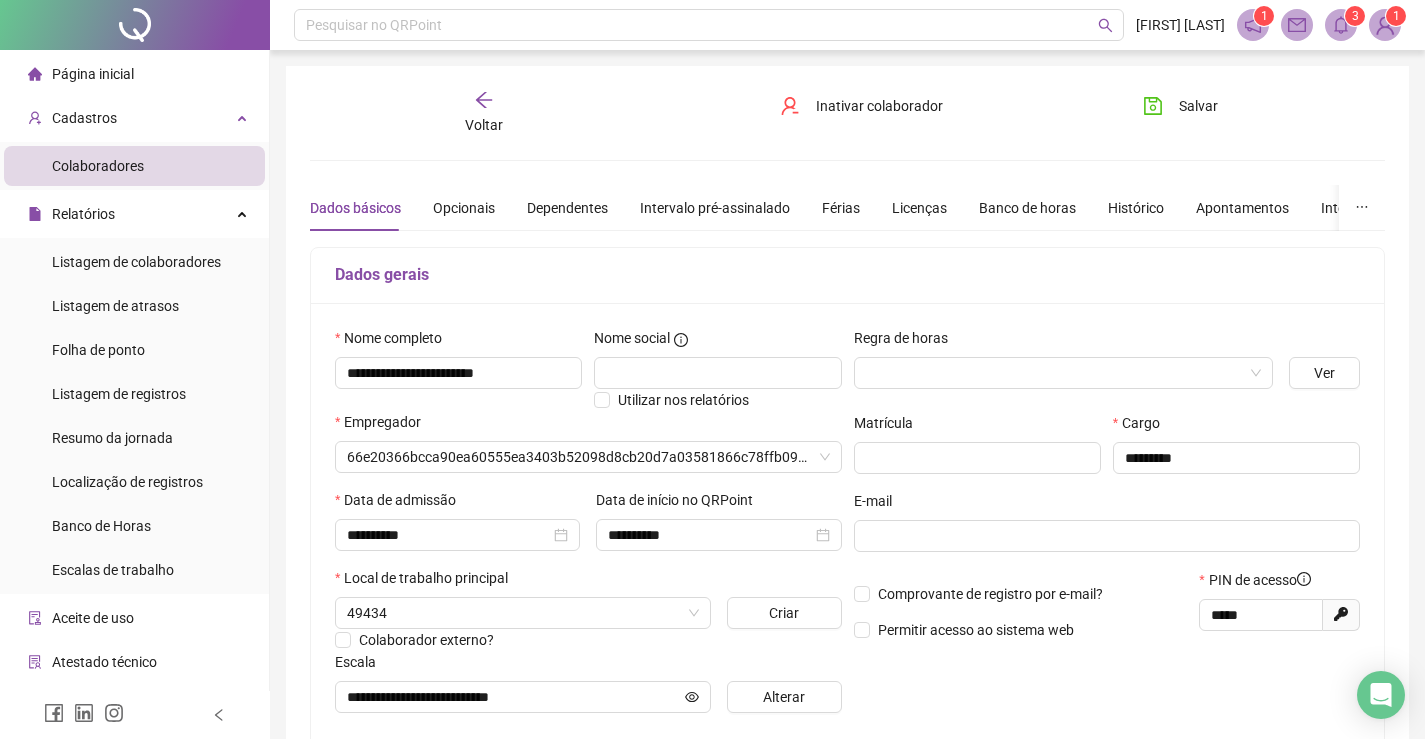 type on "**********" 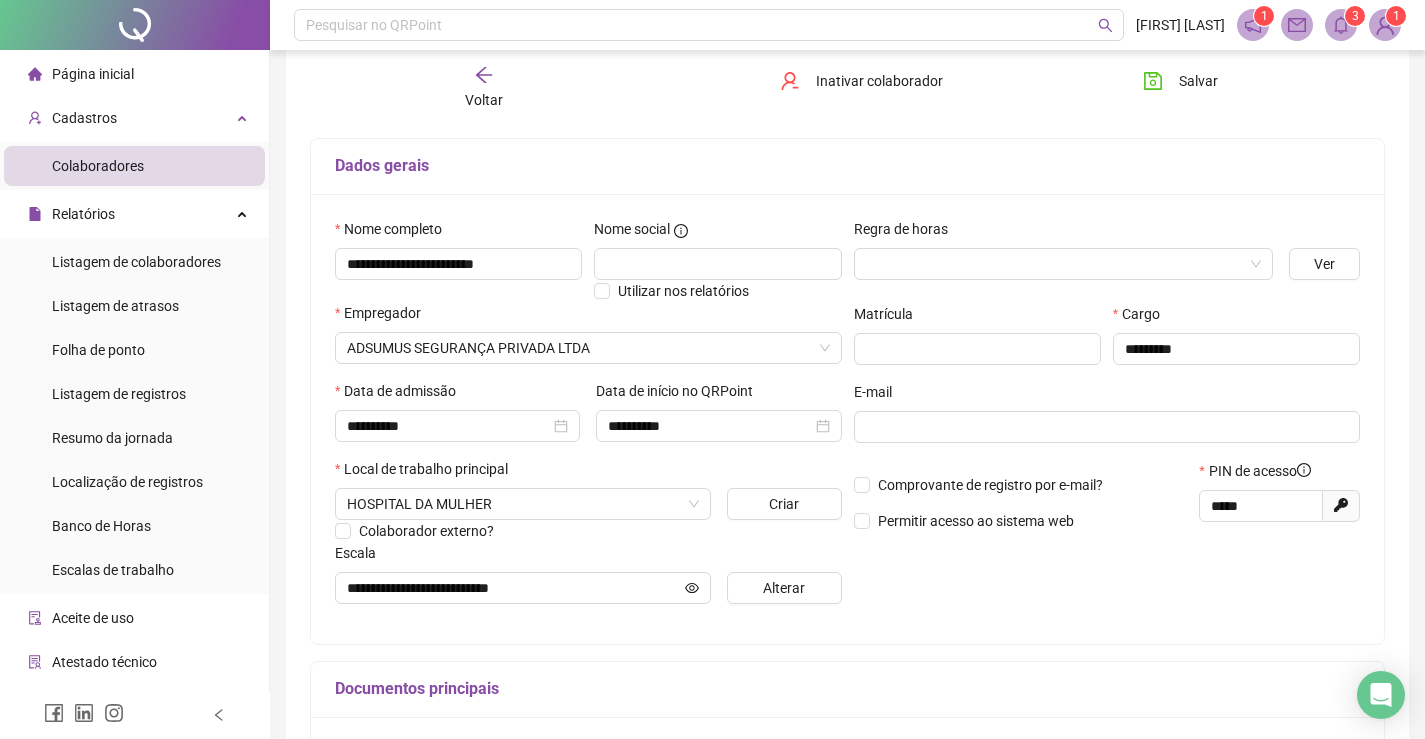 scroll, scrollTop: 126, scrollLeft: 0, axis: vertical 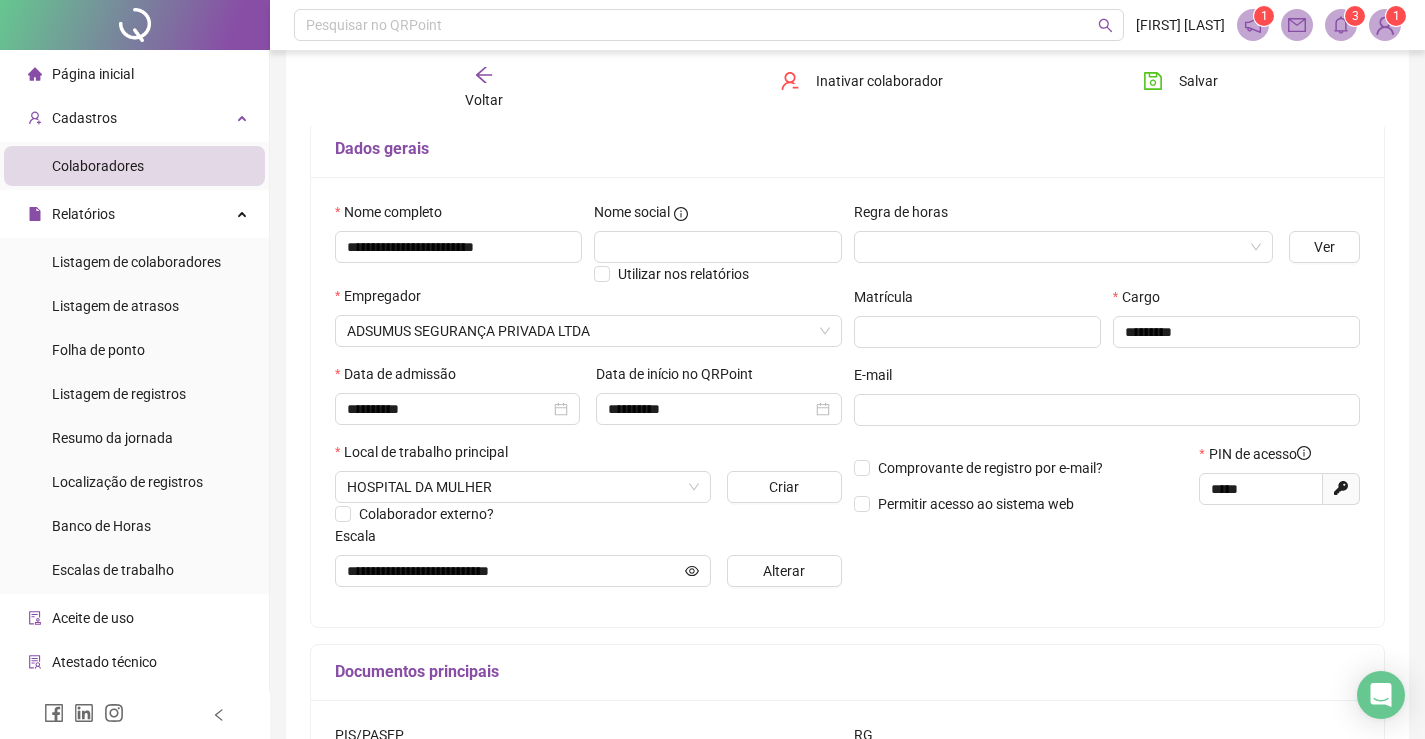 click 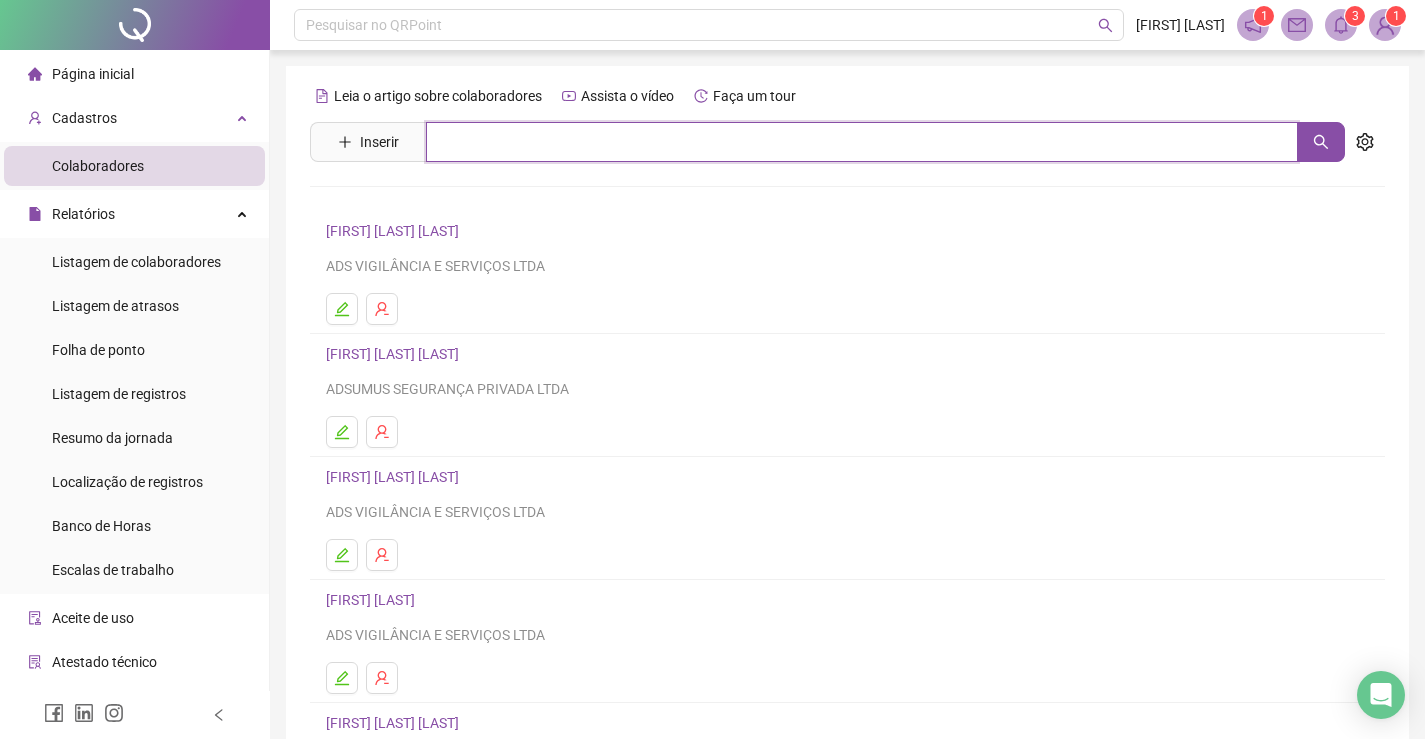 click at bounding box center [862, 142] 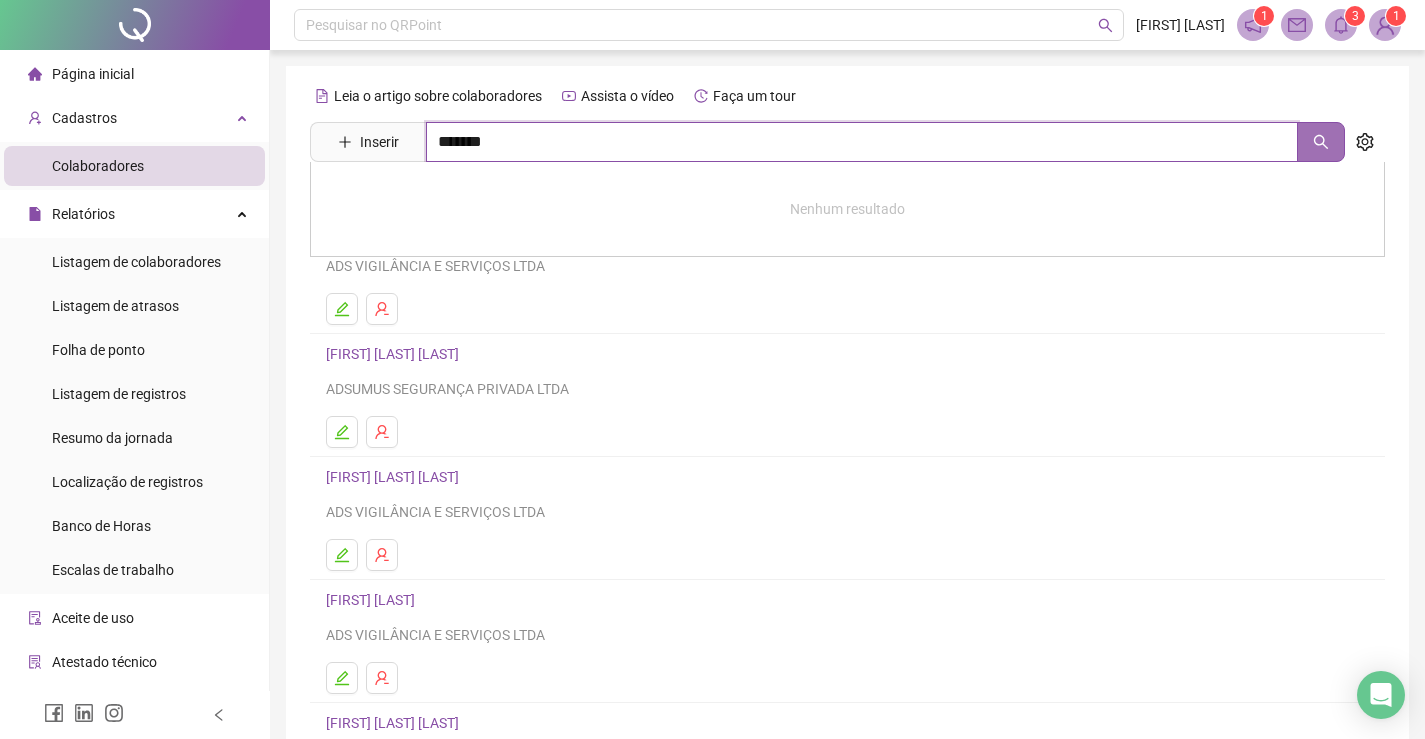 click at bounding box center [1321, 142] 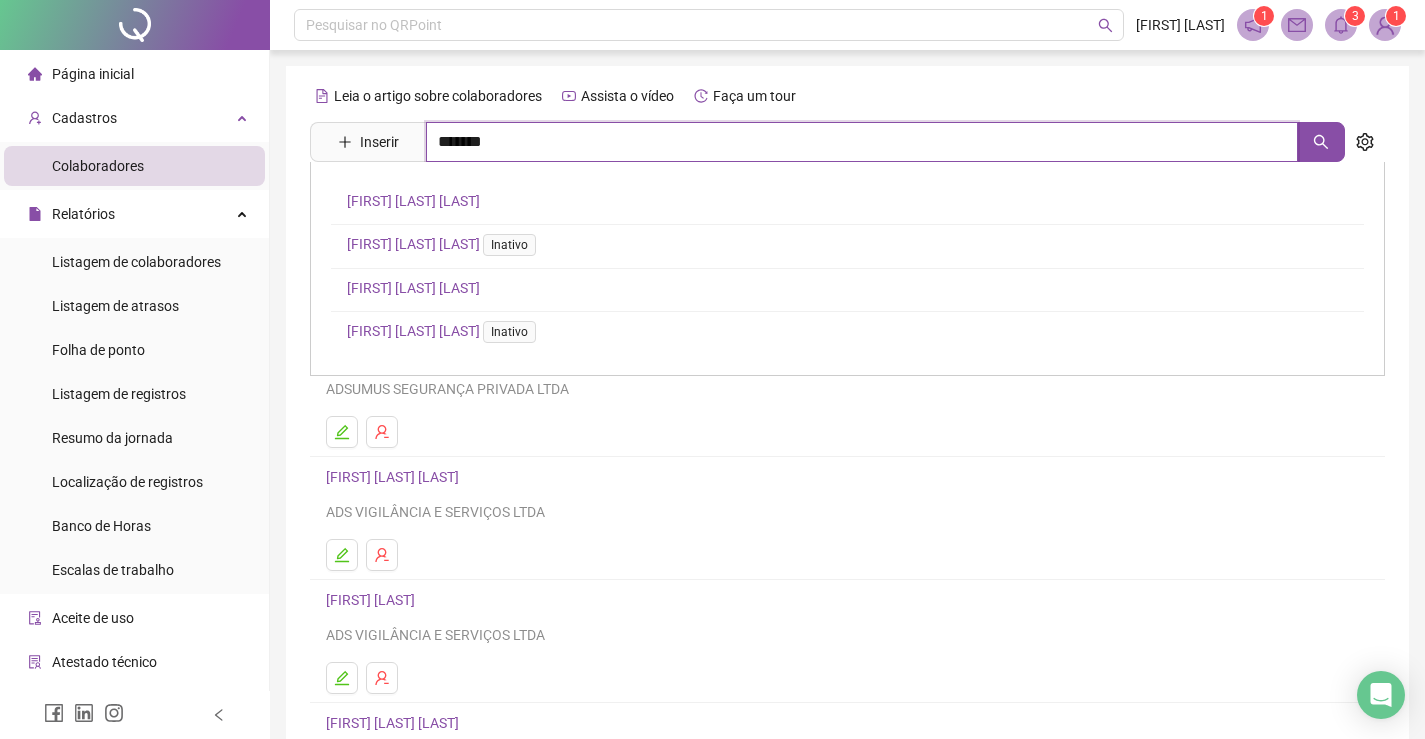 type on "*******" 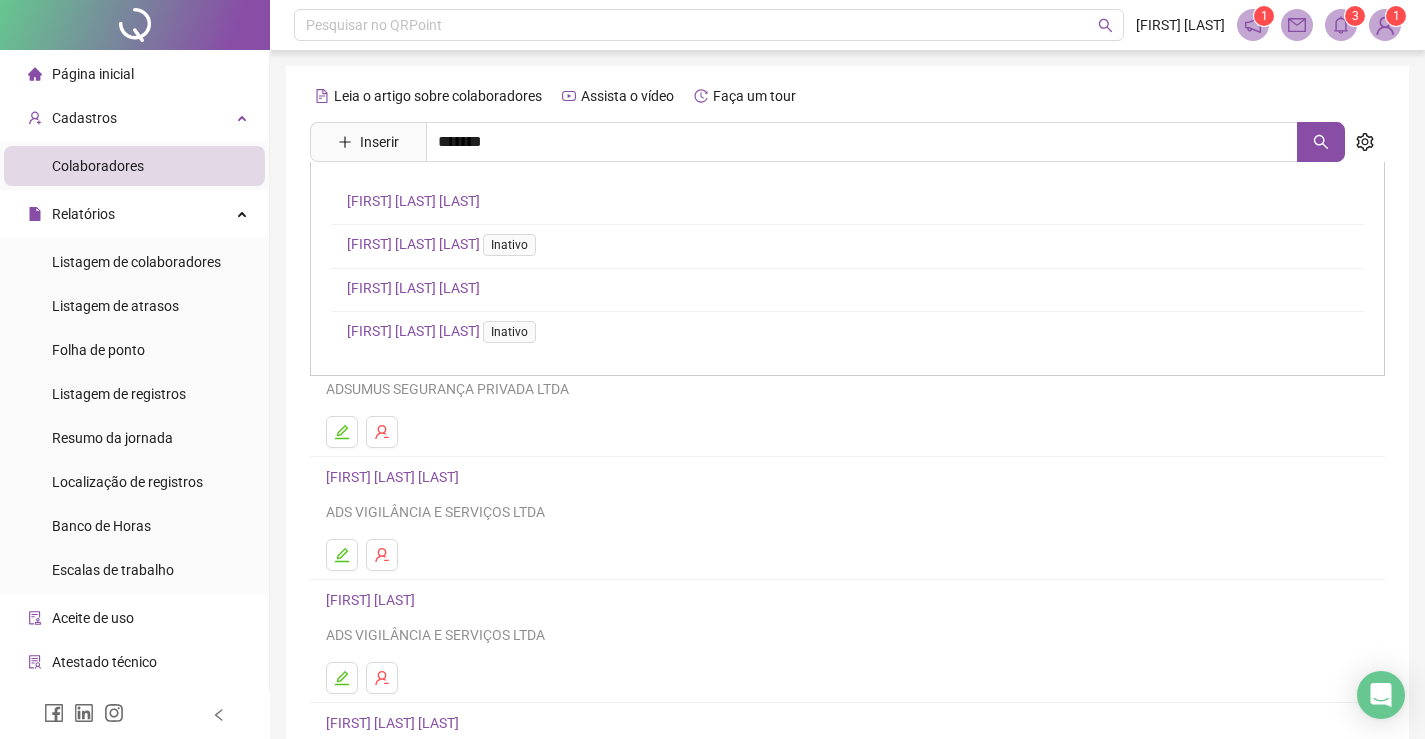 click on "[FIRST] [LAST] [LAST]" at bounding box center [413, 288] 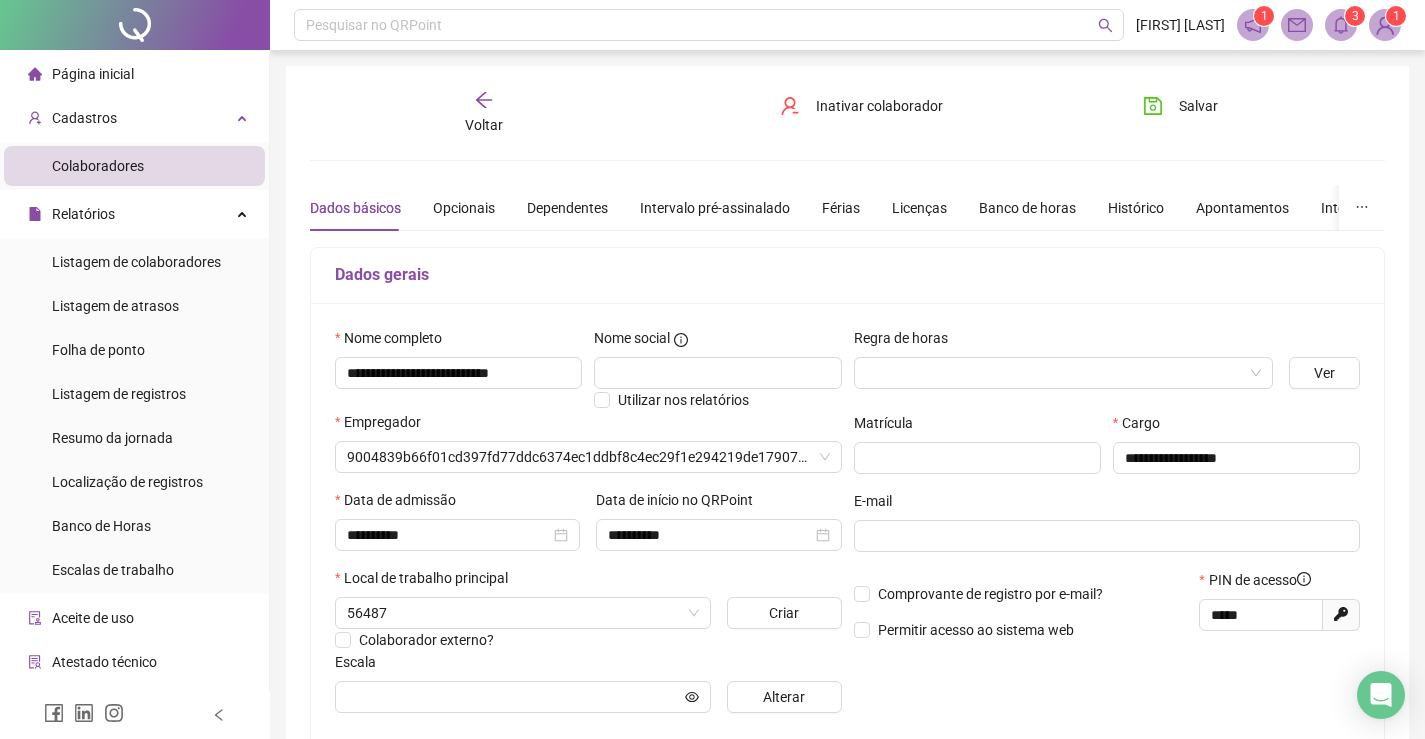 type on "**********" 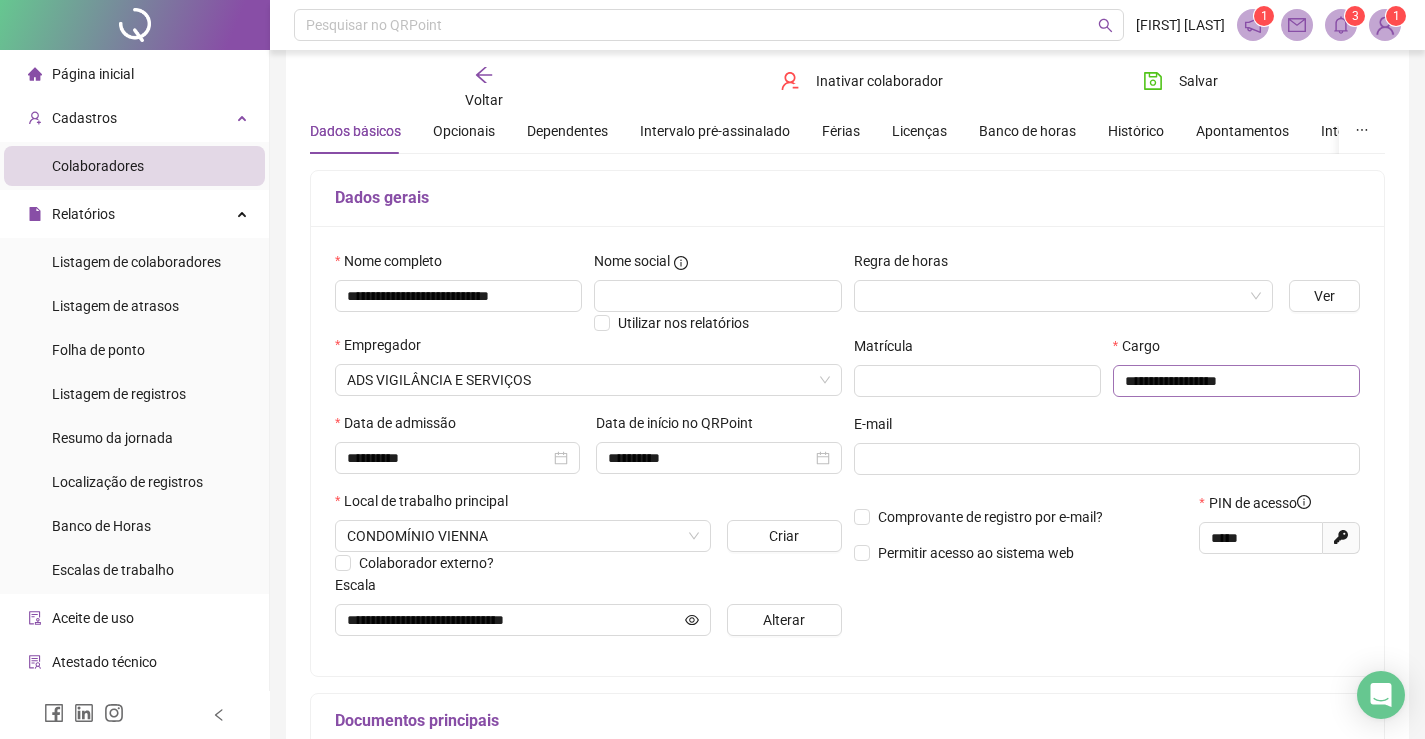 scroll, scrollTop: 100, scrollLeft: 0, axis: vertical 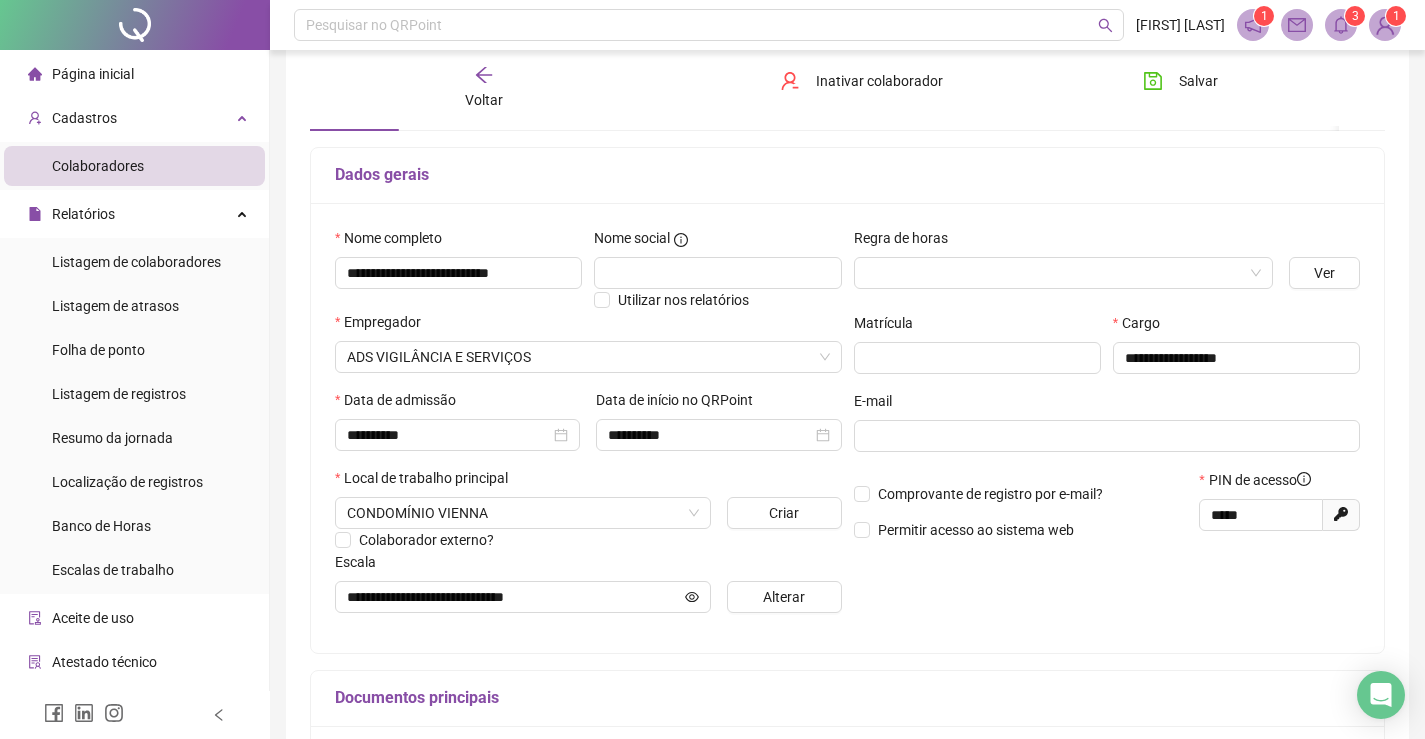 click on "Gerar novo pin" 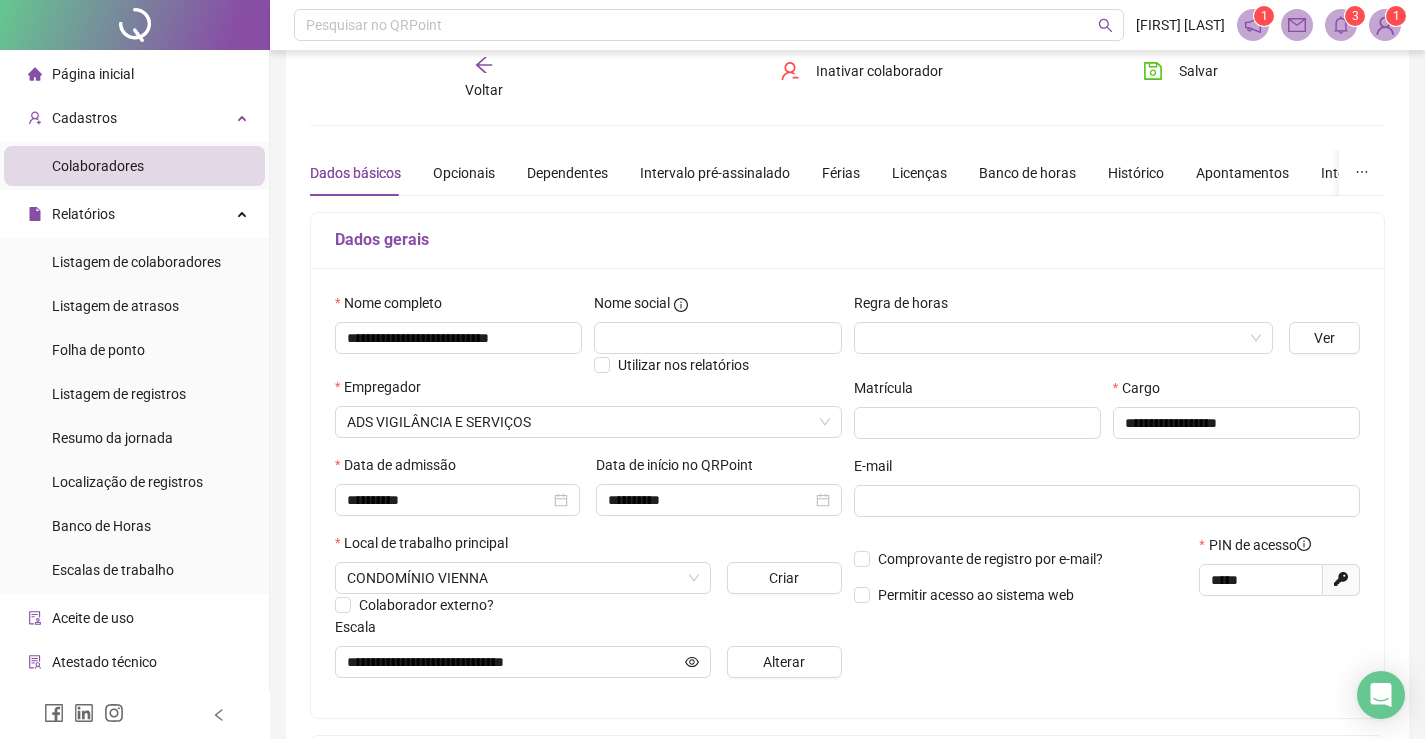 scroll, scrollTop: 0, scrollLeft: 0, axis: both 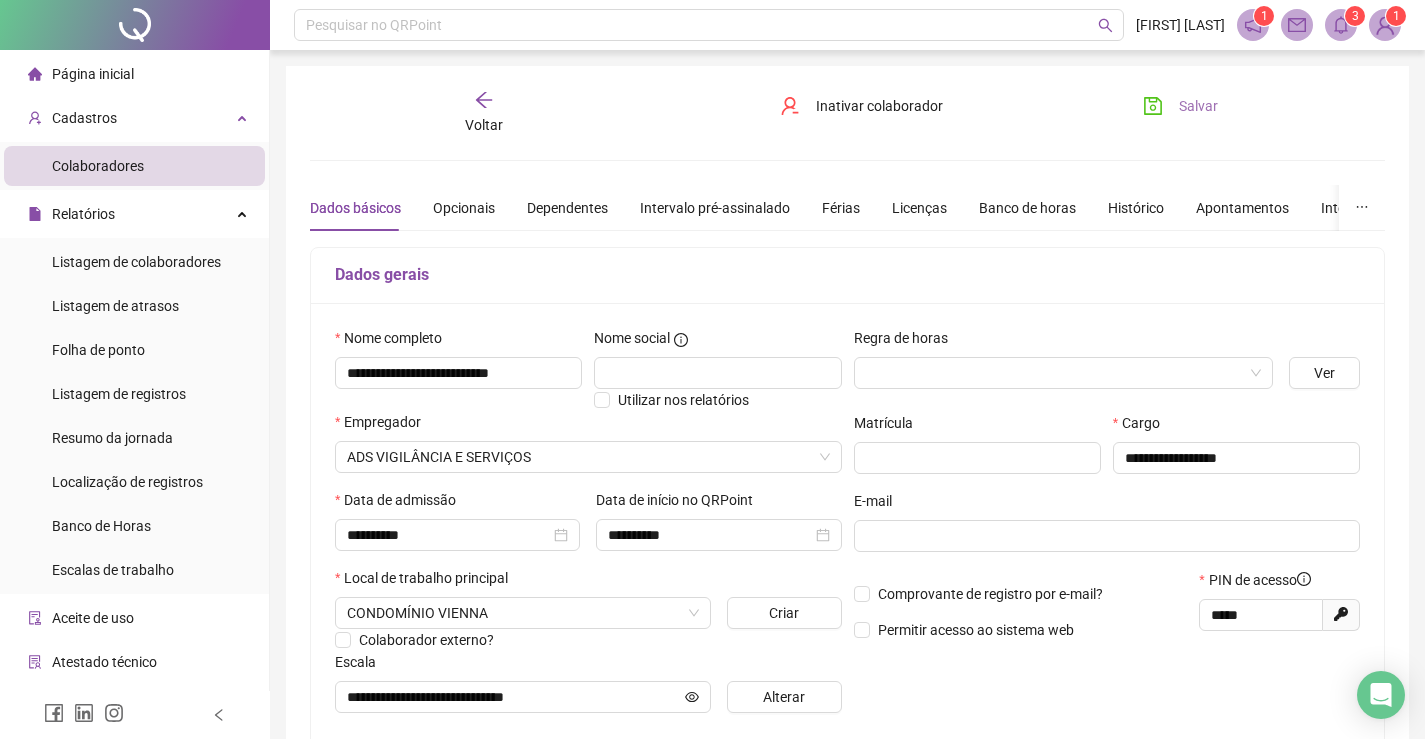 click on "Salvar" at bounding box center (1180, 106) 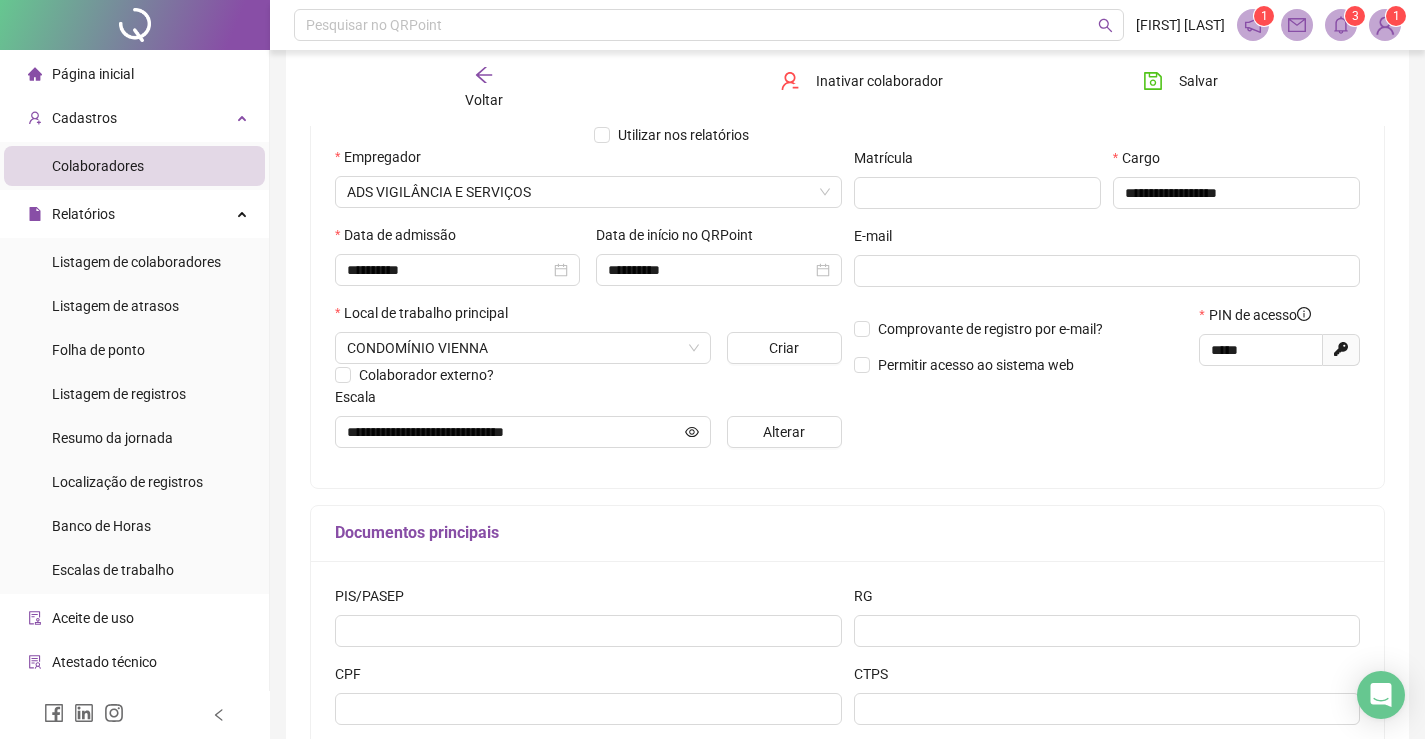 scroll, scrollTop: 300, scrollLeft: 0, axis: vertical 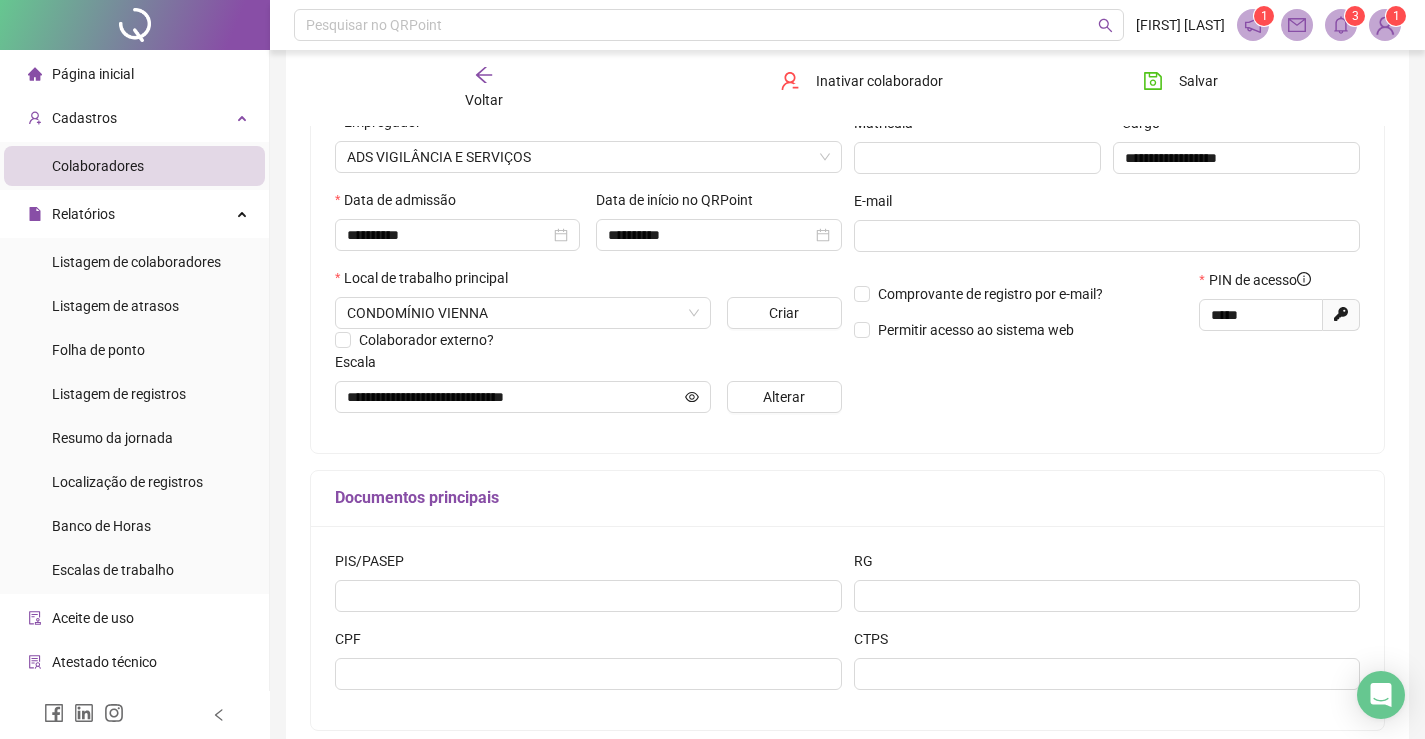click 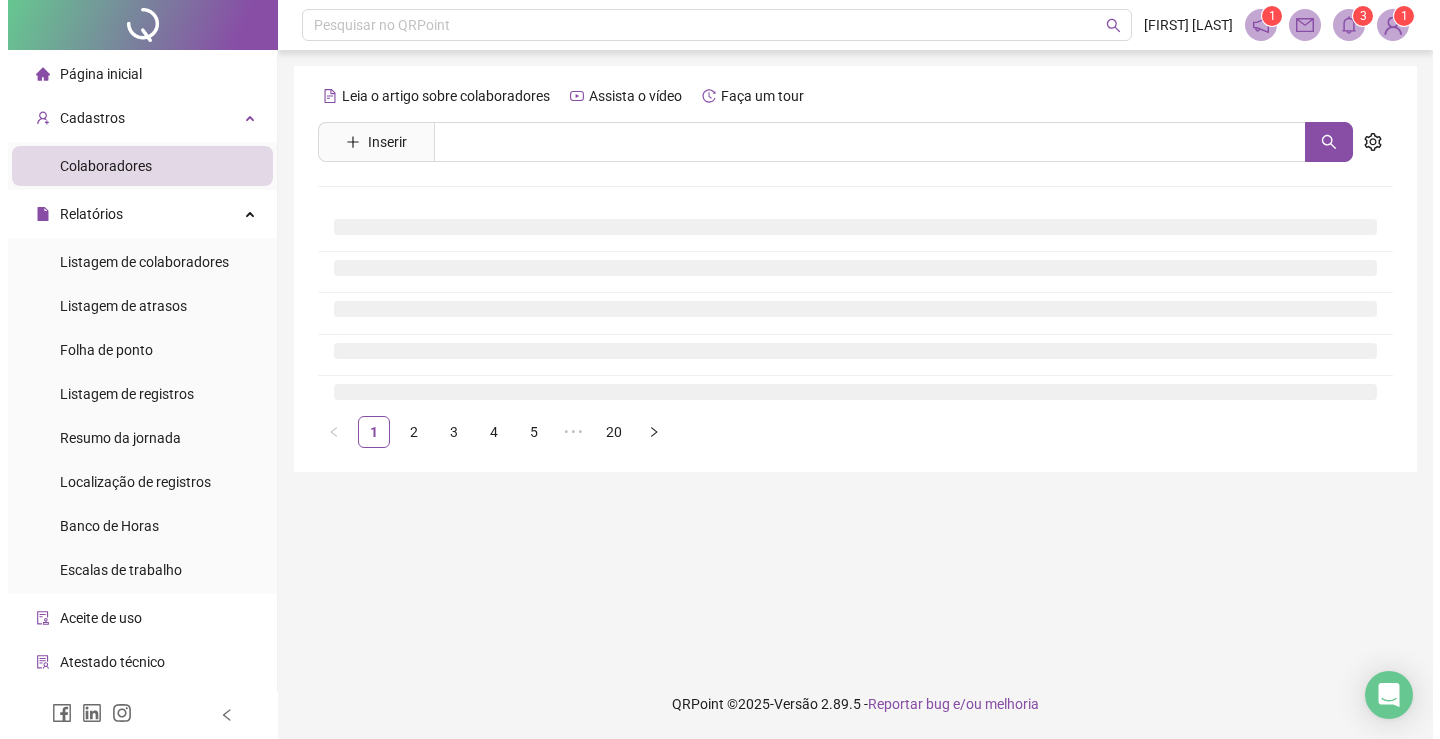 scroll, scrollTop: 0, scrollLeft: 0, axis: both 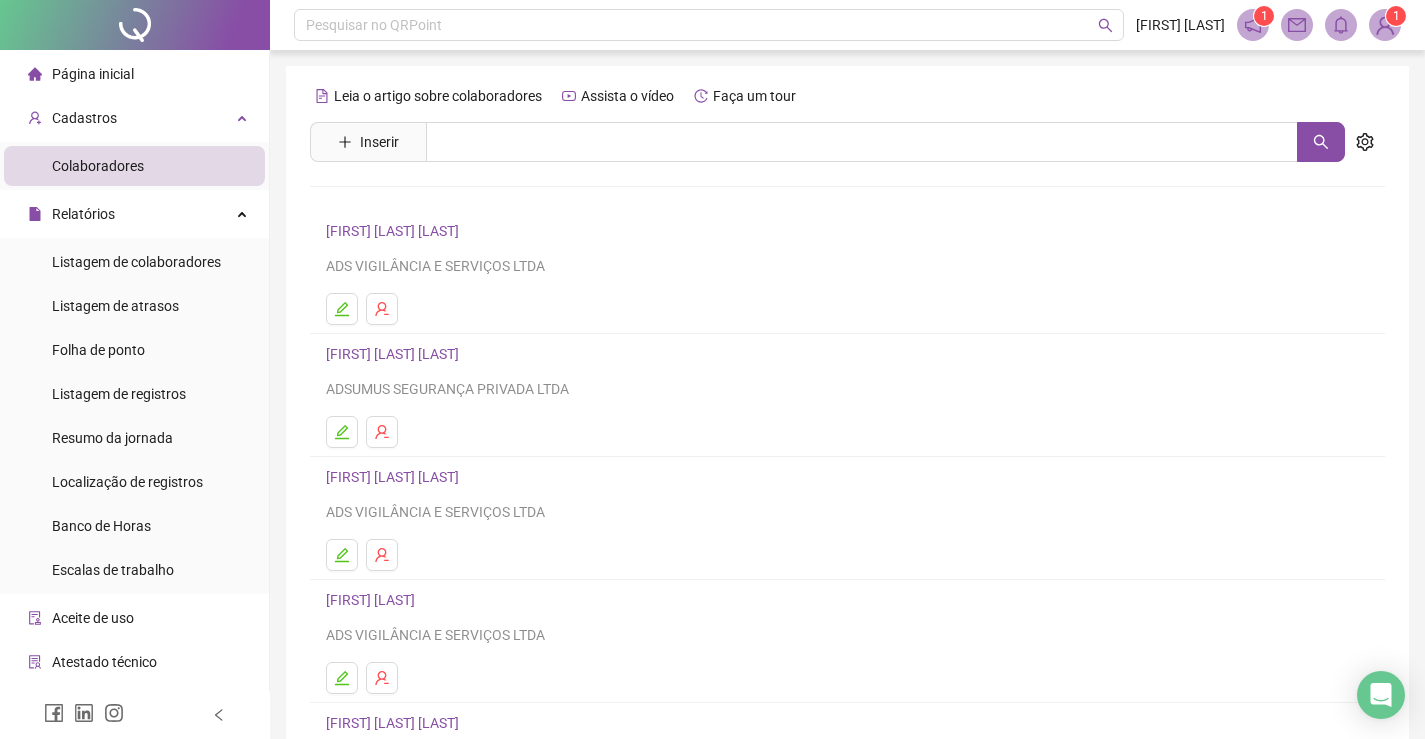 click at bounding box center (1385, 25) 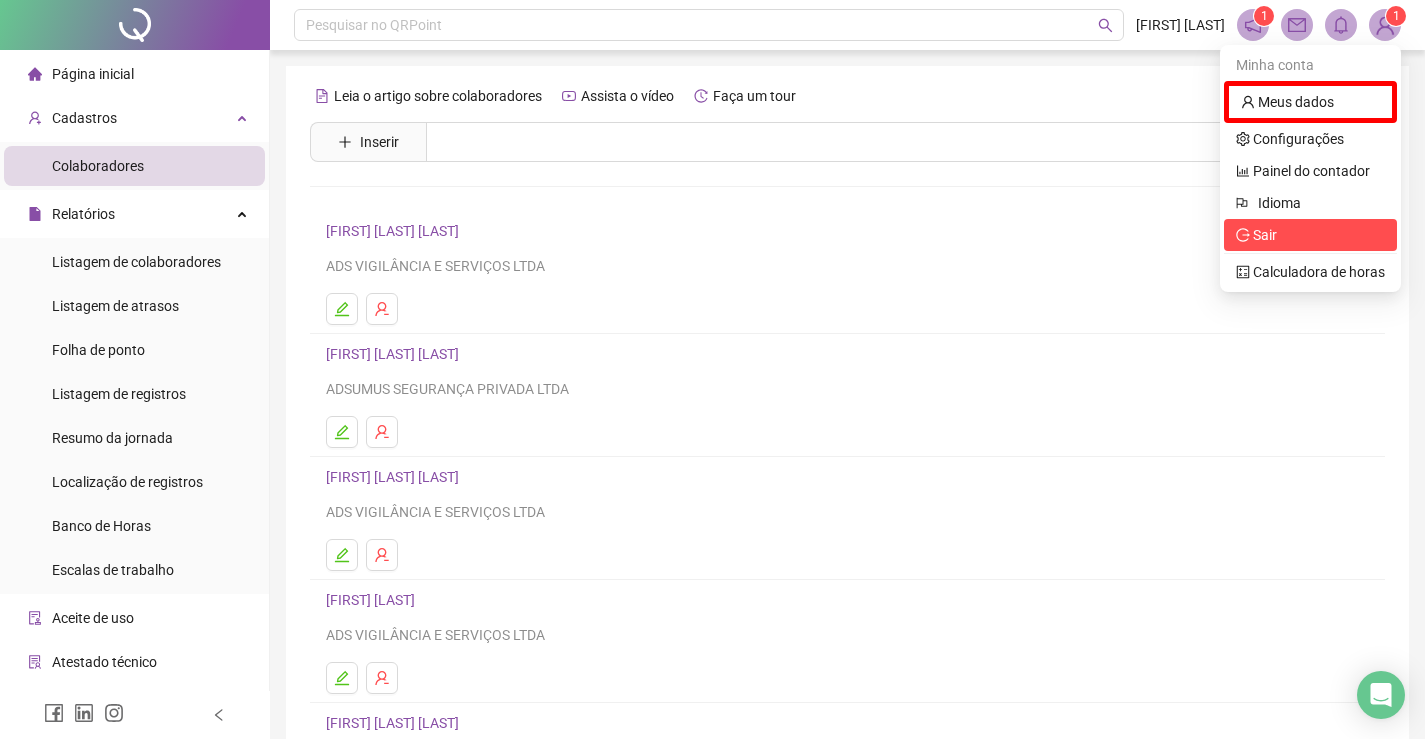click on "Sair" at bounding box center [1310, 235] 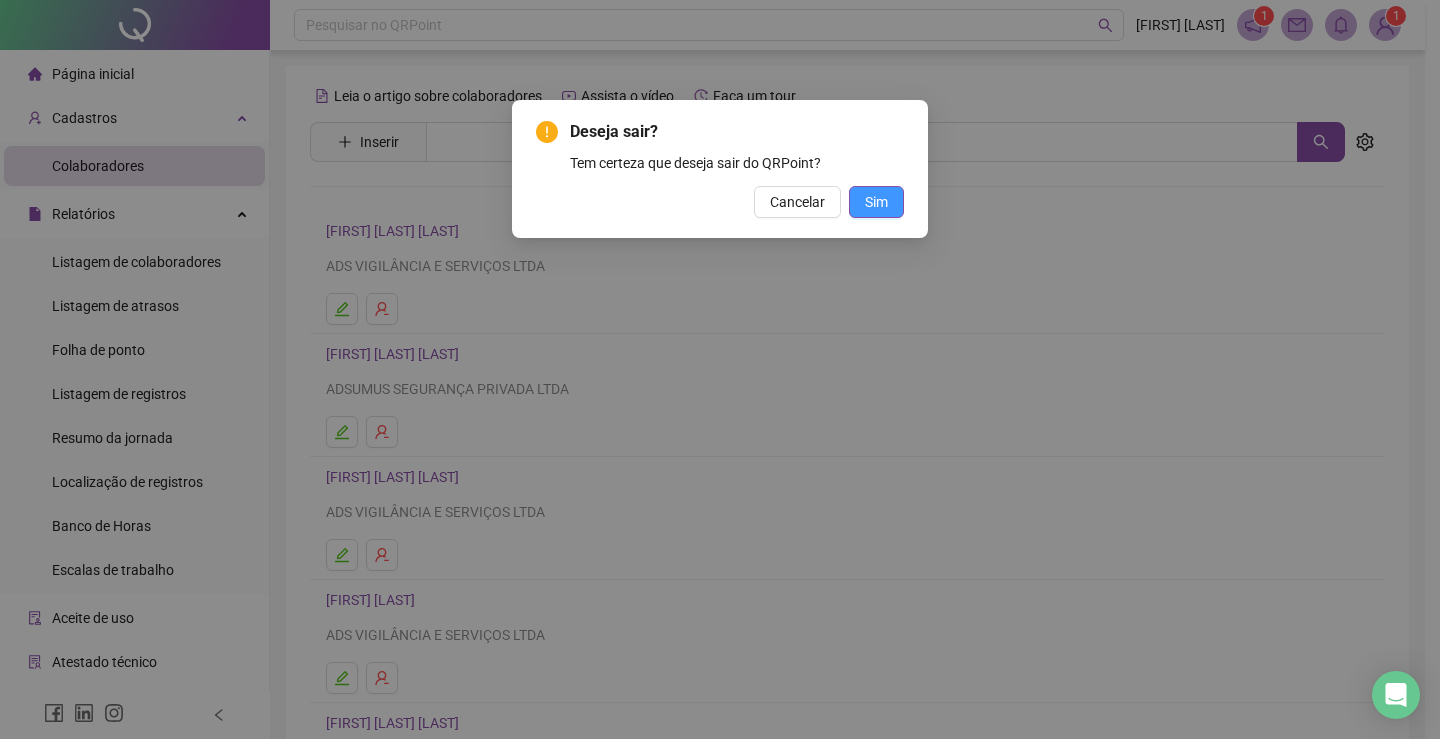 click on "Sim" at bounding box center (876, 202) 